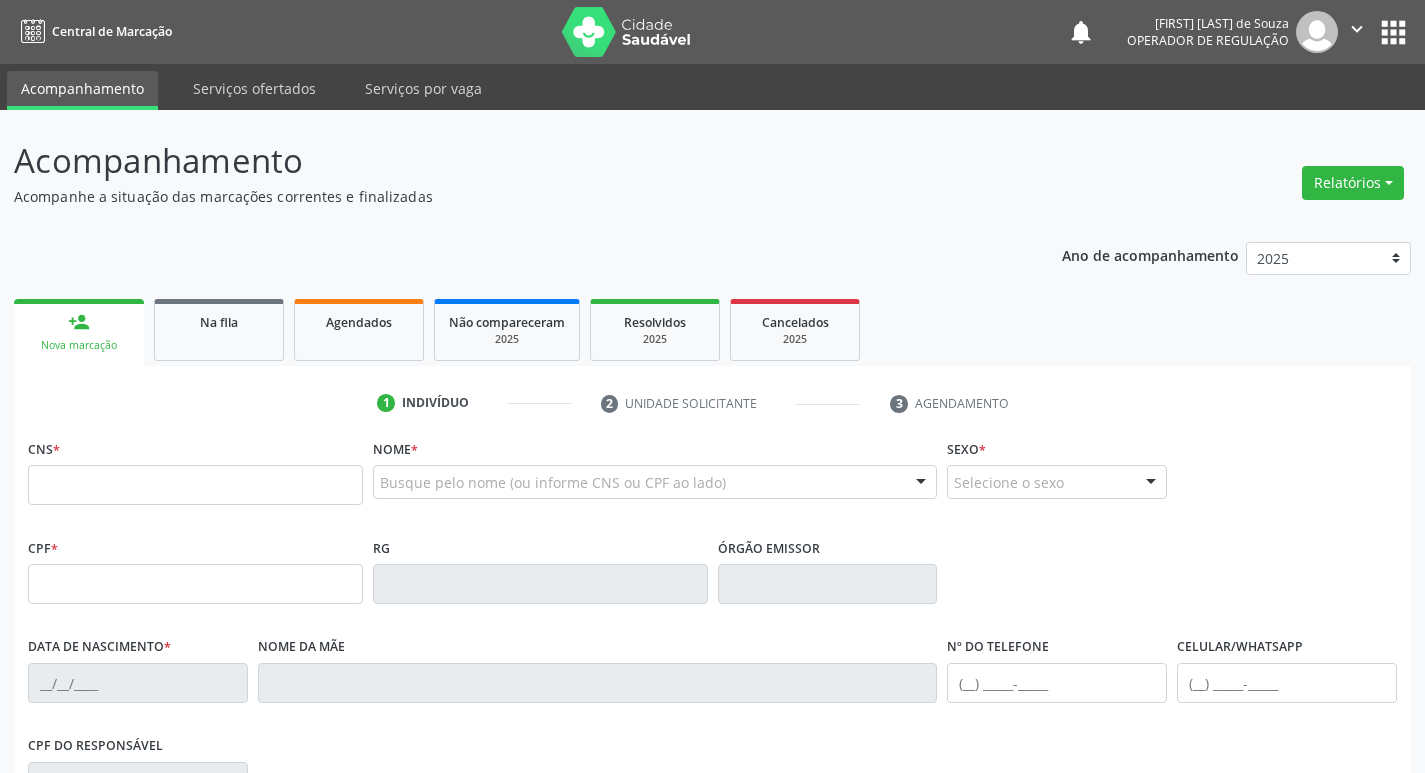 scroll, scrollTop: 311, scrollLeft: 0, axis: vertical 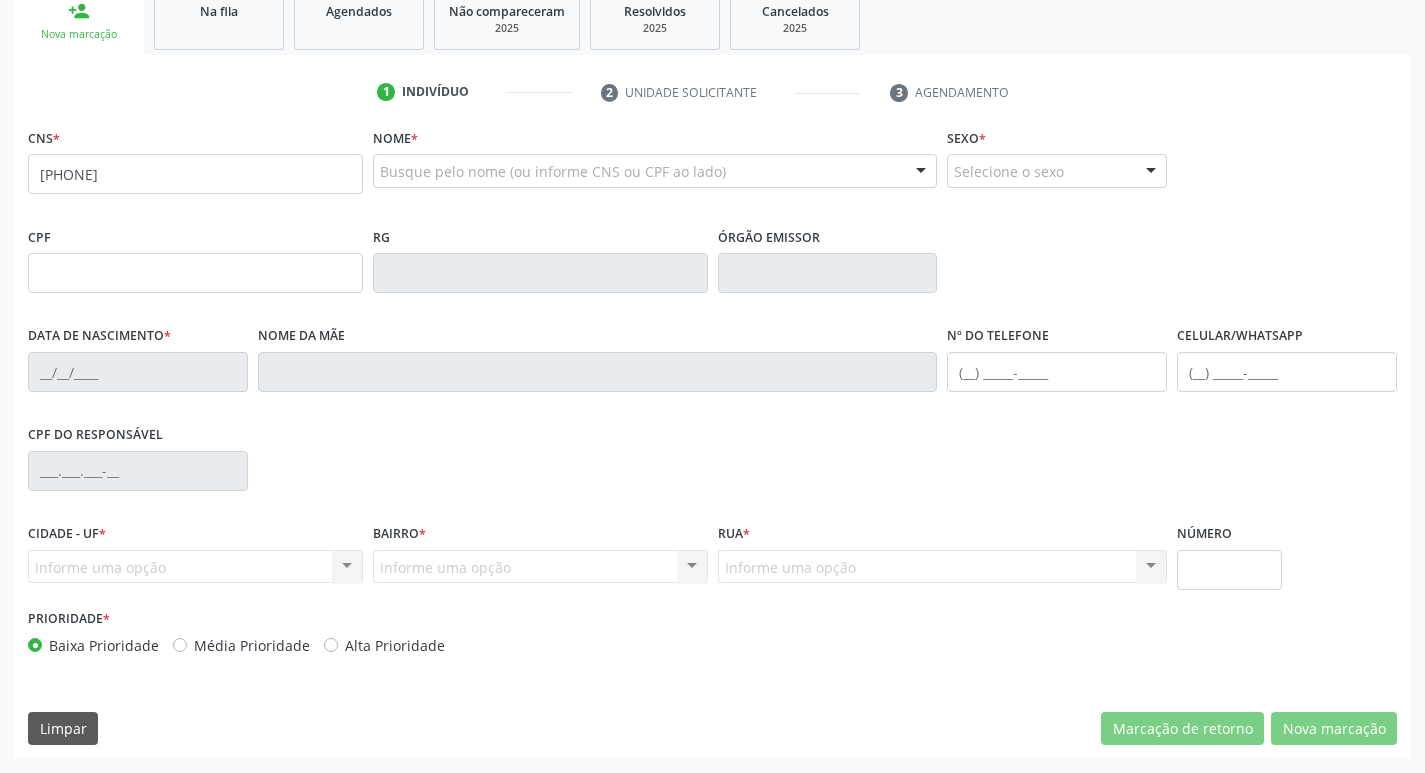 type on "[PHONE]" 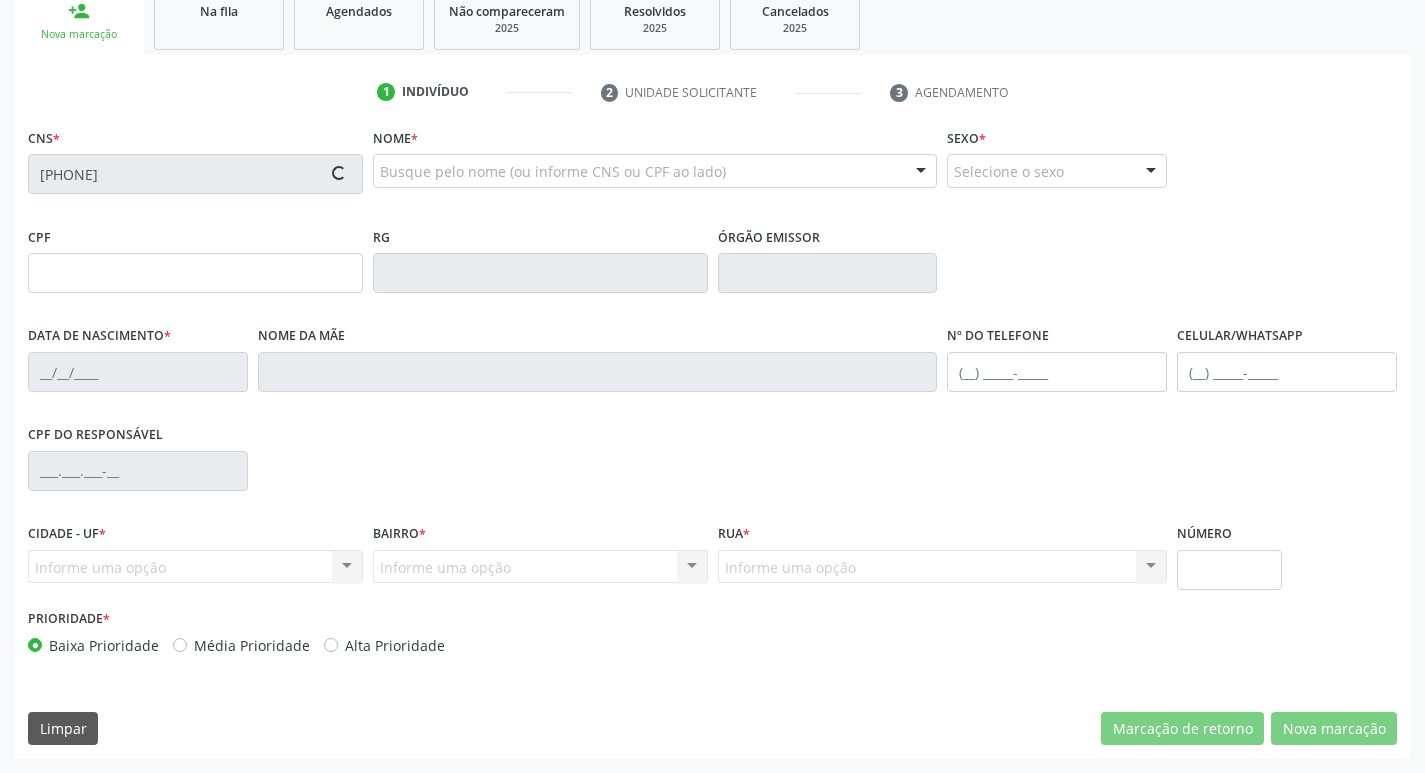 type on "[DATE]" 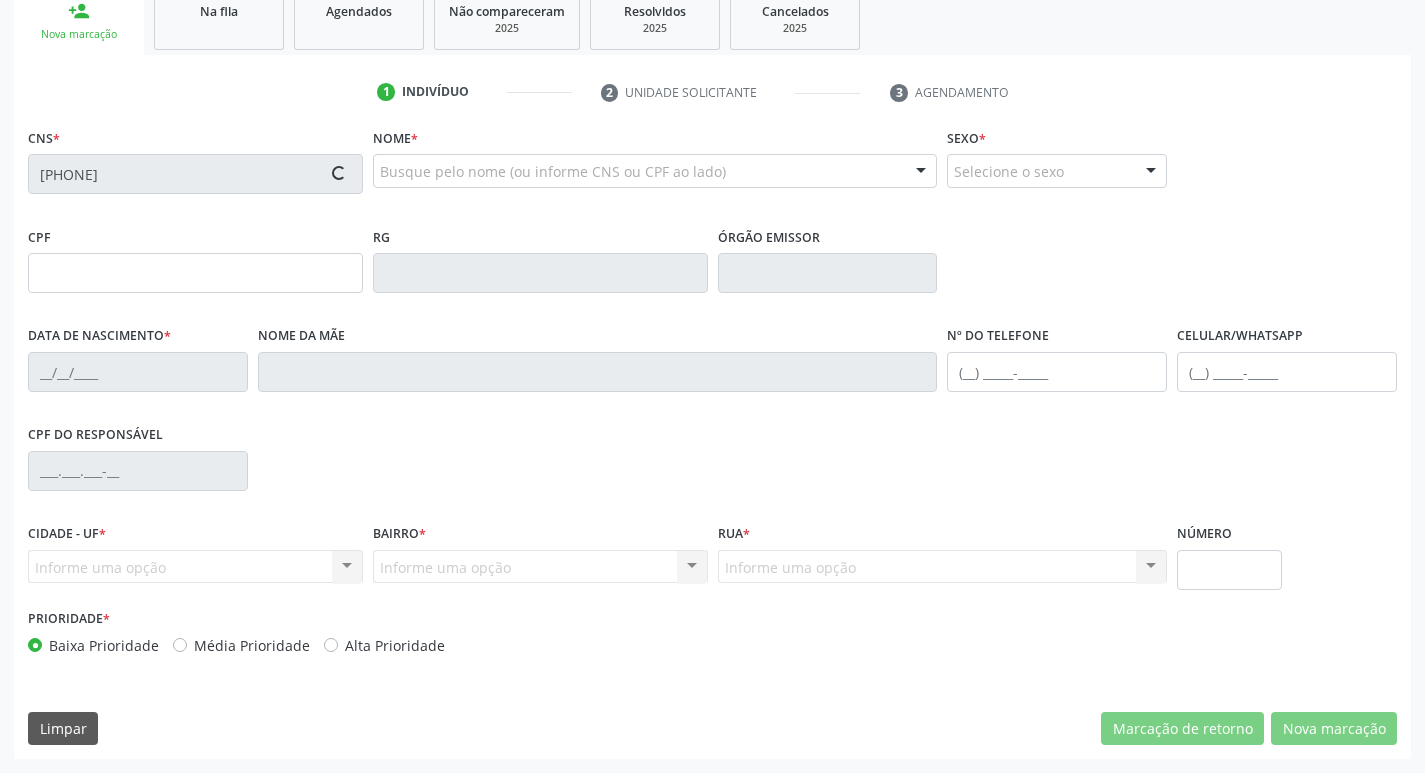 type on "[FIRST] [LAST] da Silva" 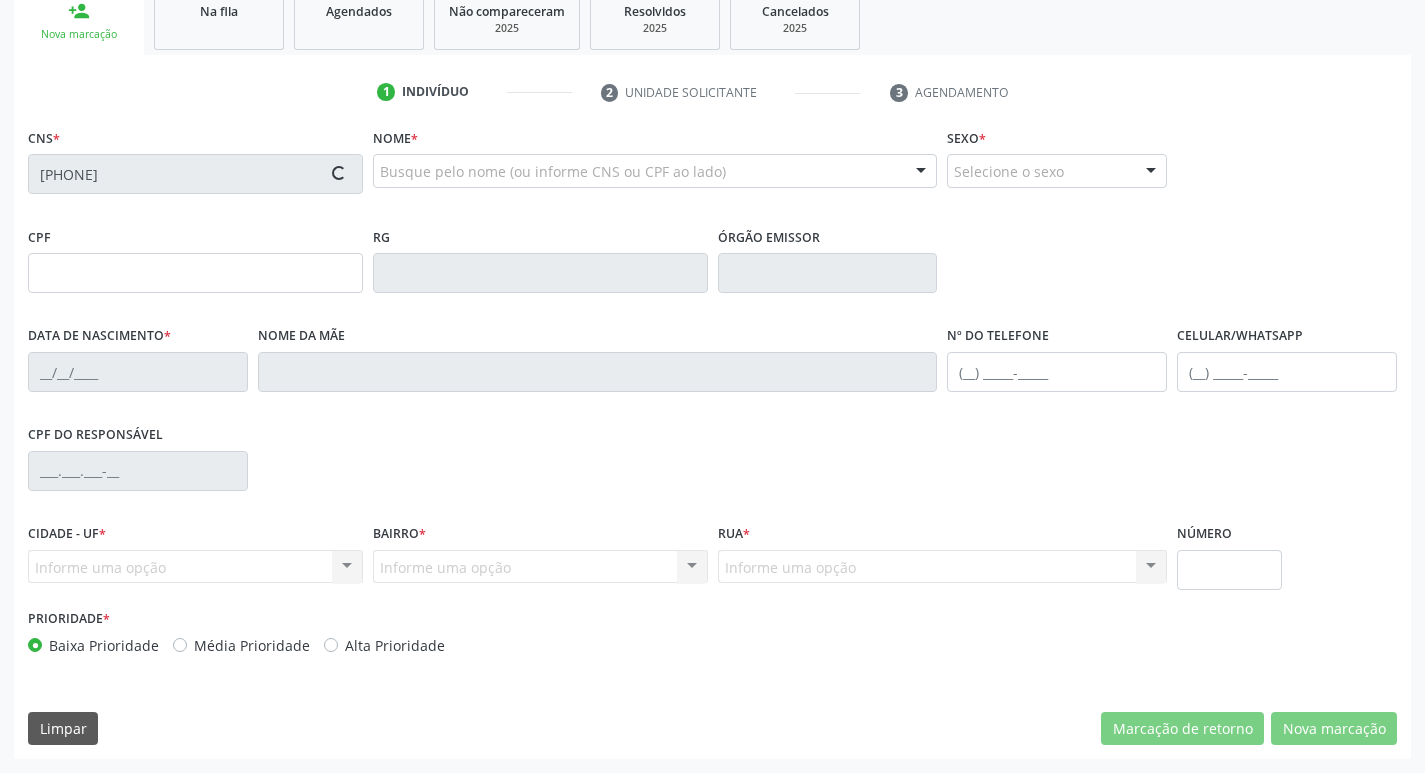 type on "[CPF]" 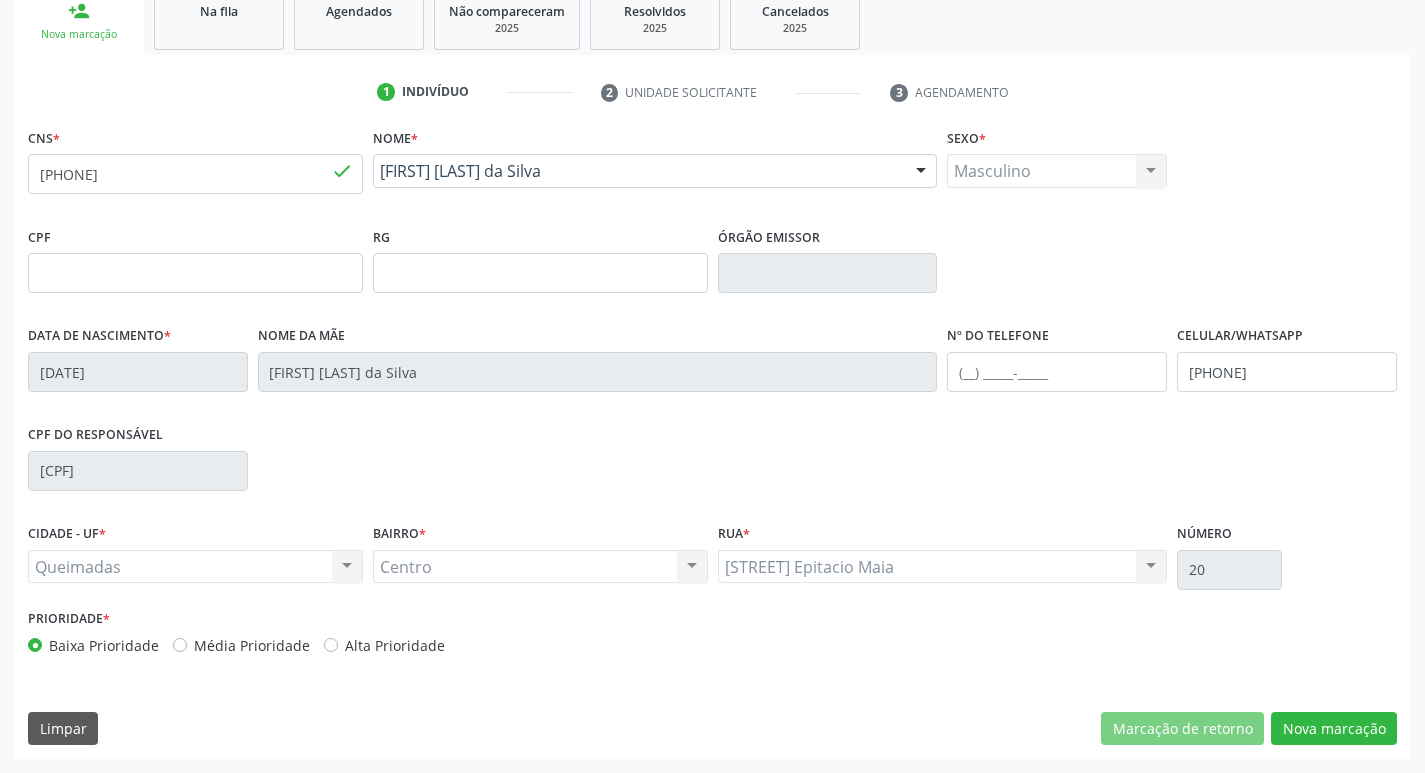 click on "CNS
*
[PHONE]       done
Nome
*
[FIRST] [LAST]
[FIRST] [LAST]
CNS:
[PHONE]
CPF:    --   Nascimento:
[DATE]
Nenhum resultado encontrado para: "   "
Digite o nome
Sexo
*
Masculino         Masculino   Feminino
Nenhum resultado encontrado para: "   "
Não há nenhuma opção para ser exibida.
CPF
RG
Órgão emissor
Data de nascimento
*
[DATE]
Nome da mãe
[FIRST] [LAST]
Nº do Telefone
Celular/WhatsApp
[PHONE]
CPF do responsável
[CPF]
CIDADE - UF
*
[CITY]         [CITY]
Nenhum resultado encontrado para: "   "" at bounding box center (712, 441) 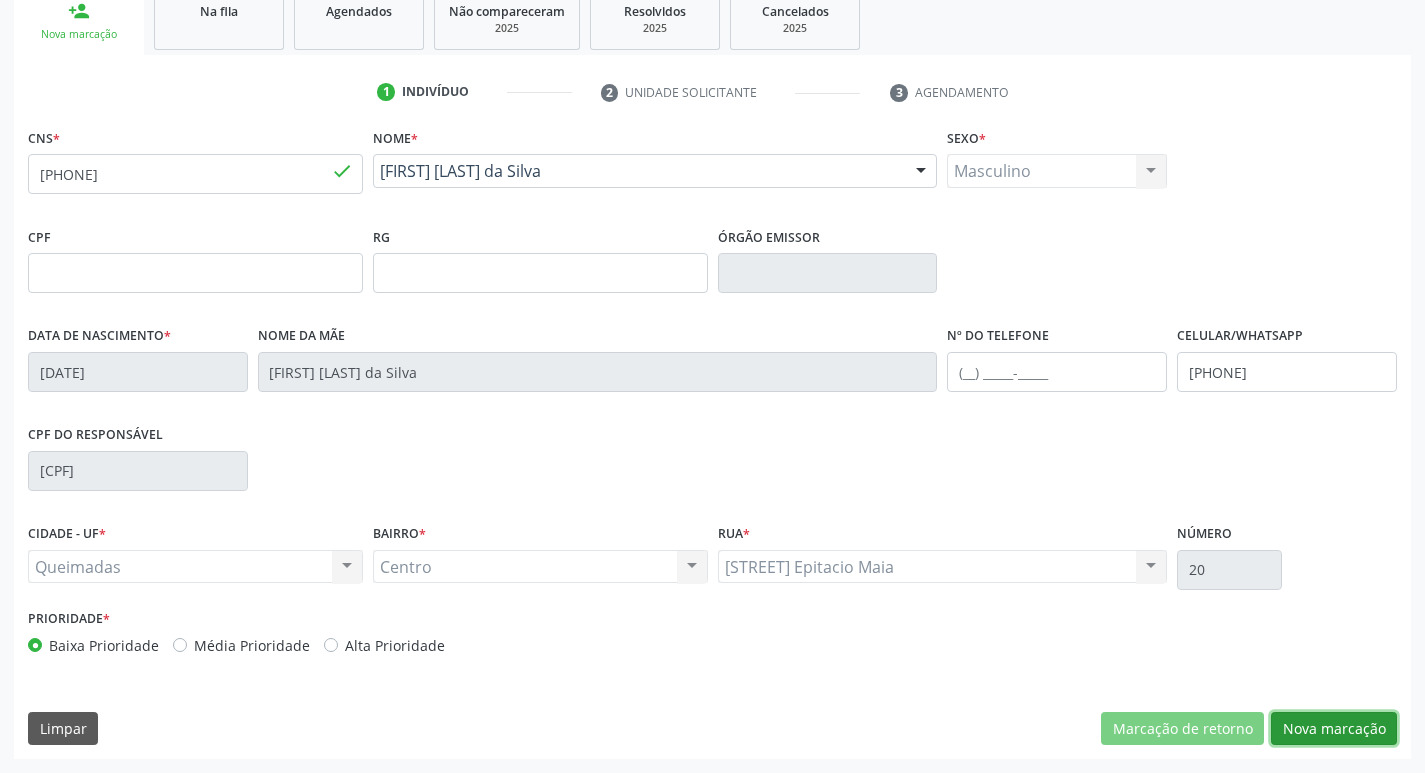 click on "Nova marcação" at bounding box center [1334, 729] 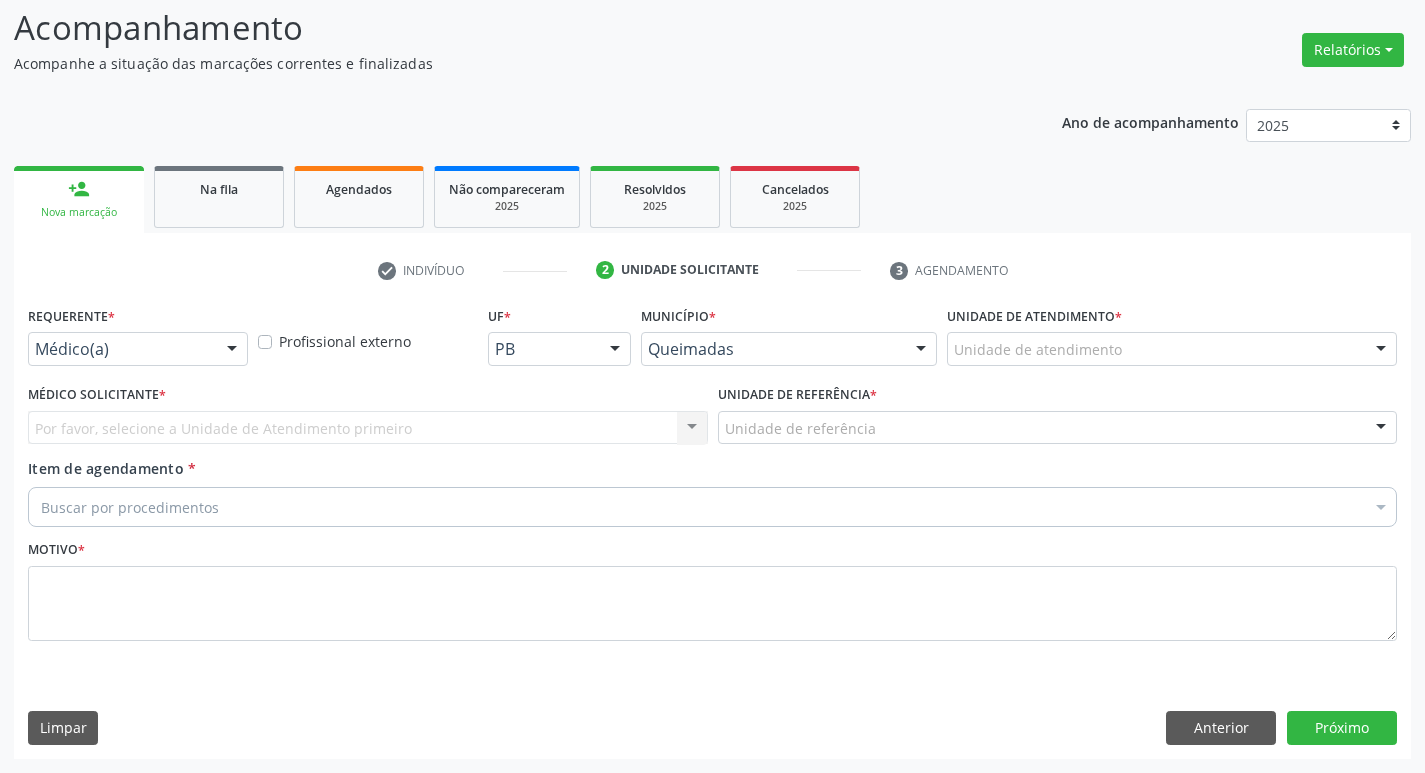 scroll, scrollTop: 133, scrollLeft: 0, axis: vertical 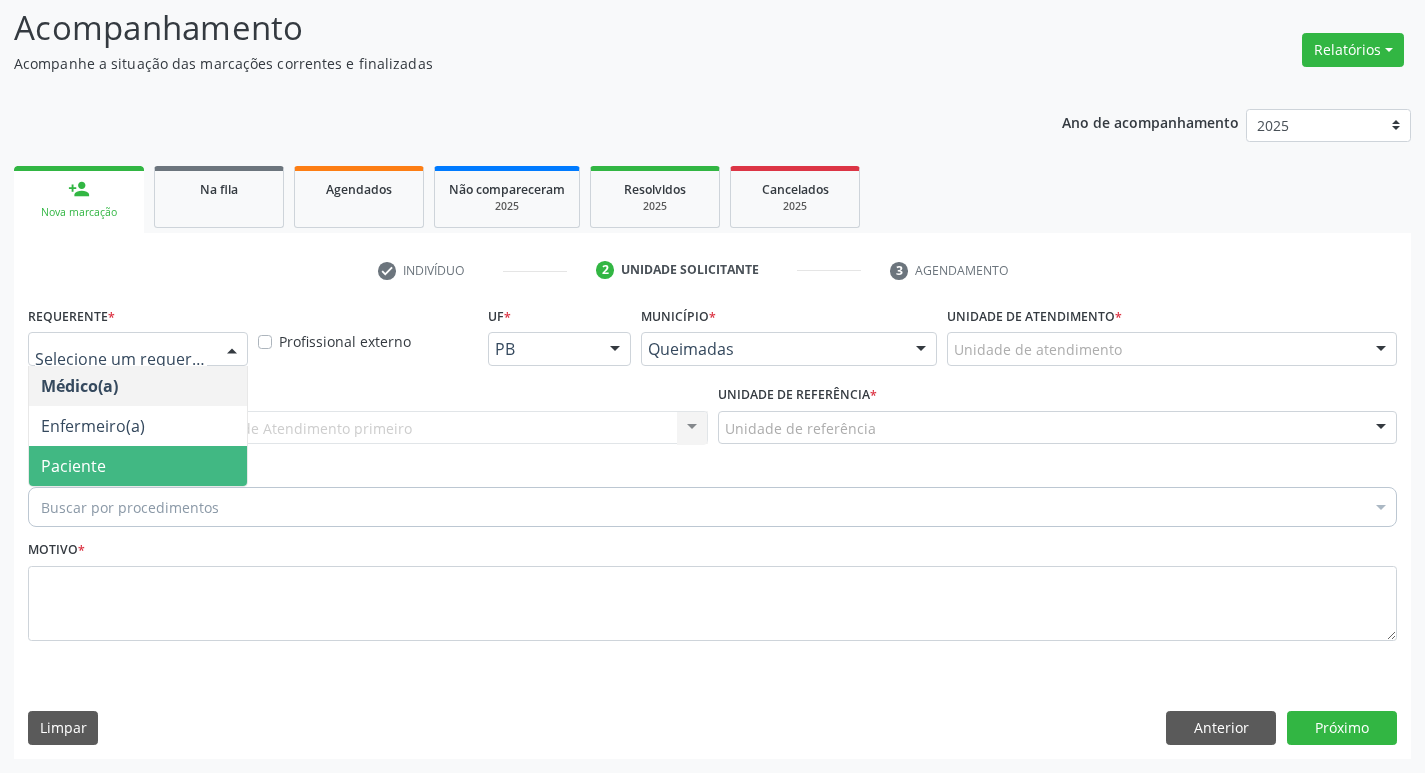 click on "Paciente" at bounding box center [138, 466] 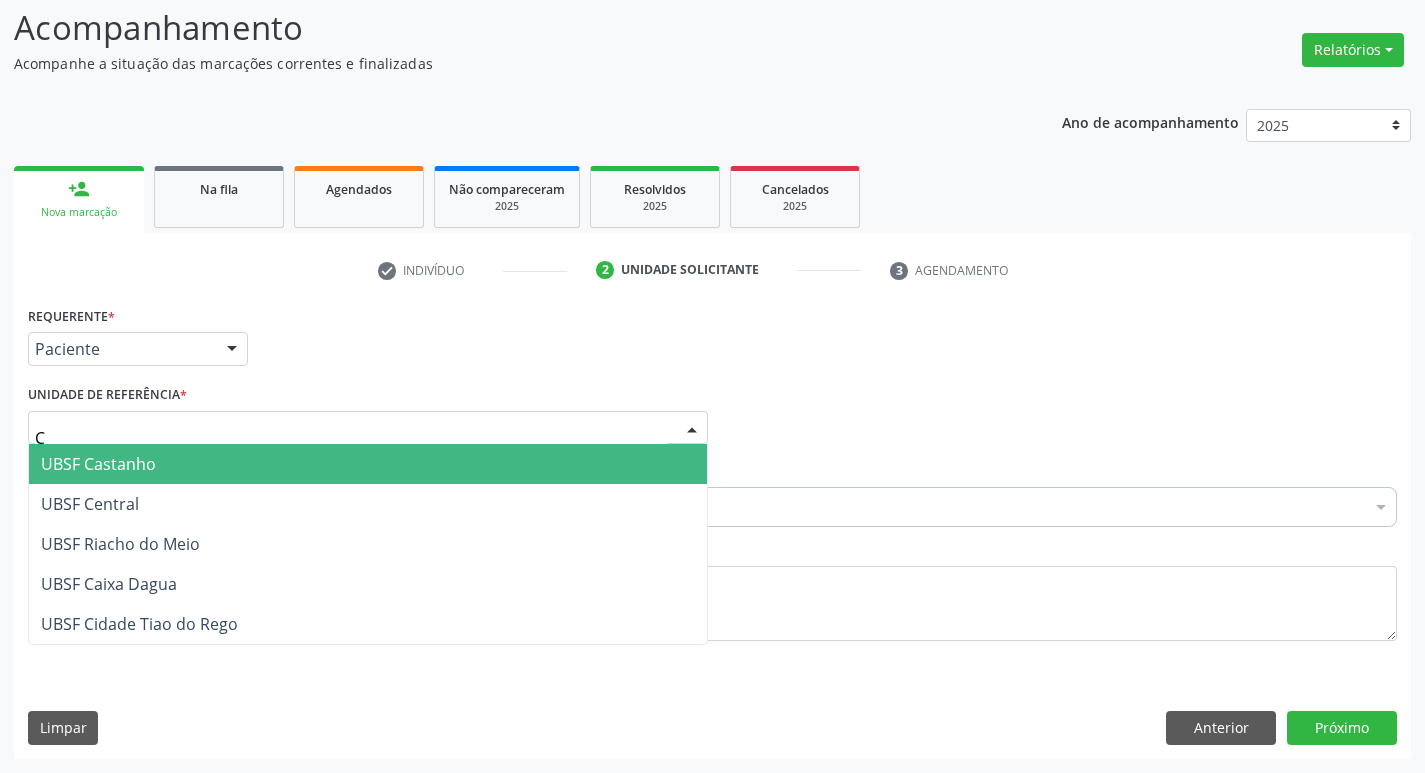 click on "UBSF Castanho" at bounding box center [368, 464] 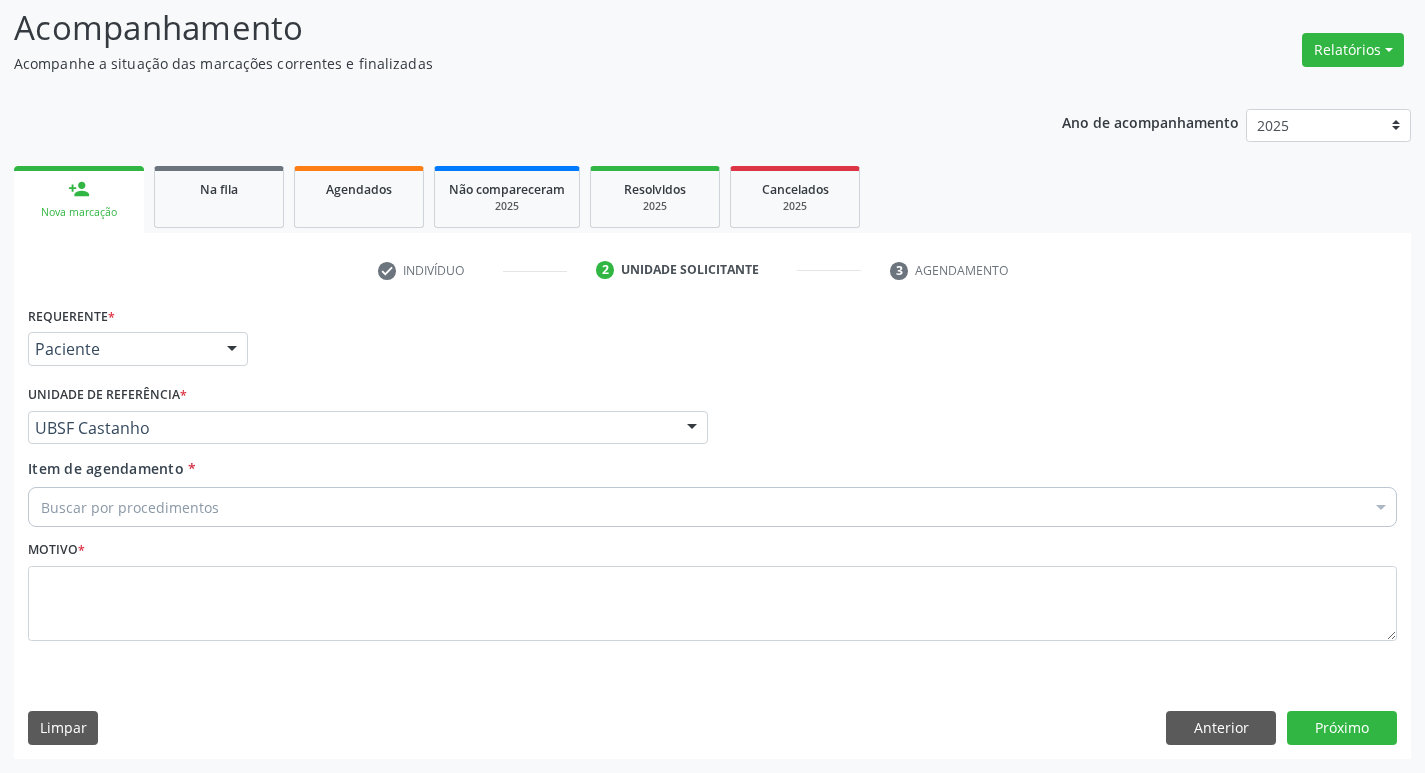 click on "UBSF Castanho" at bounding box center (368, 428) 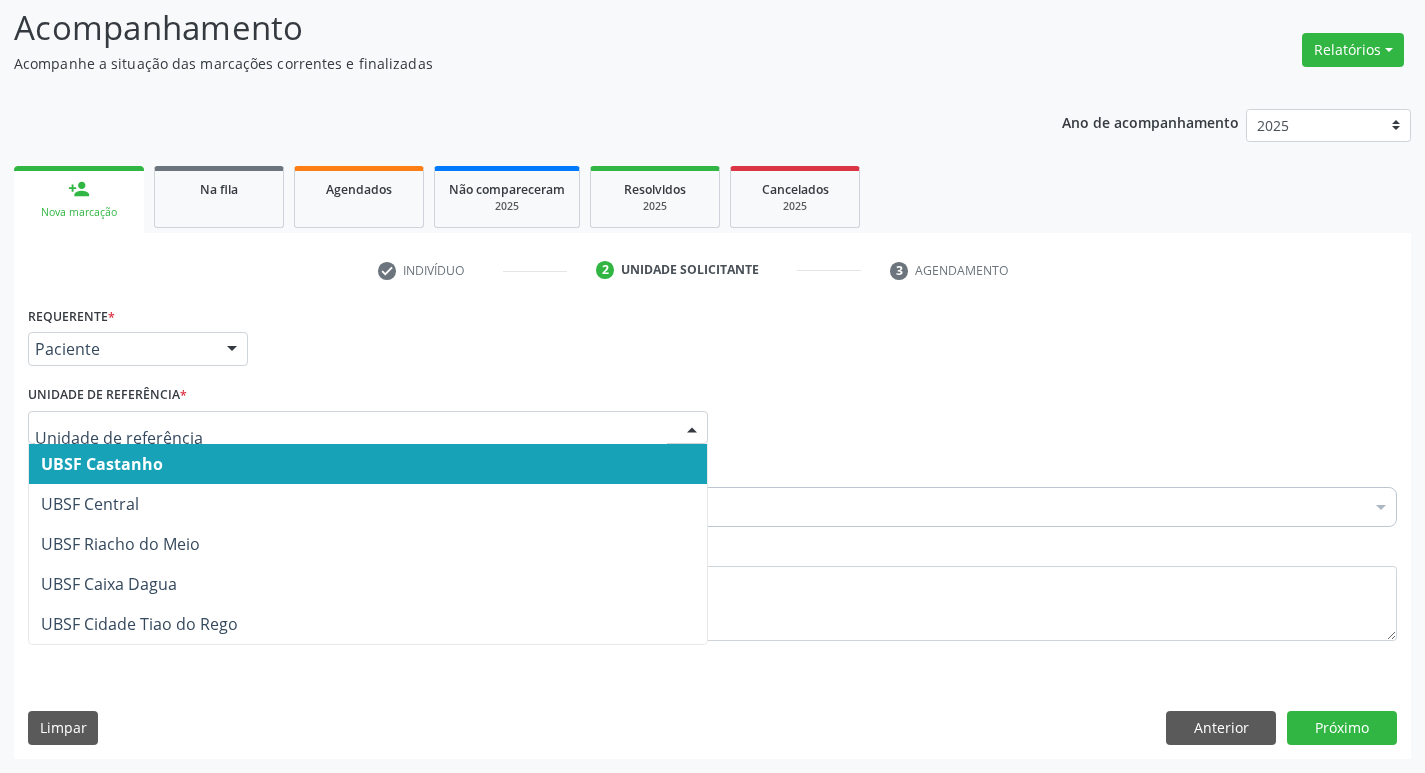 type on "C" 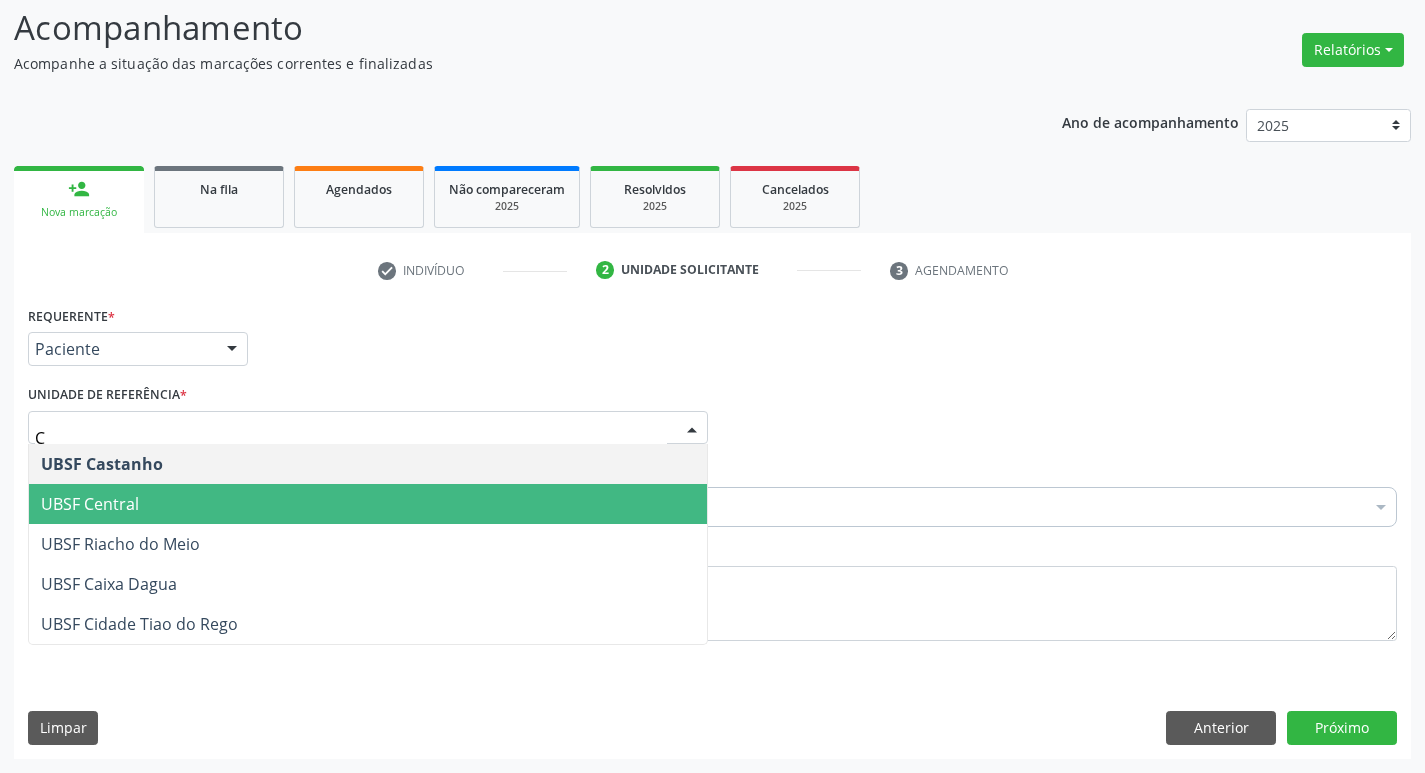 click on "UBSF Central" at bounding box center (368, 504) 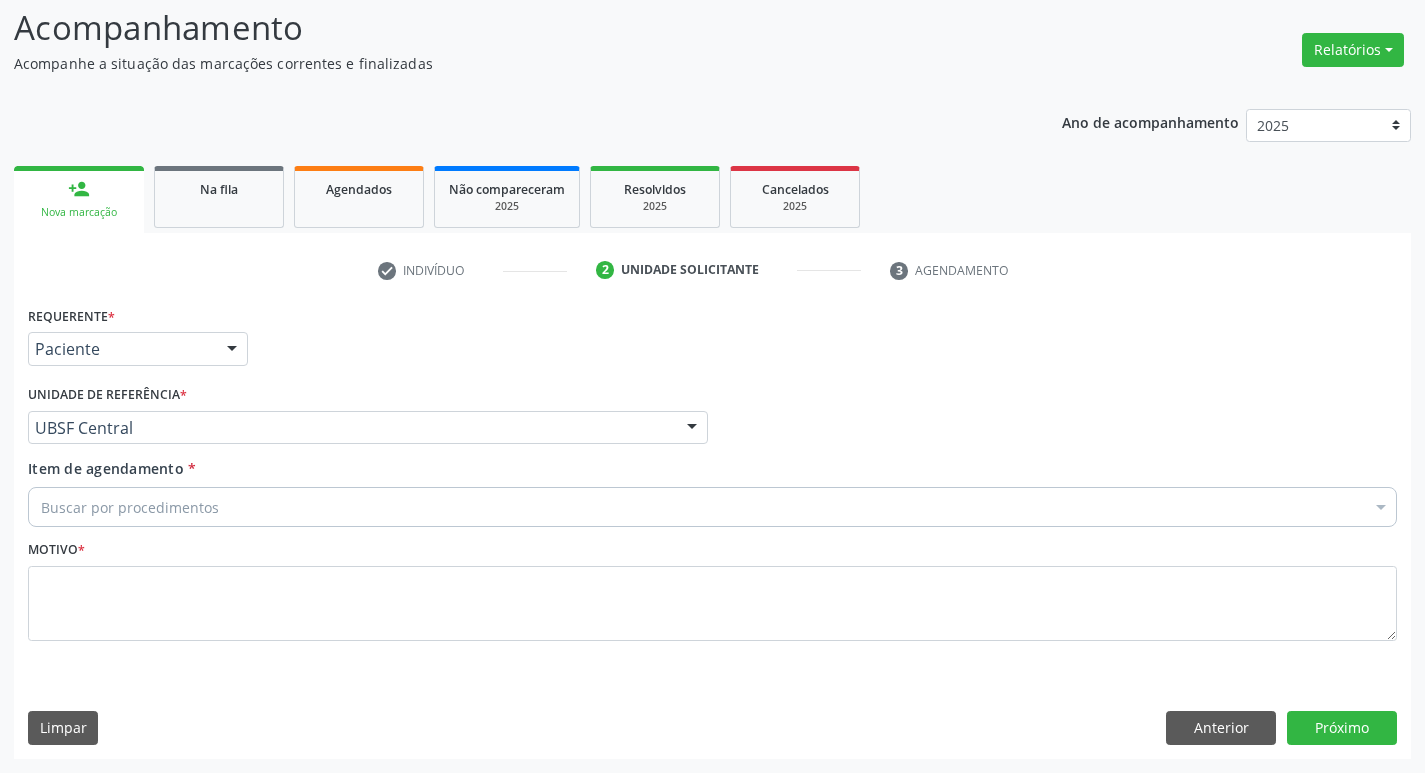 click on "Buscar por procedimentos" at bounding box center (712, 507) 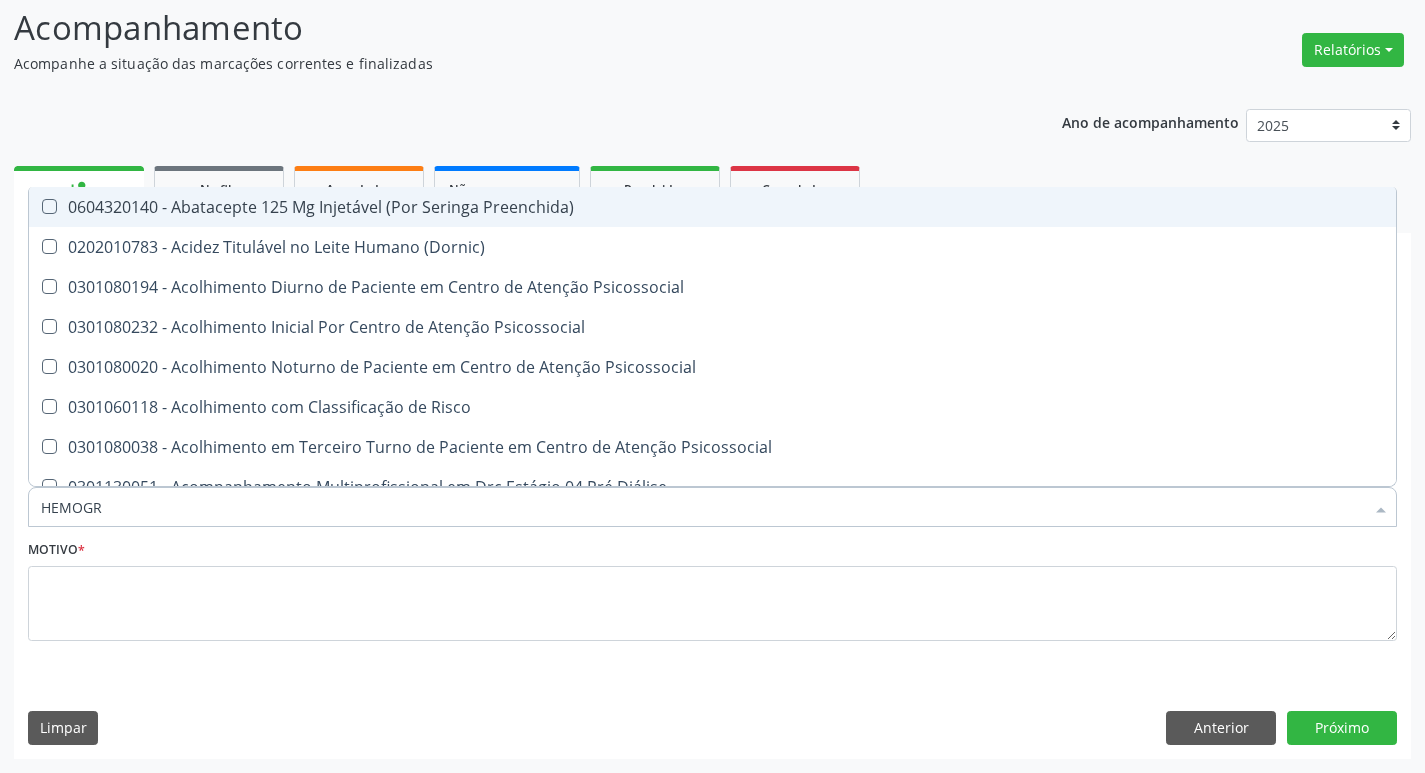type on "HEMOGRA" 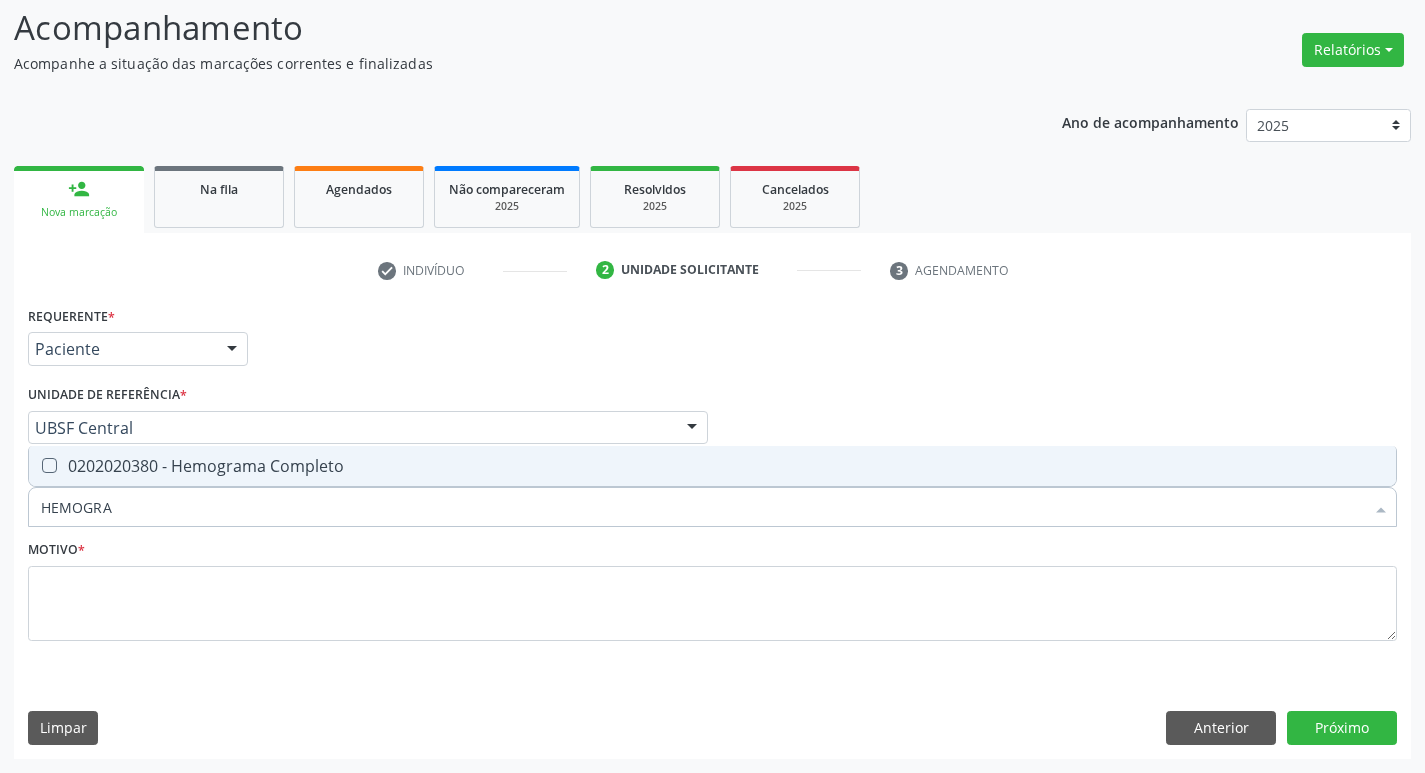 click on "0202020380 - Hemograma Completo" at bounding box center (712, 466) 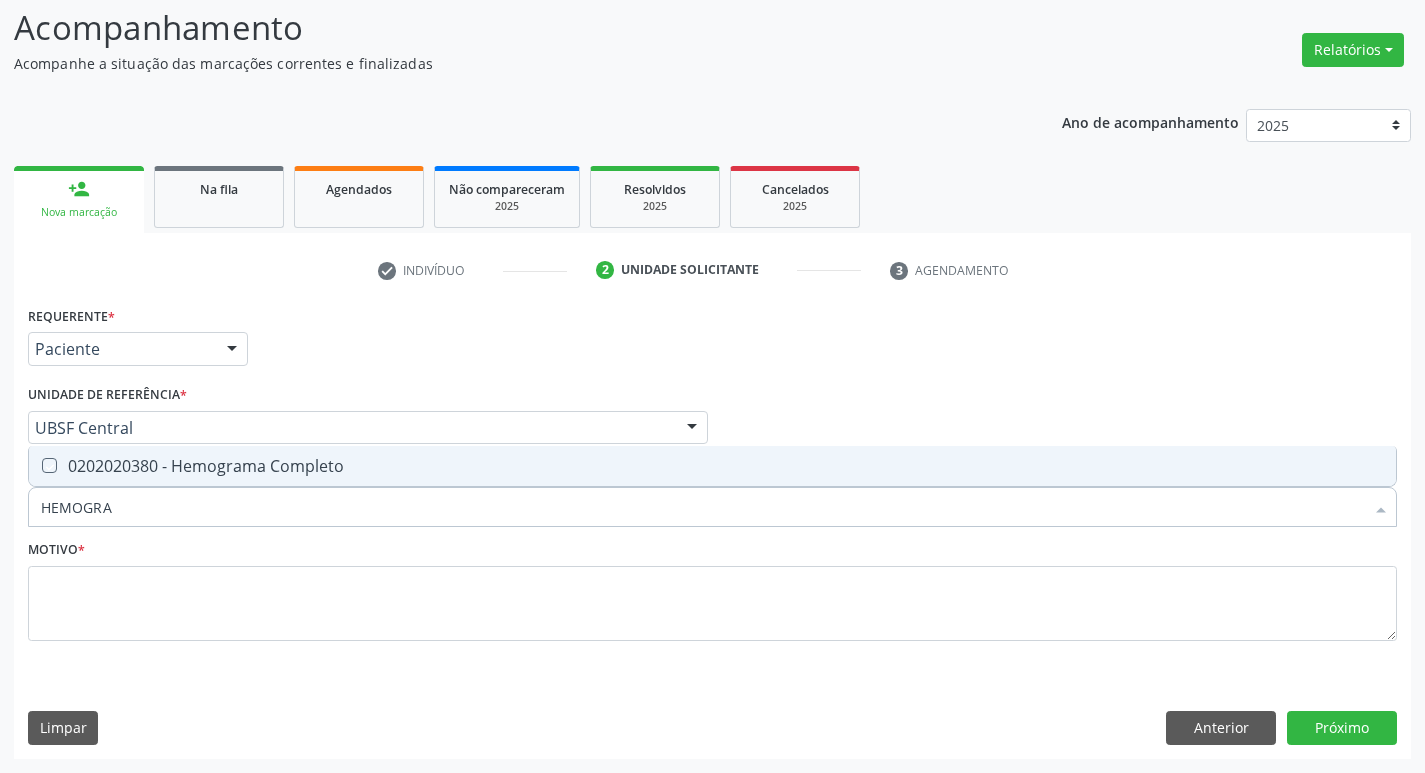 checkbox on "true" 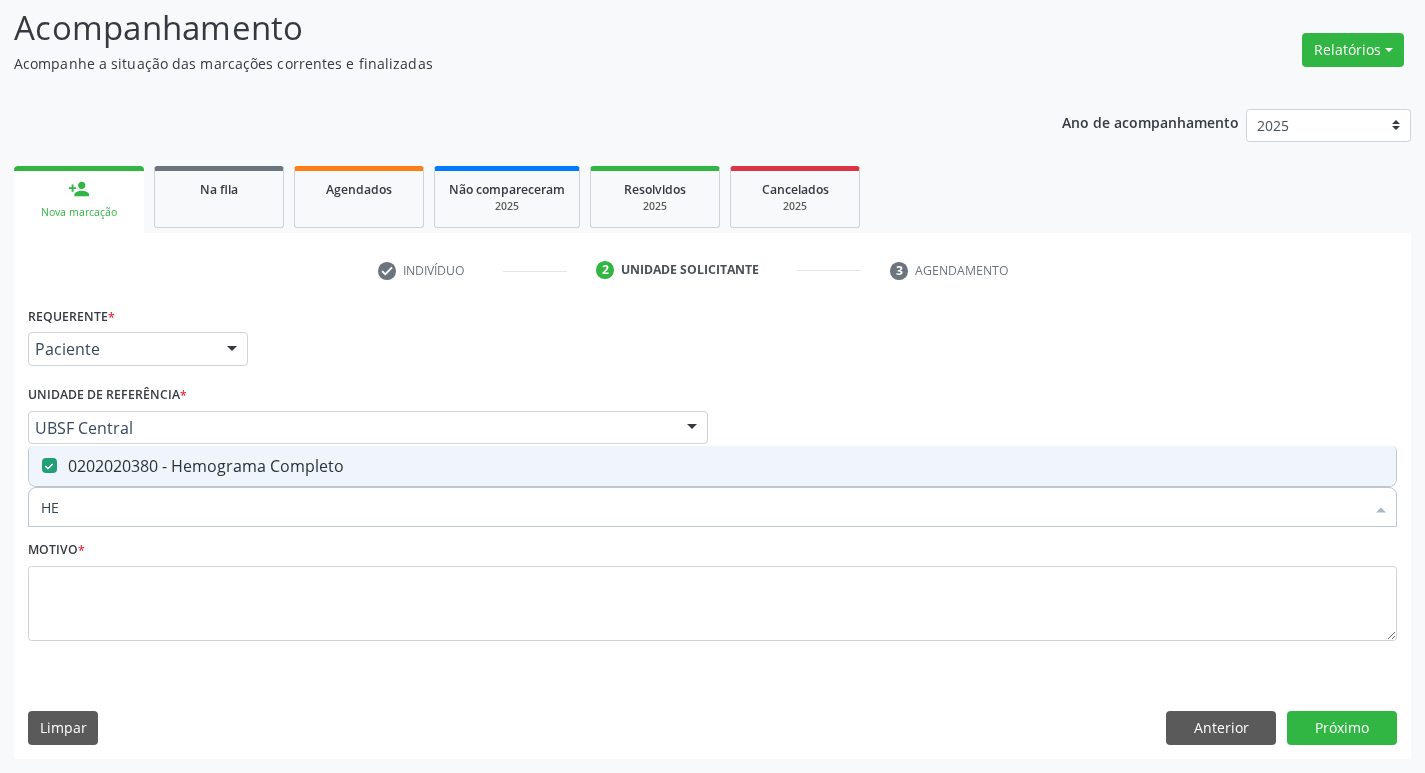 type on "H" 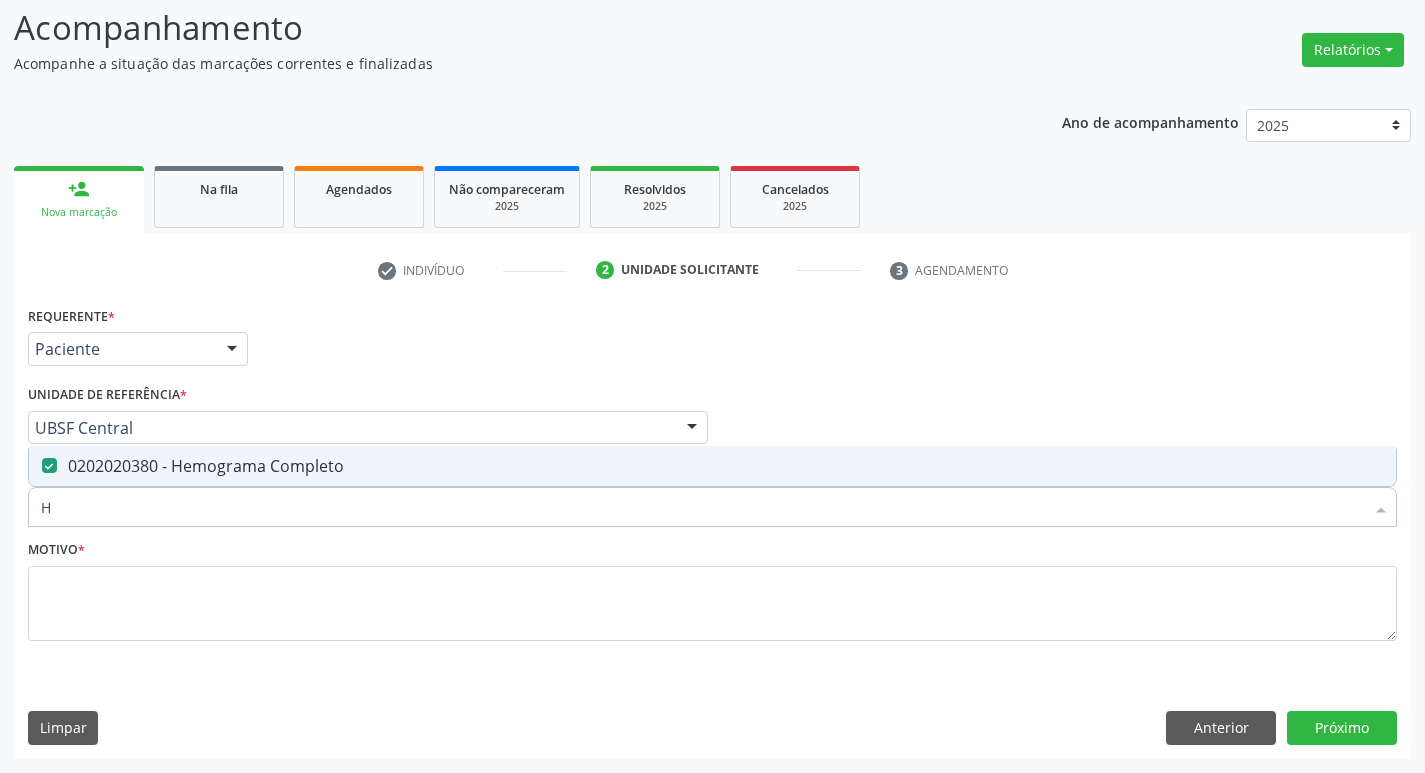 type 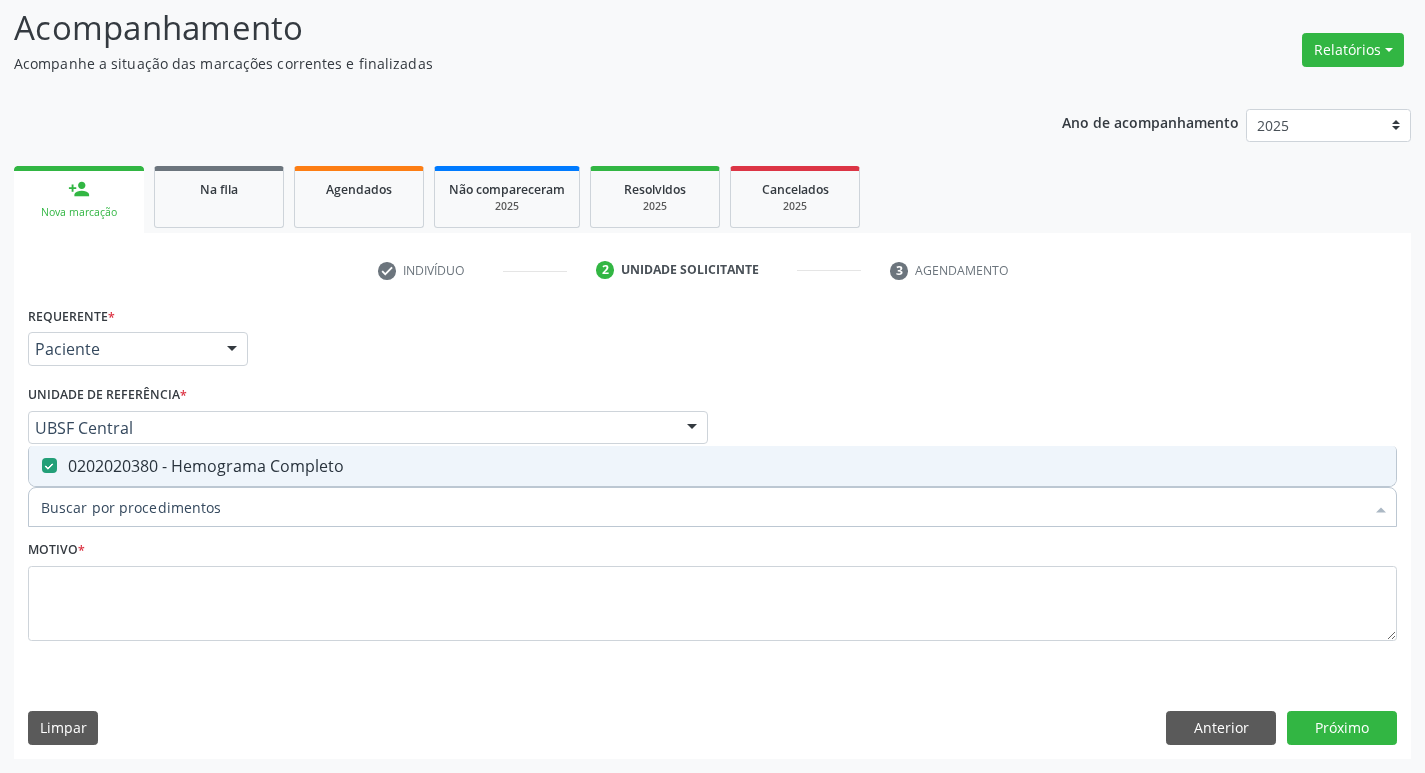 checkbox on "false" 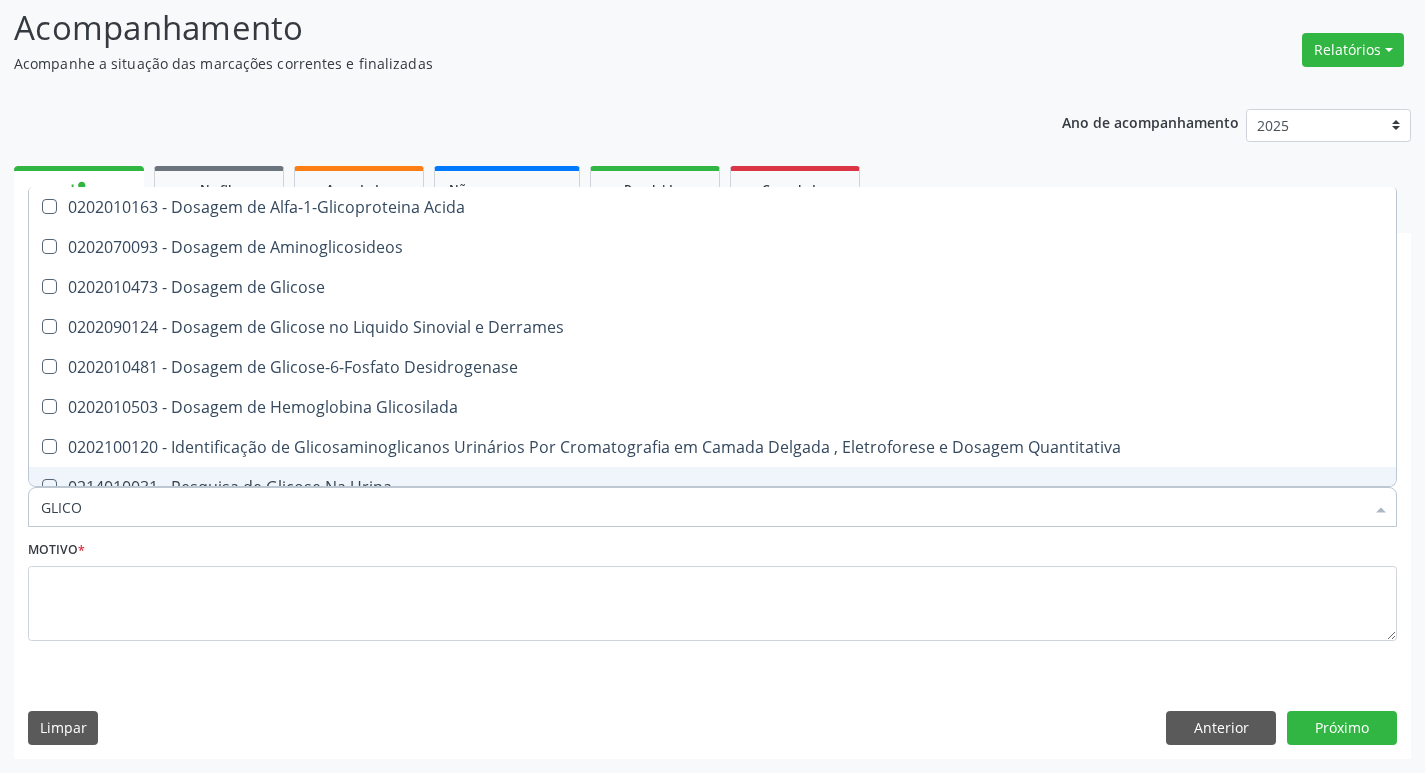 type on "GLICOS" 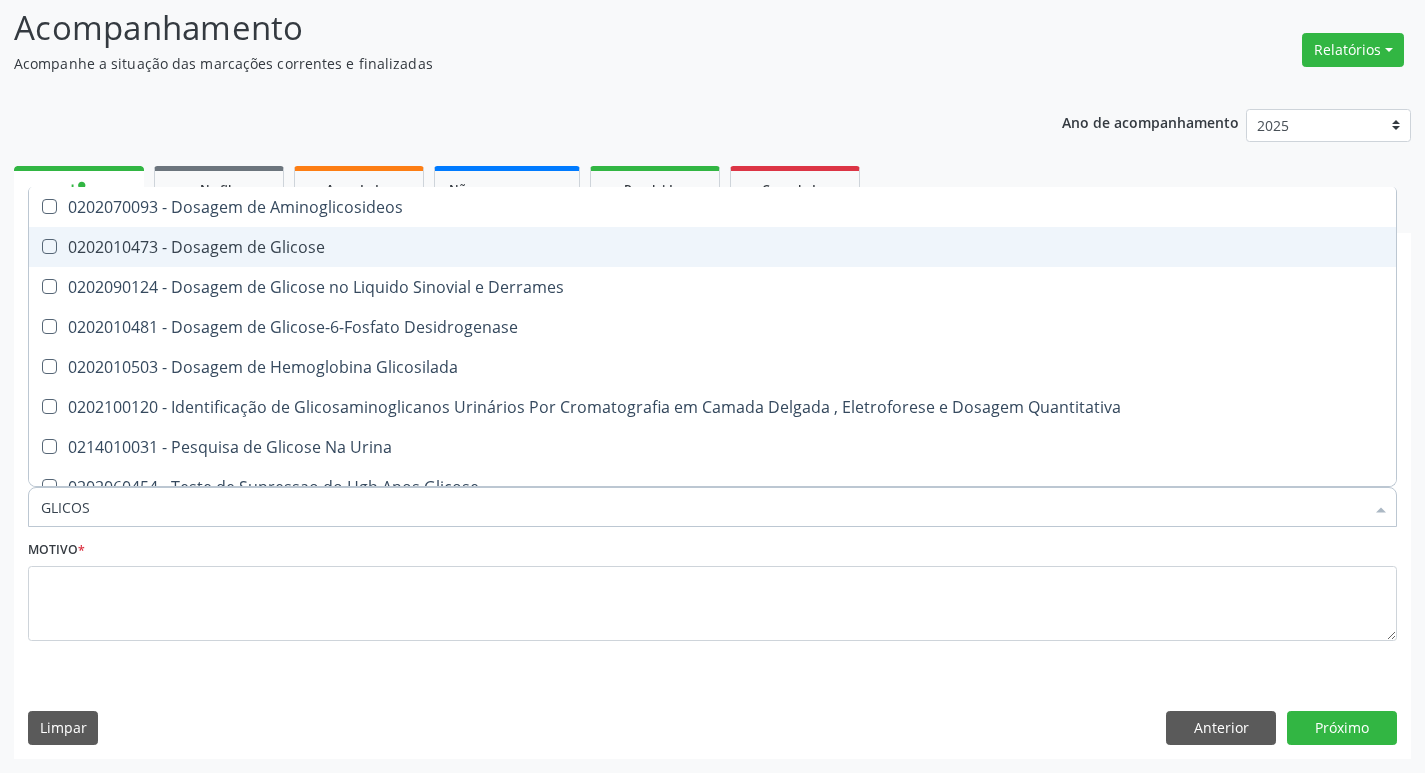 click on "0202010473 - Dosagem de Glicose" at bounding box center [712, 247] 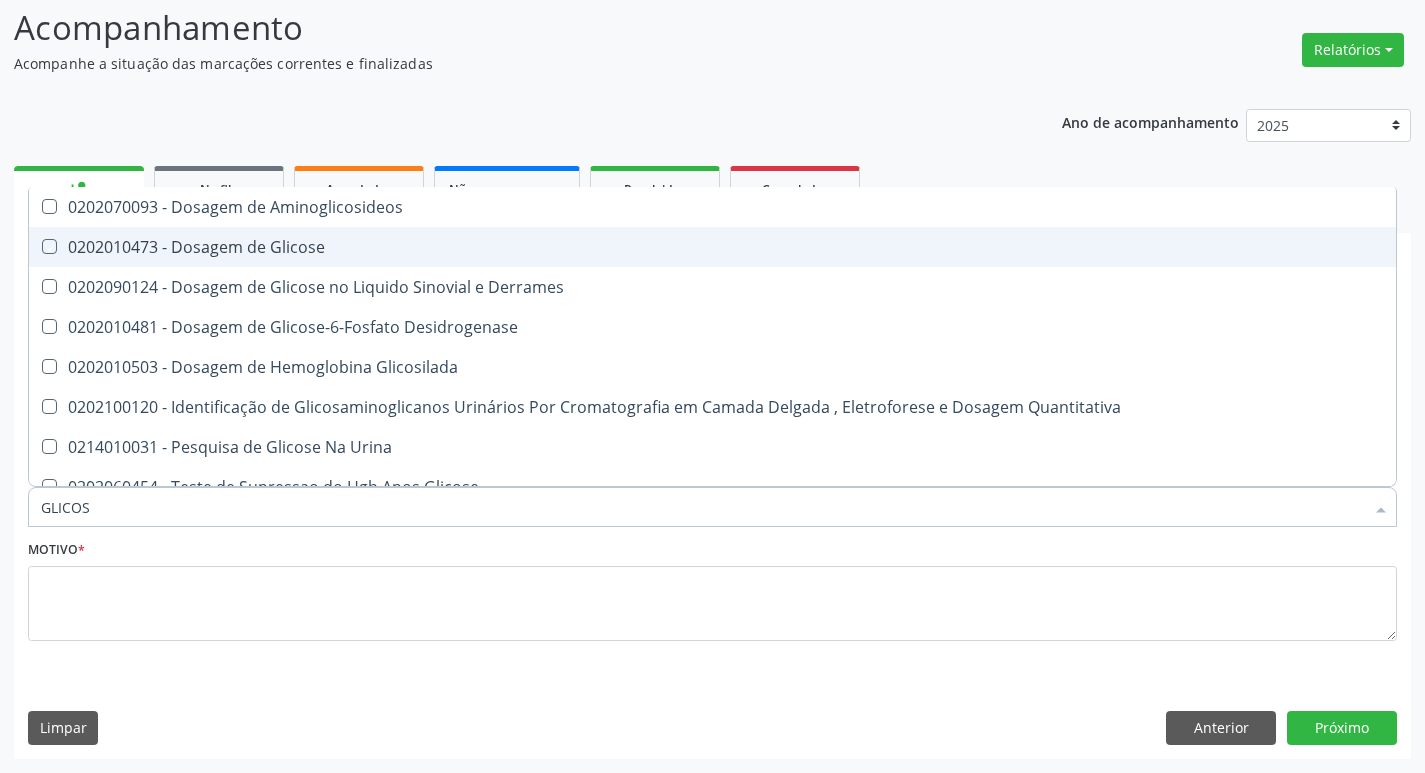 checkbox on "true" 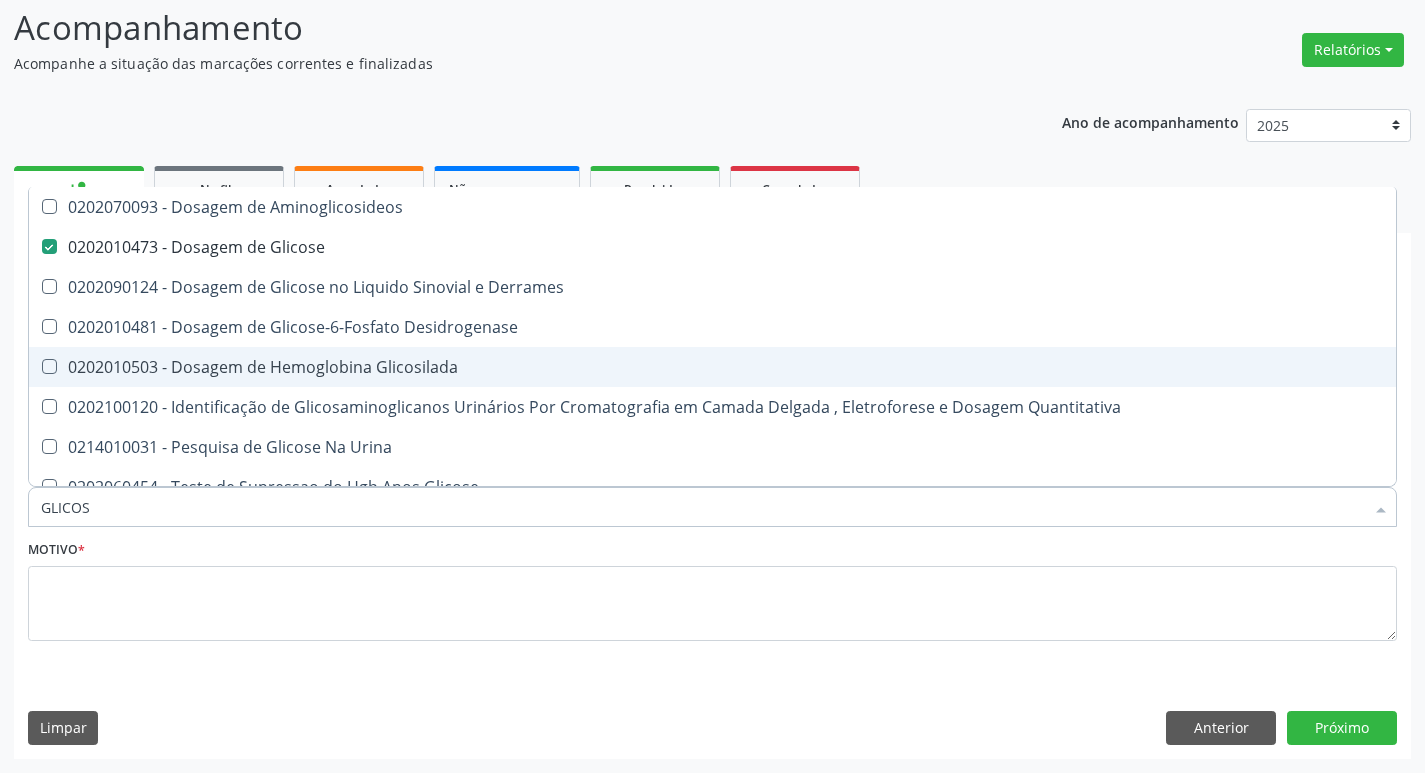 click on "0202010503 - Dosagem de Hemoglobina Glicosilada" at bounding box center [712, 367] 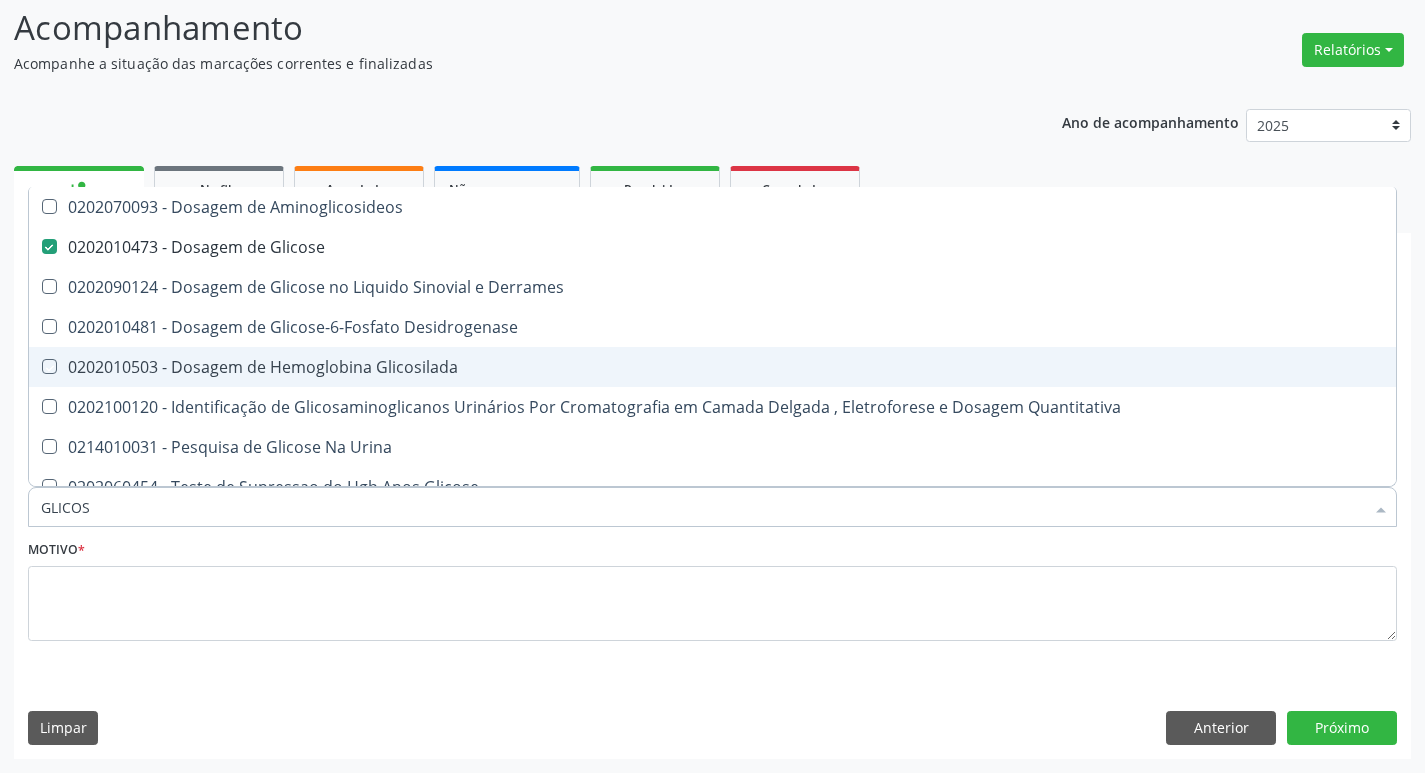 checkbox on "true" 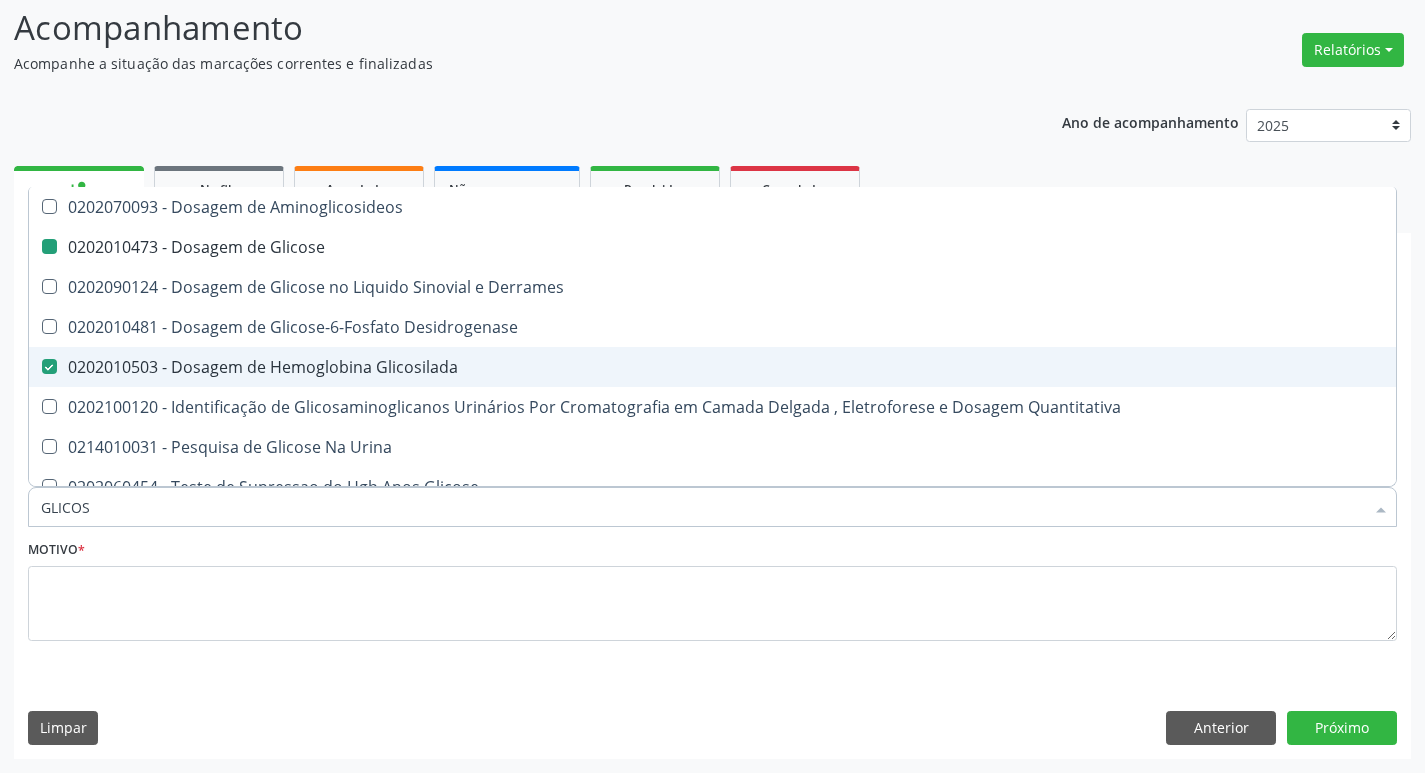 type on "GLICO" 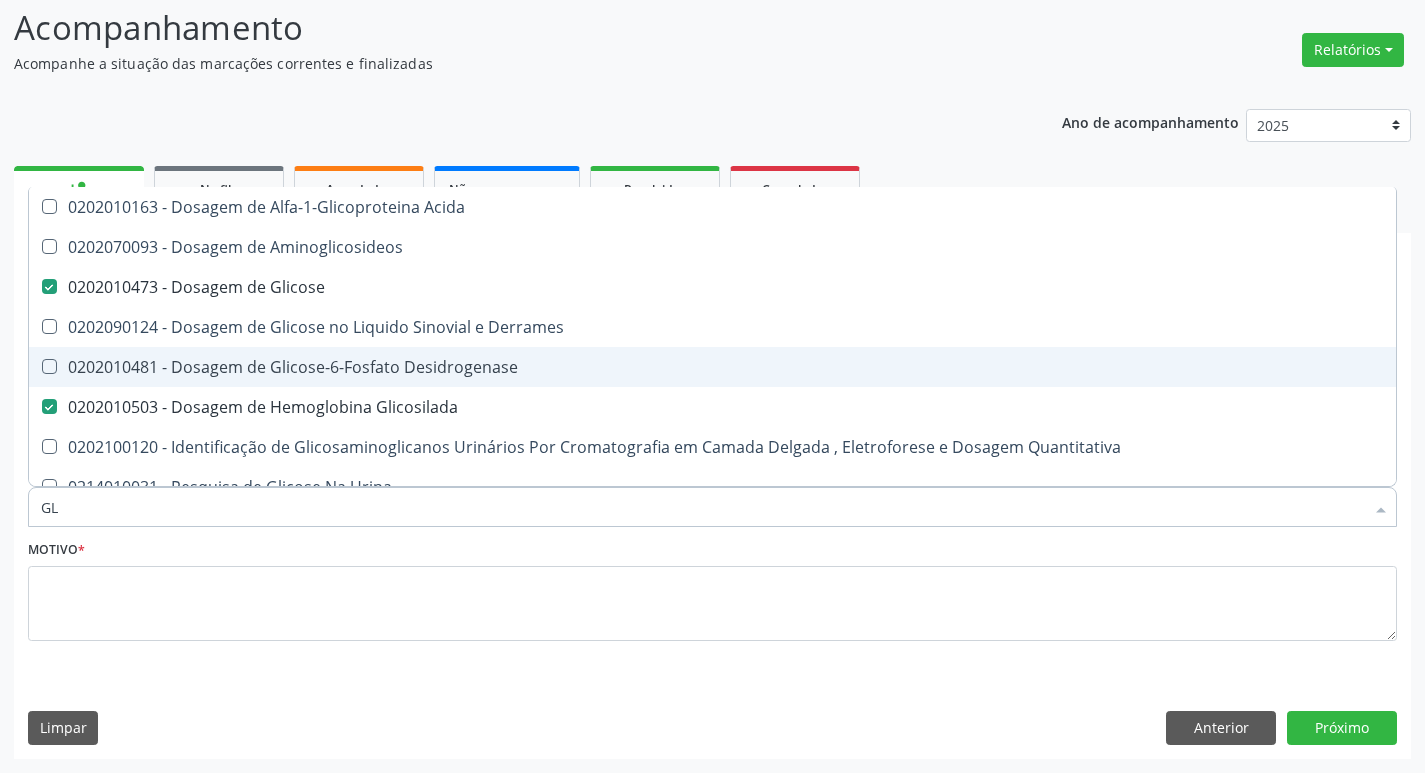 type on "G" 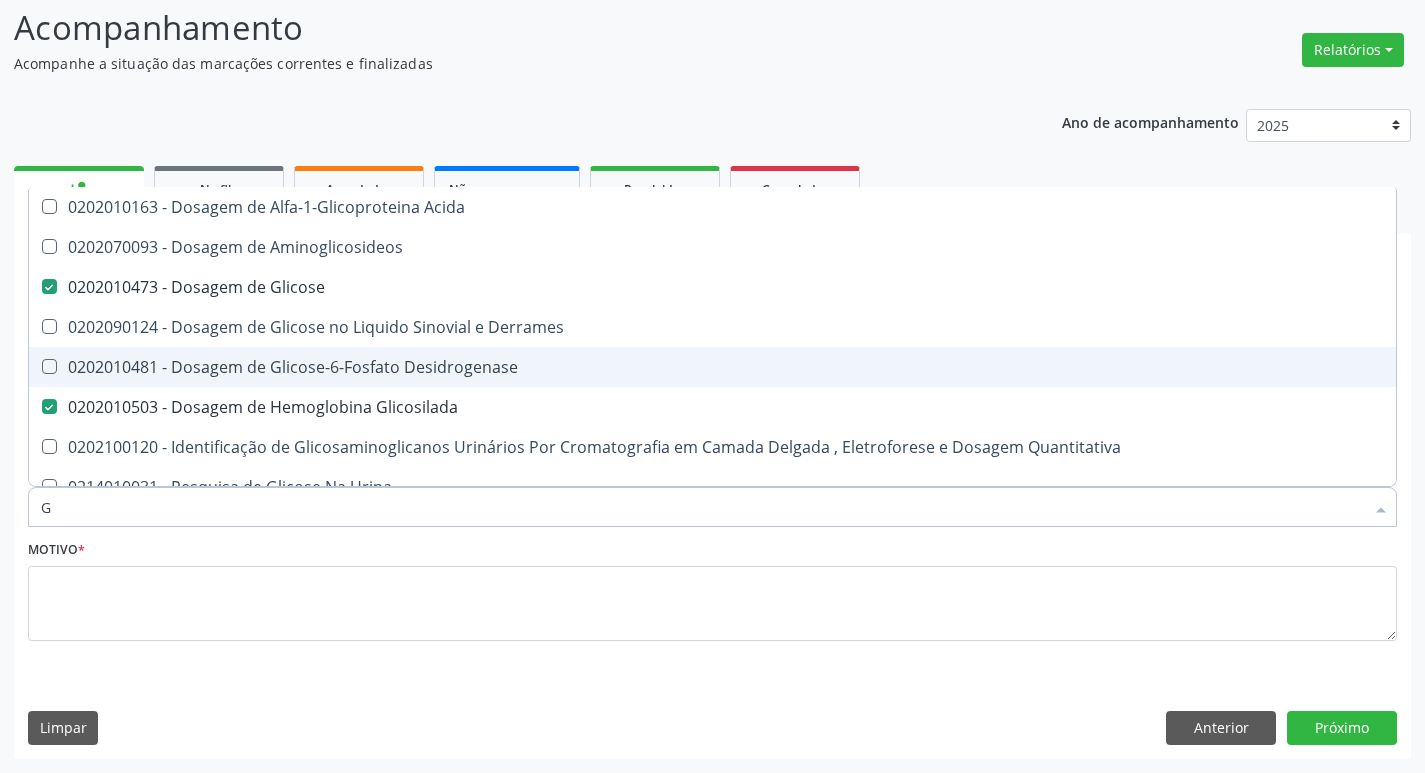 type 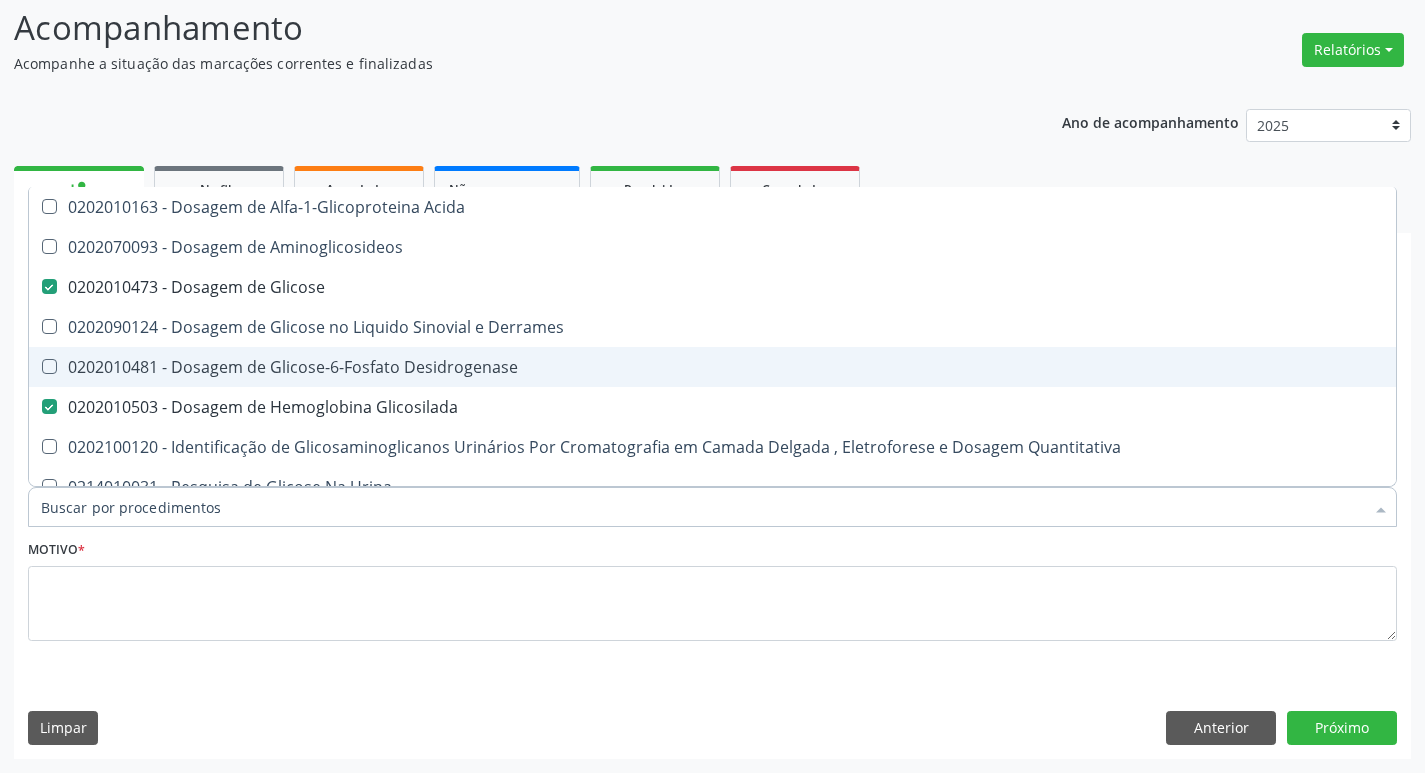 checkbox on "false" 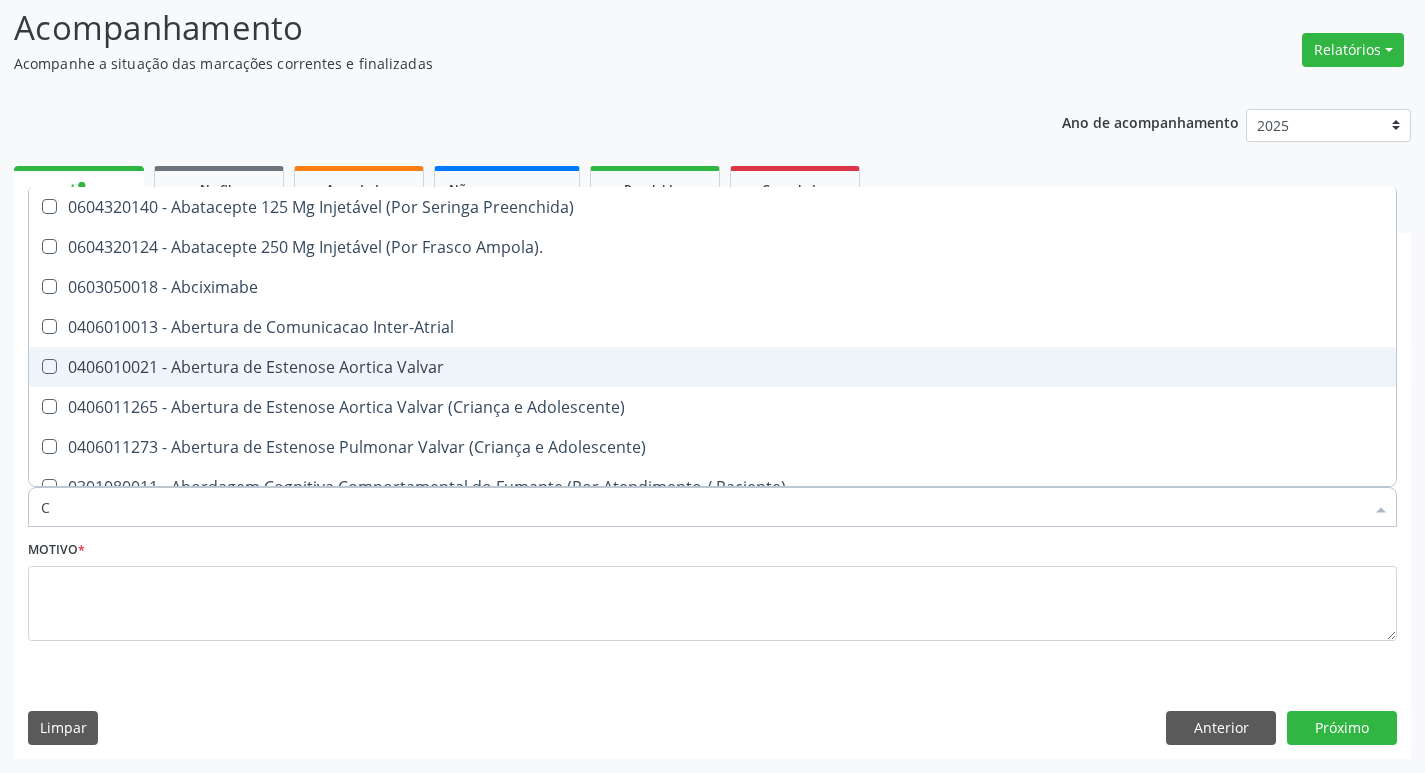 type on "CO" 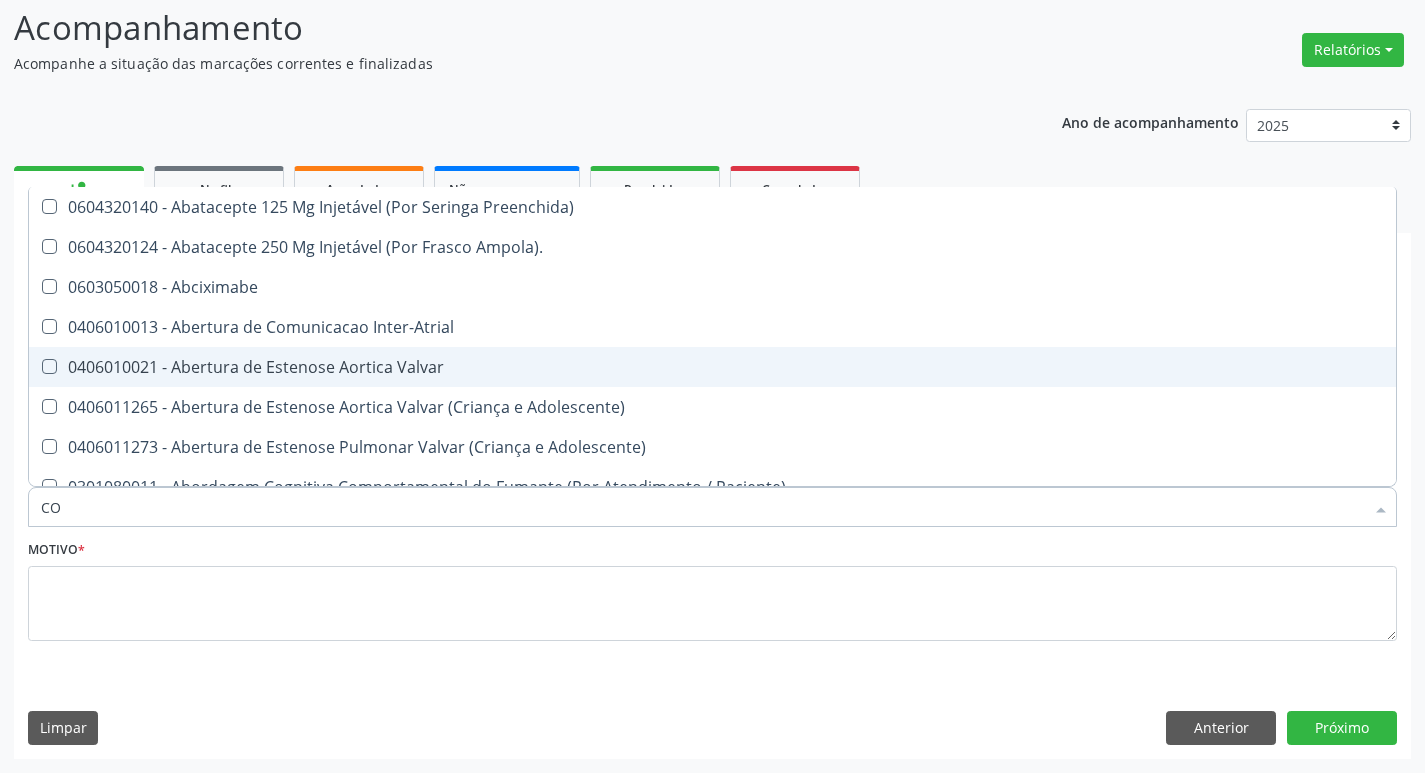 checkbox on "true" 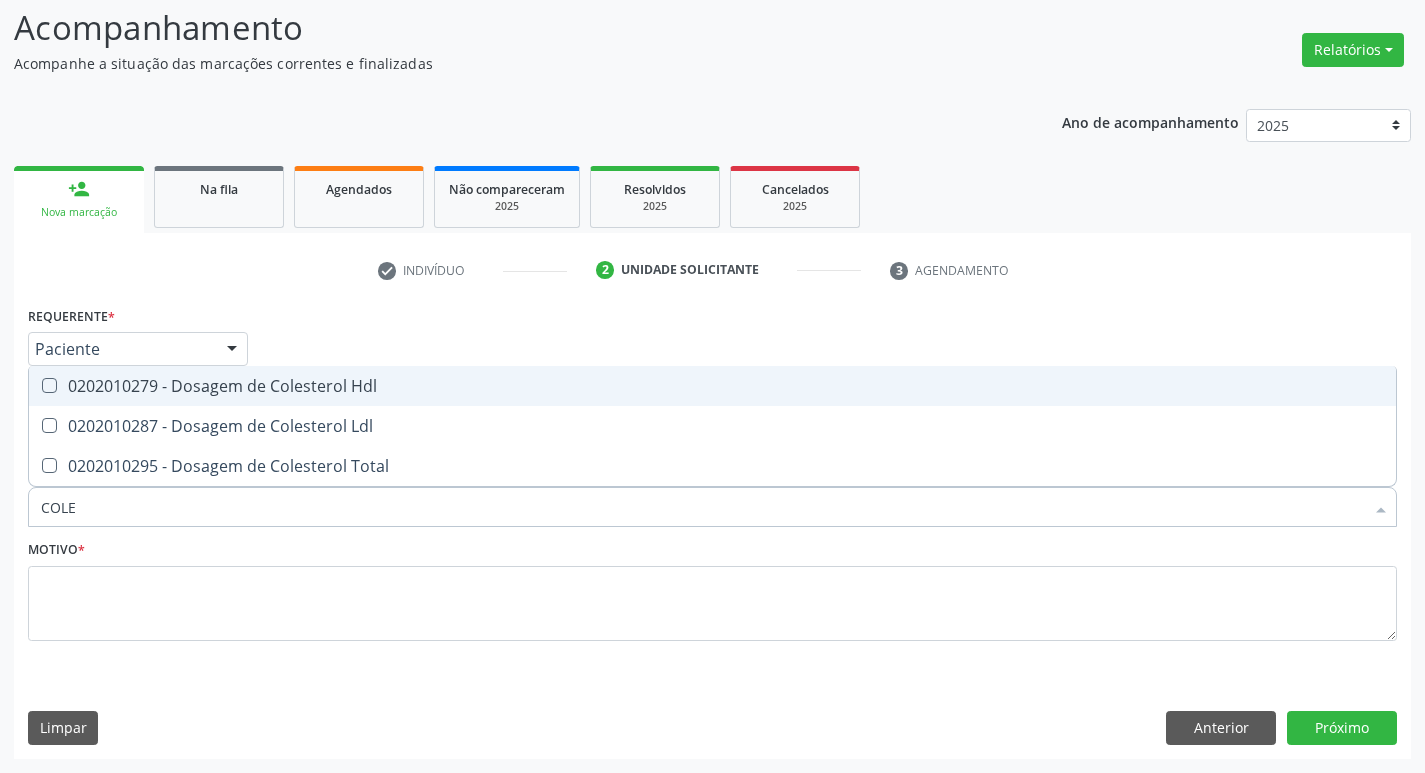 type on "COLES" 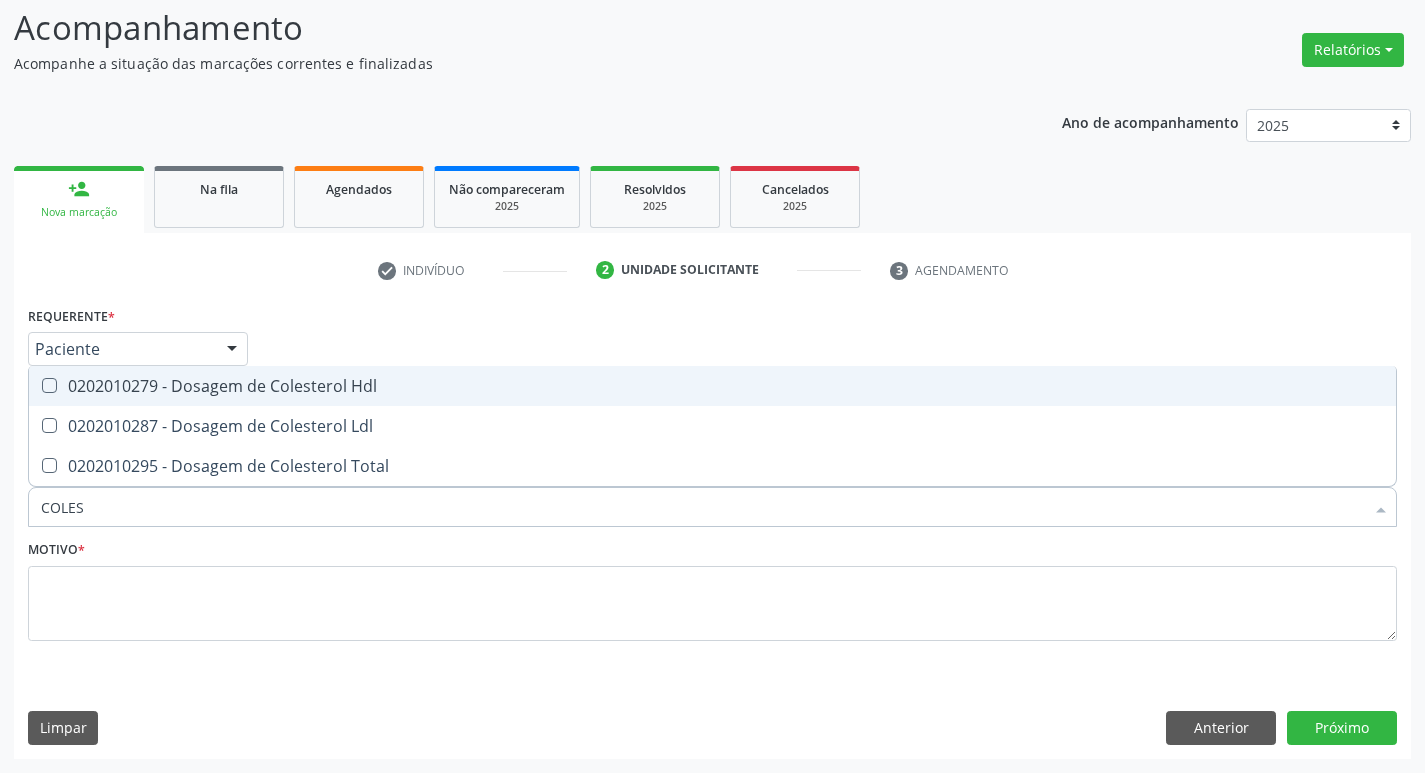 click on "0202010279 - Dosagem de Colesterol Hdl" at bounding box center [712, 386] 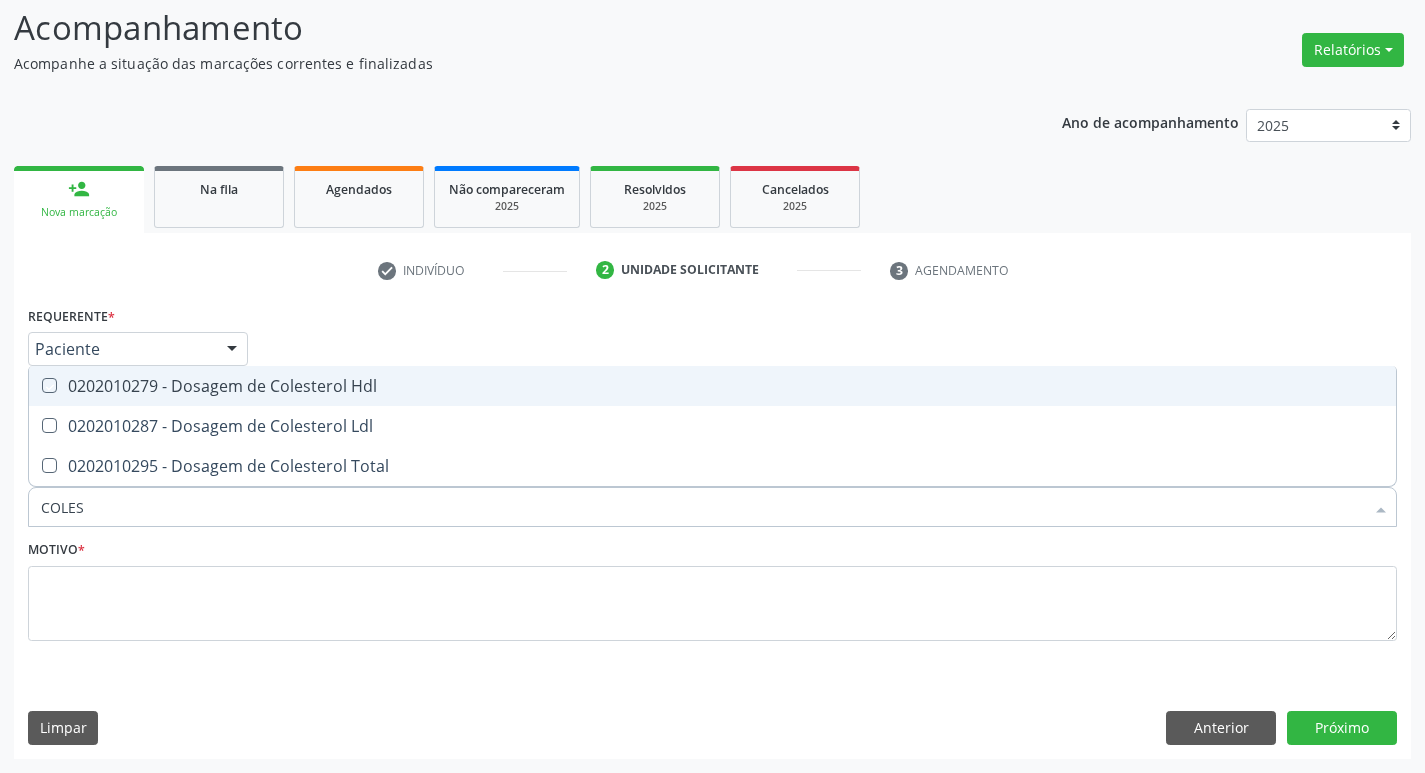 checkbox on "true" 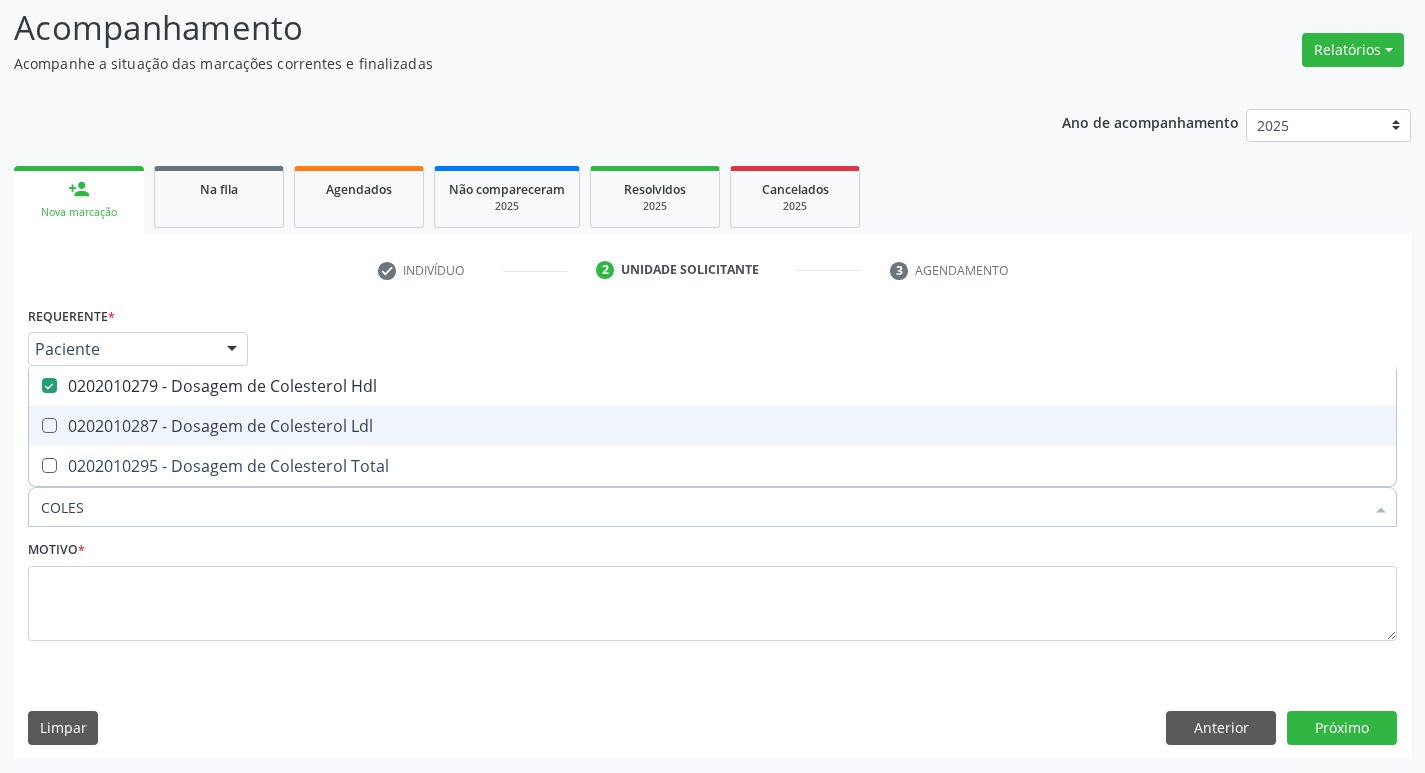 click on "0202010287 - Dosagem de Colesterol Ldl" at bounding box center [712, 426] 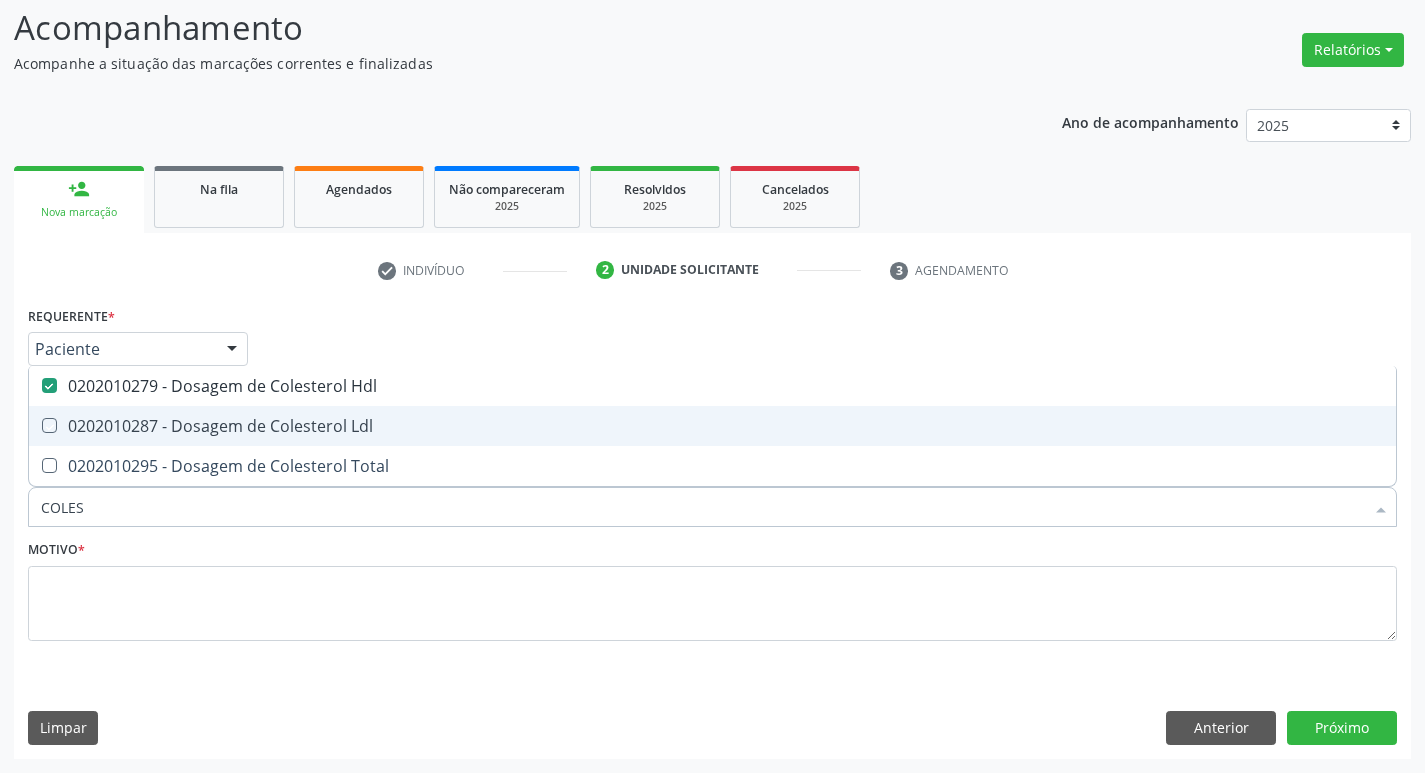 checkbox on "true" 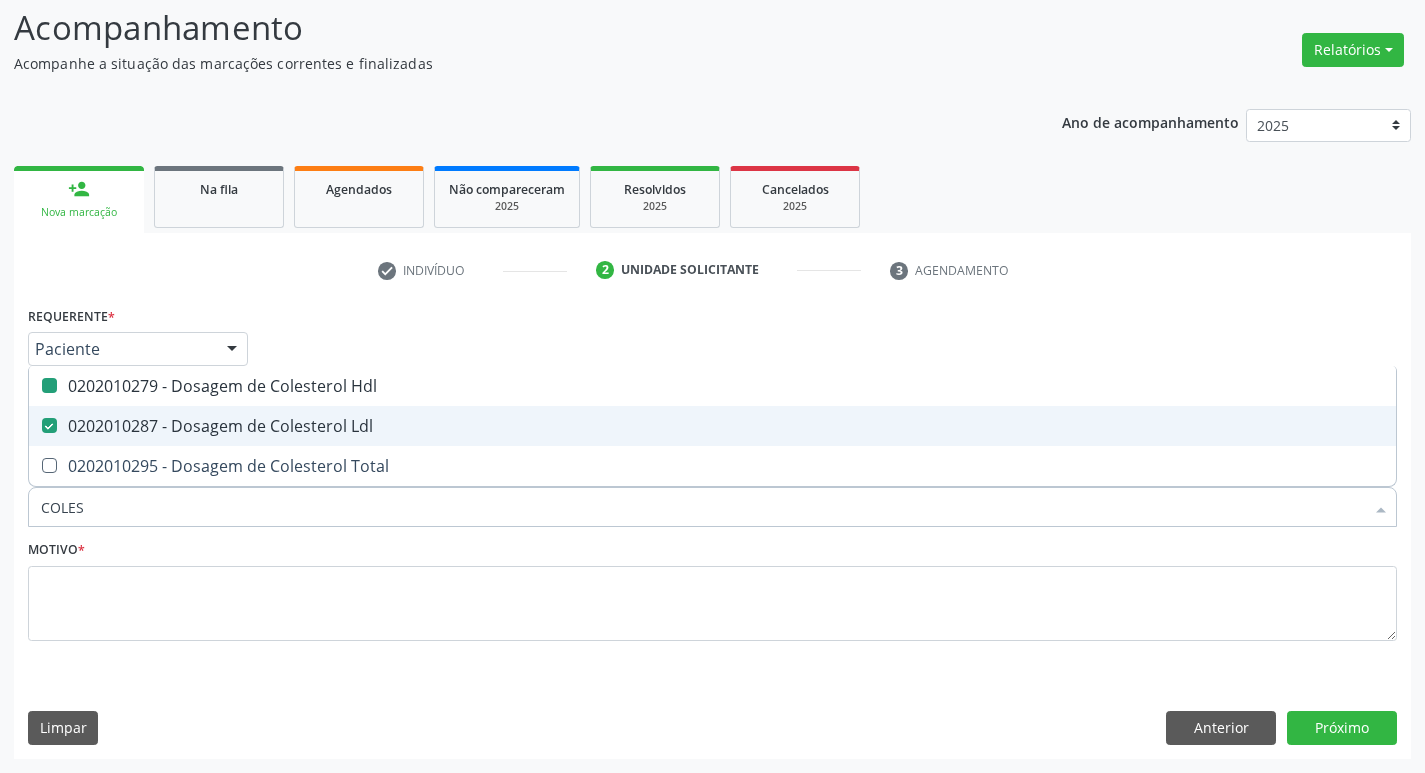 type on "COLE" 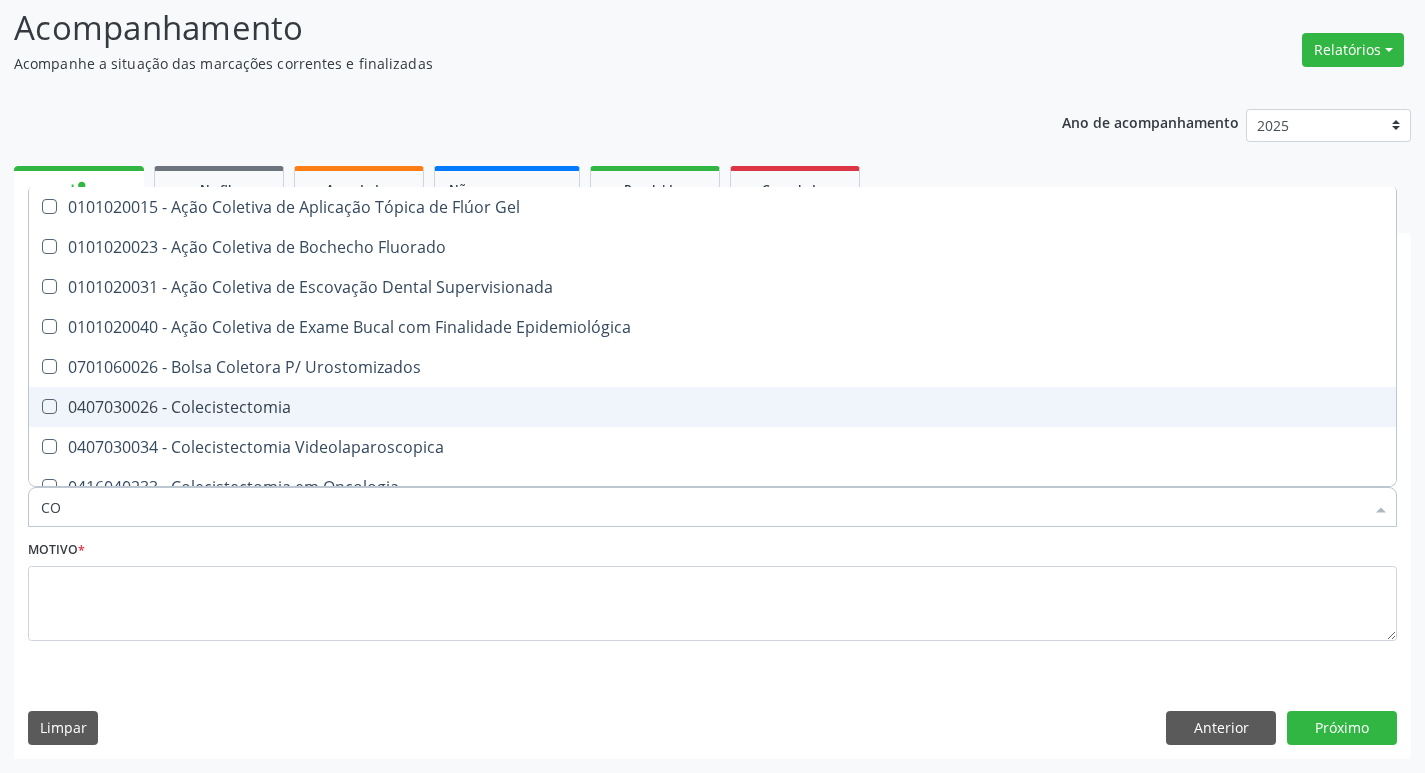 type on "C" 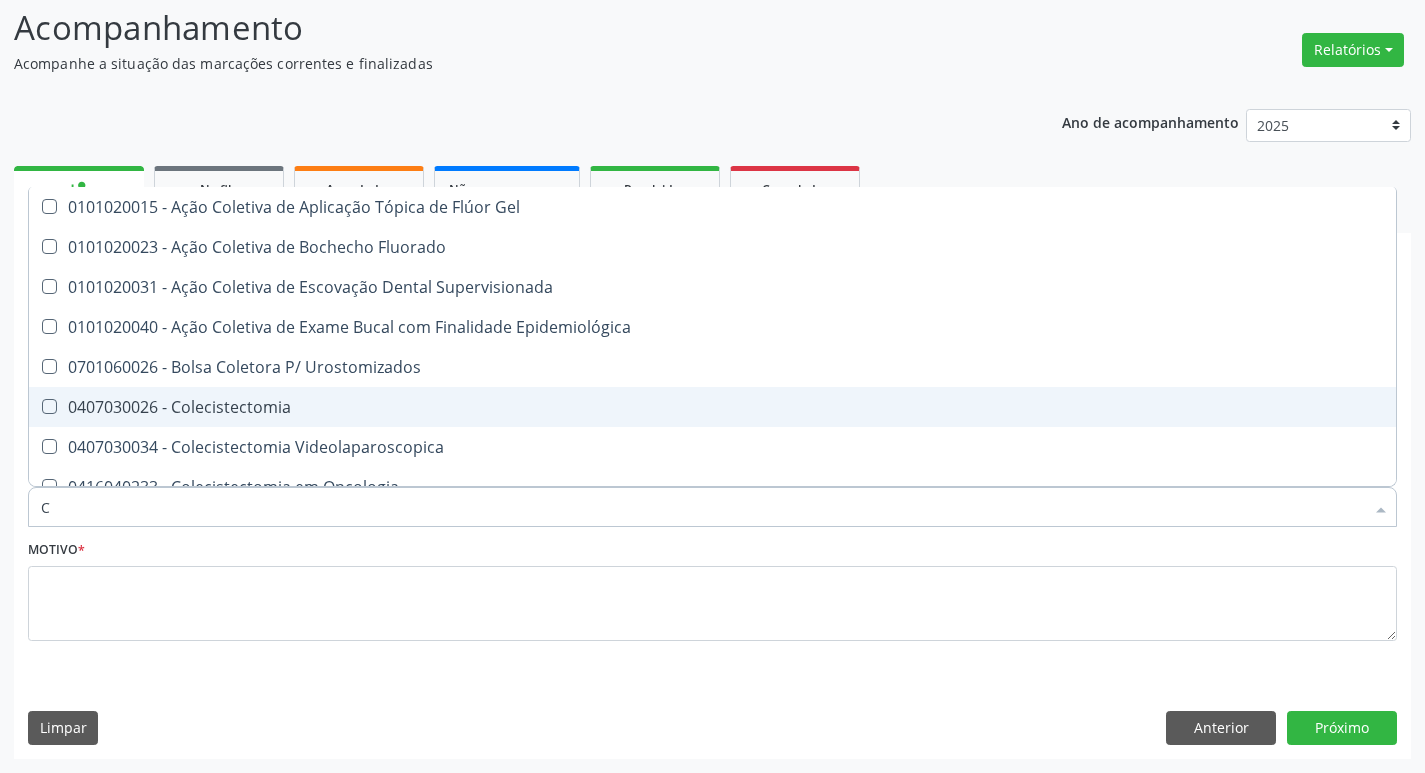 type 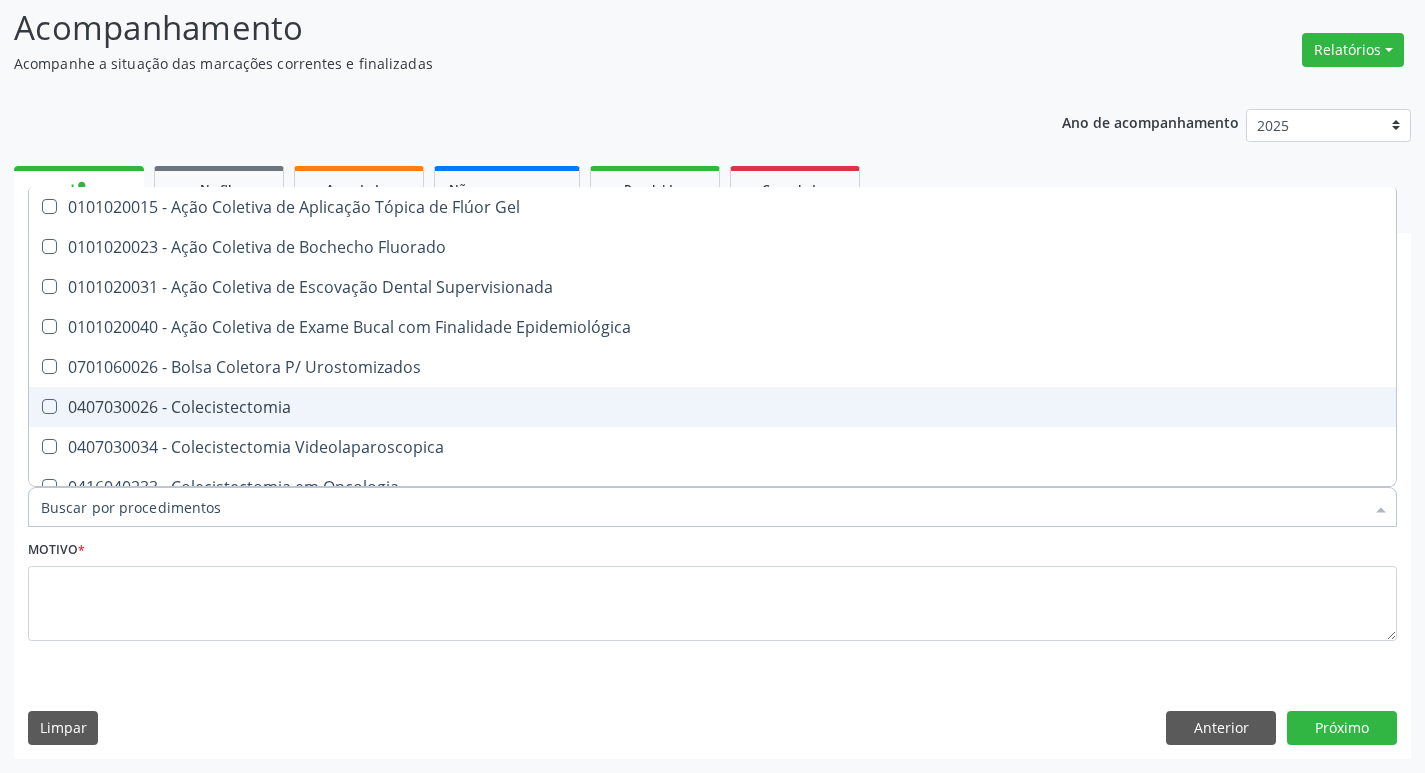 checkbox on "false" 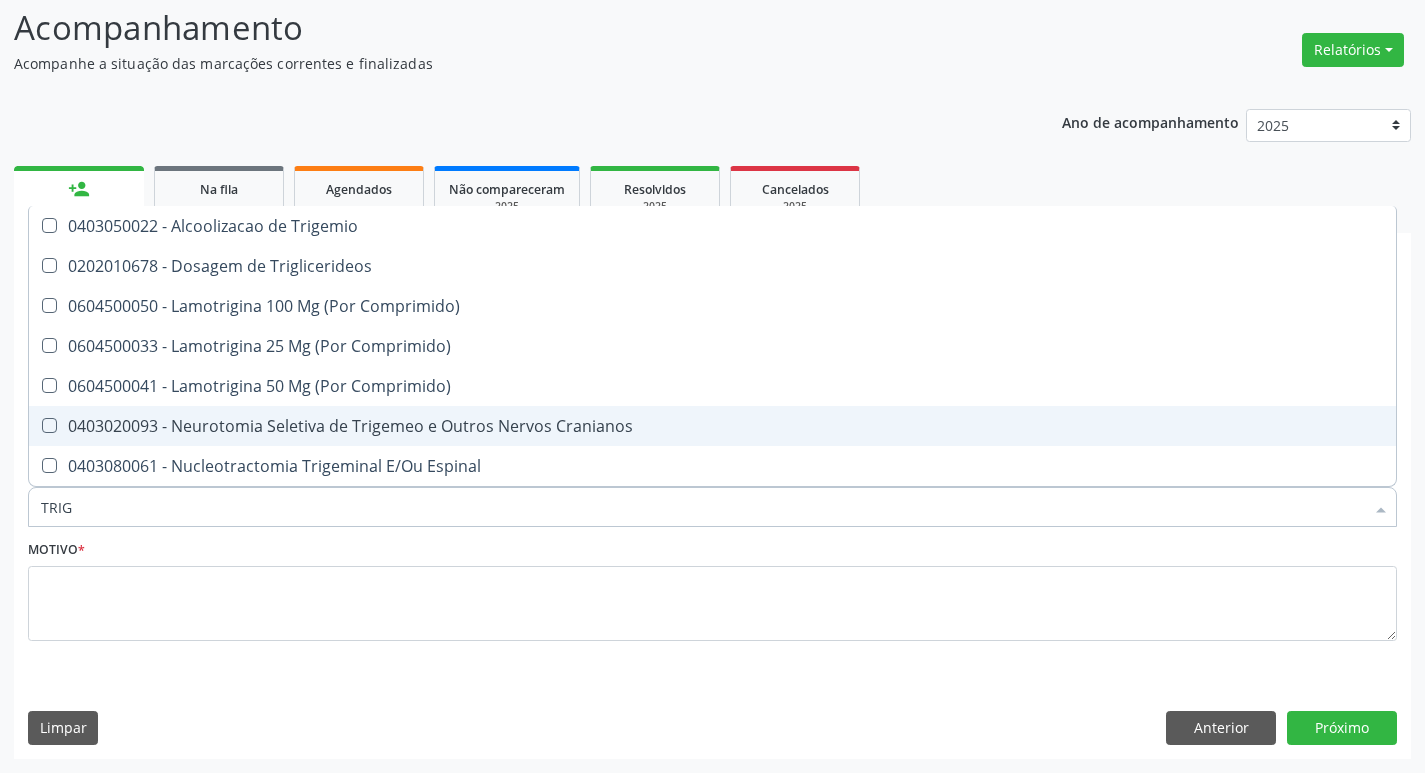 type on "TRIGL" 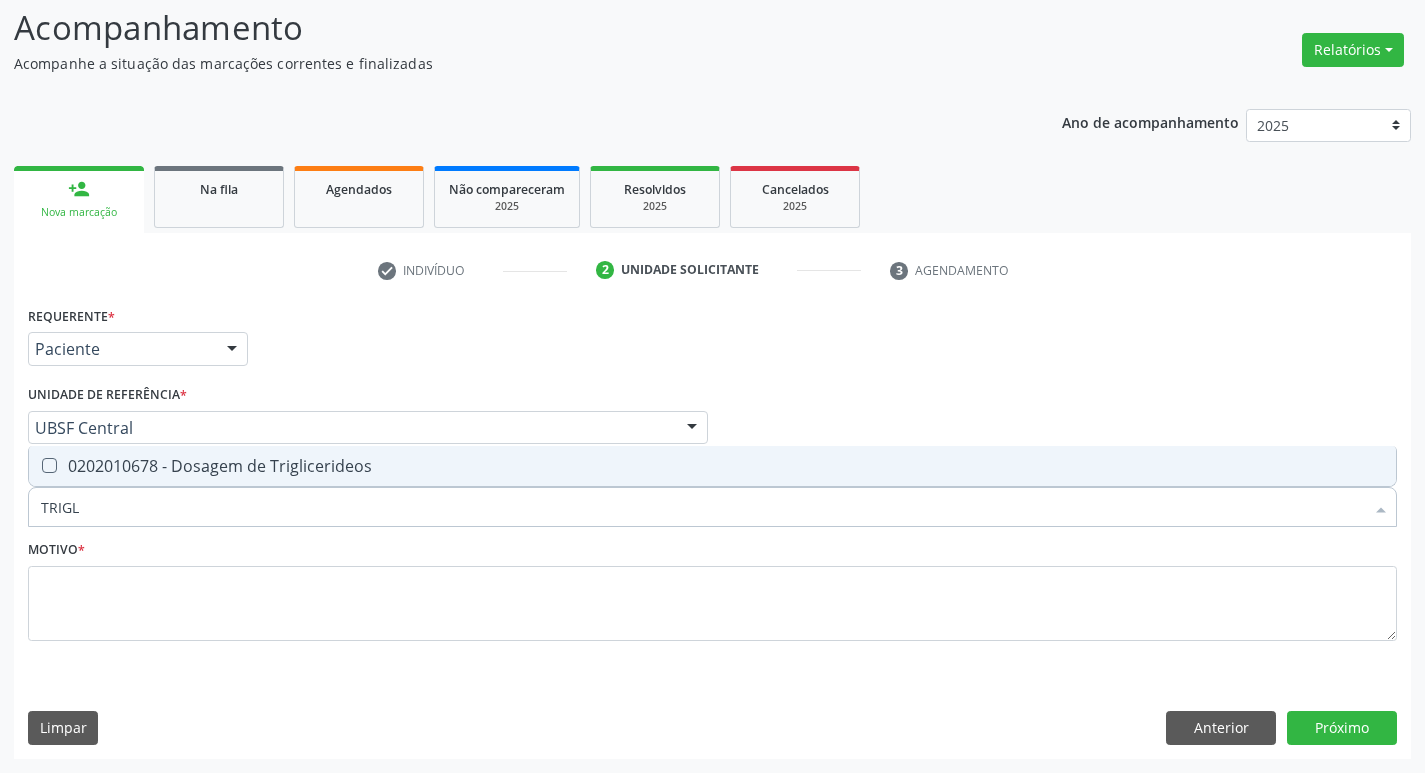 click on "0202010678 - Dosagem de Triglicerideos" at bounding box center [712, 466] 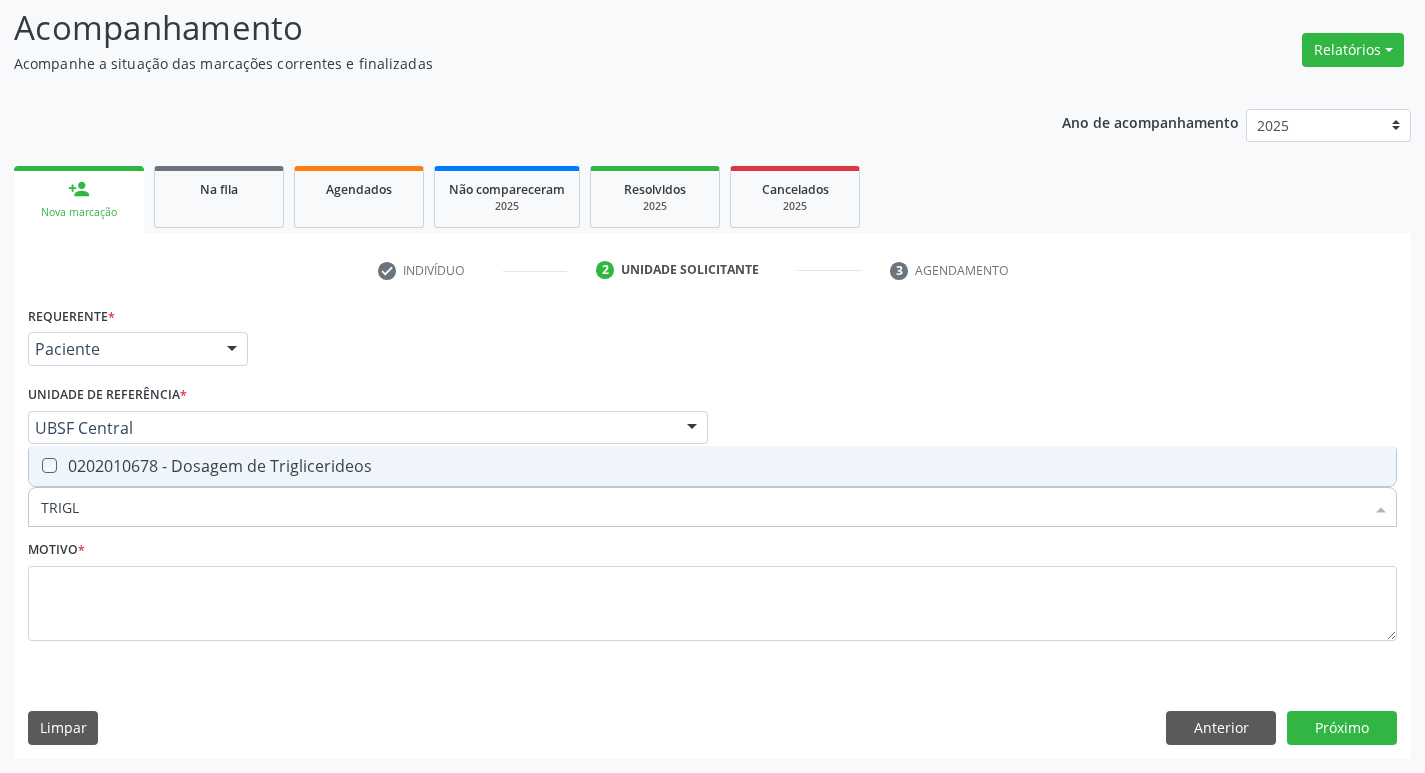 checkbox on "true" 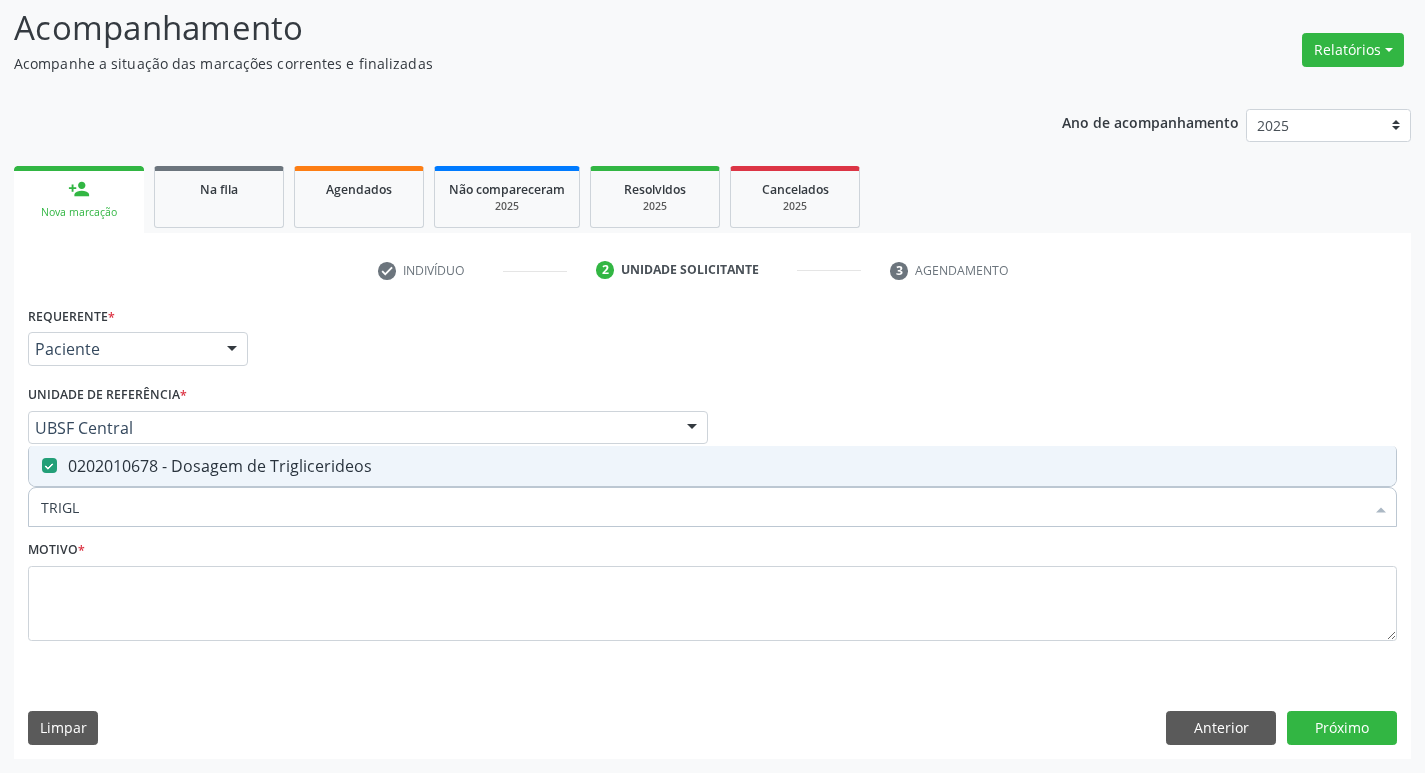 type on "TRIG" 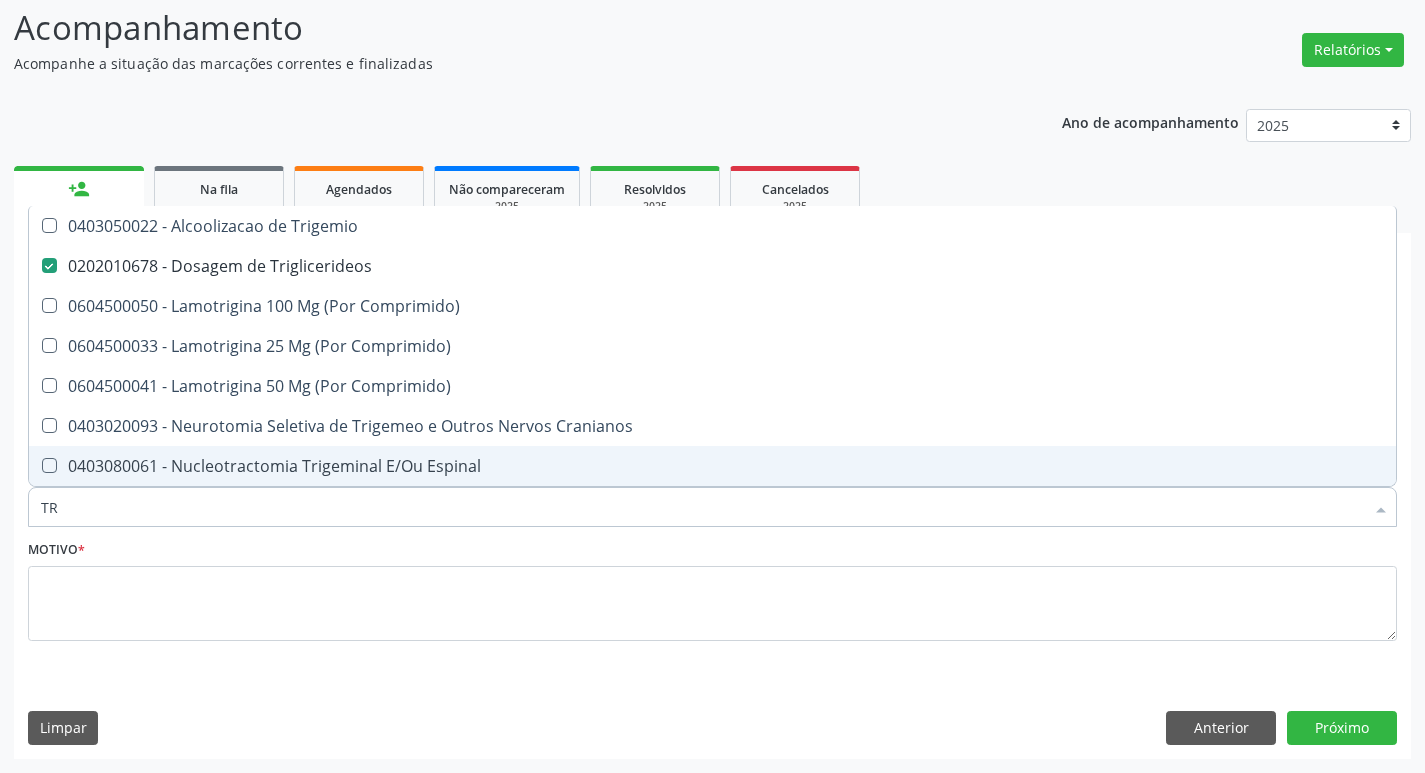 type on "T" 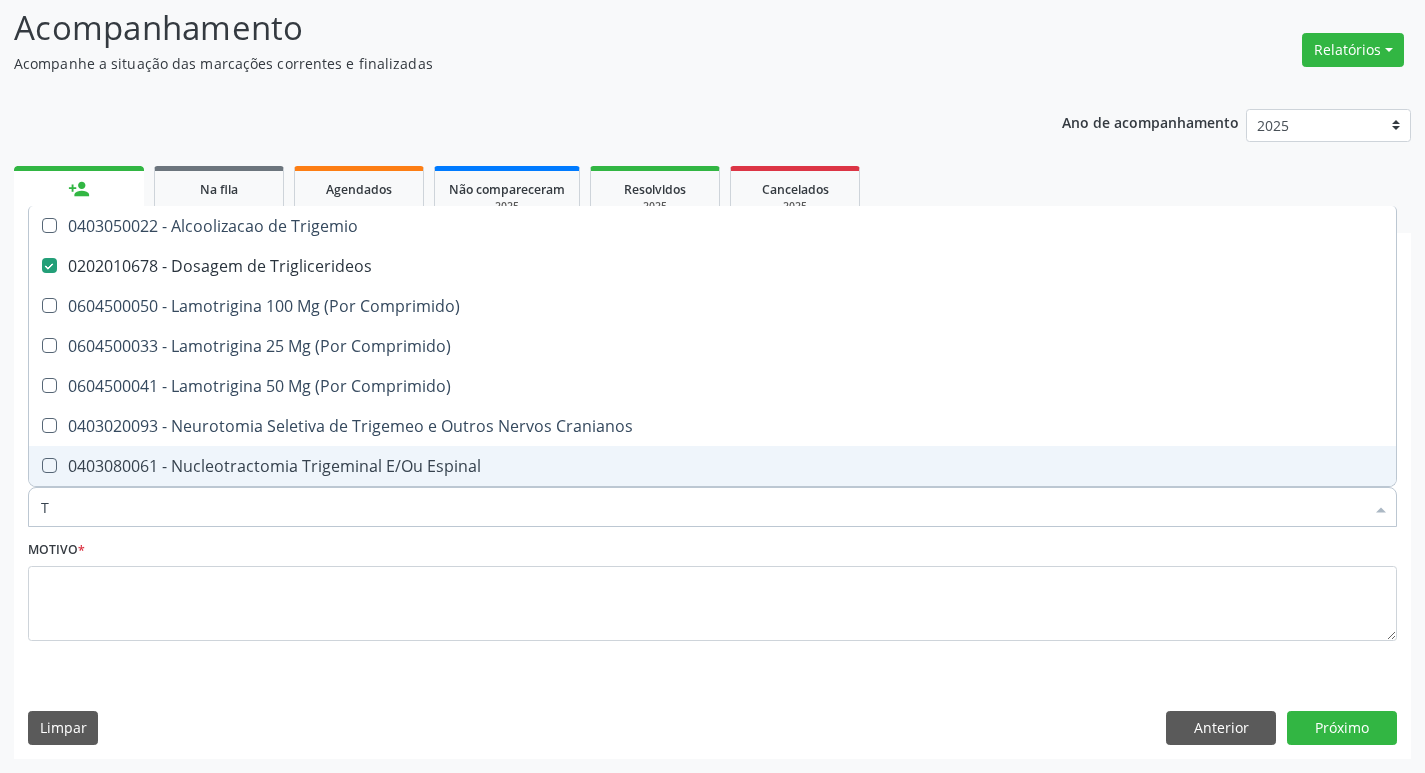 type 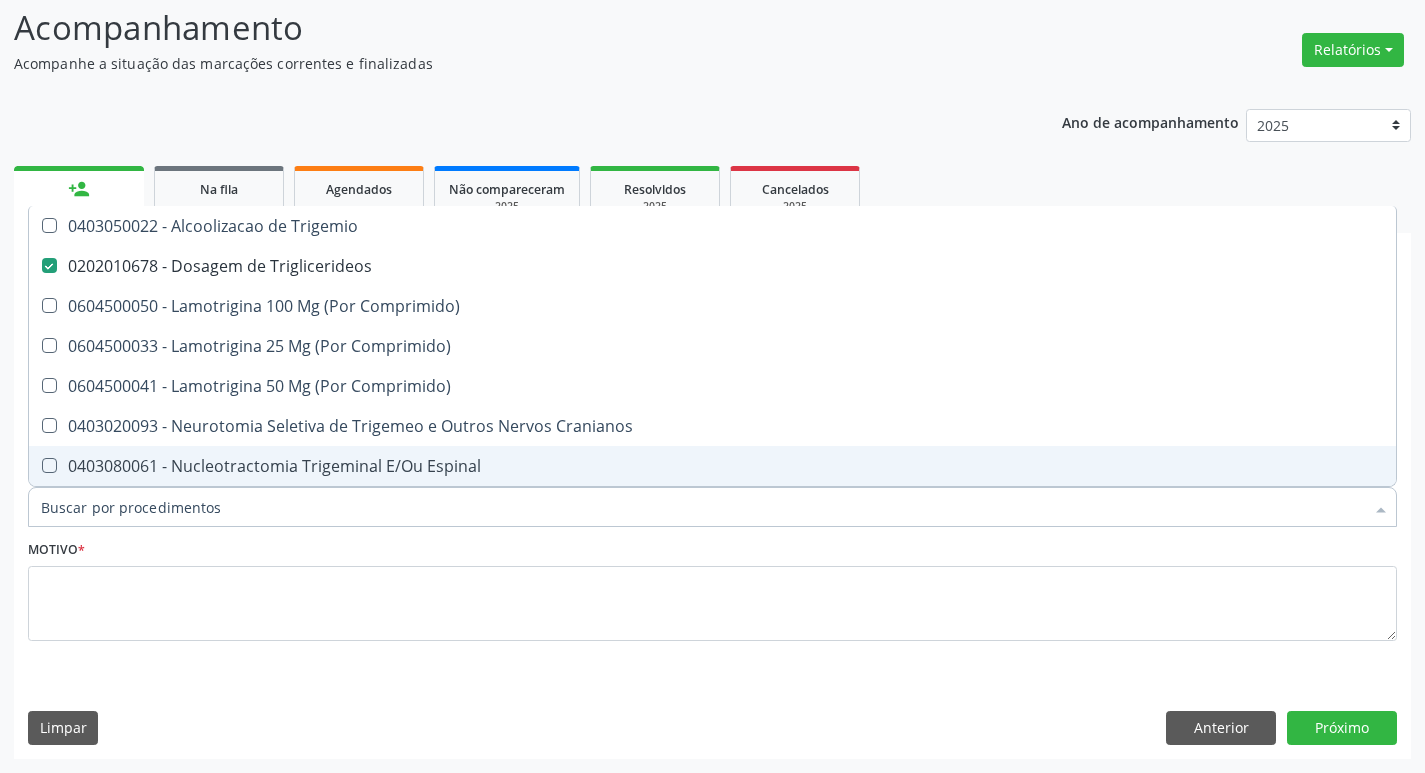 checkbox on "false" 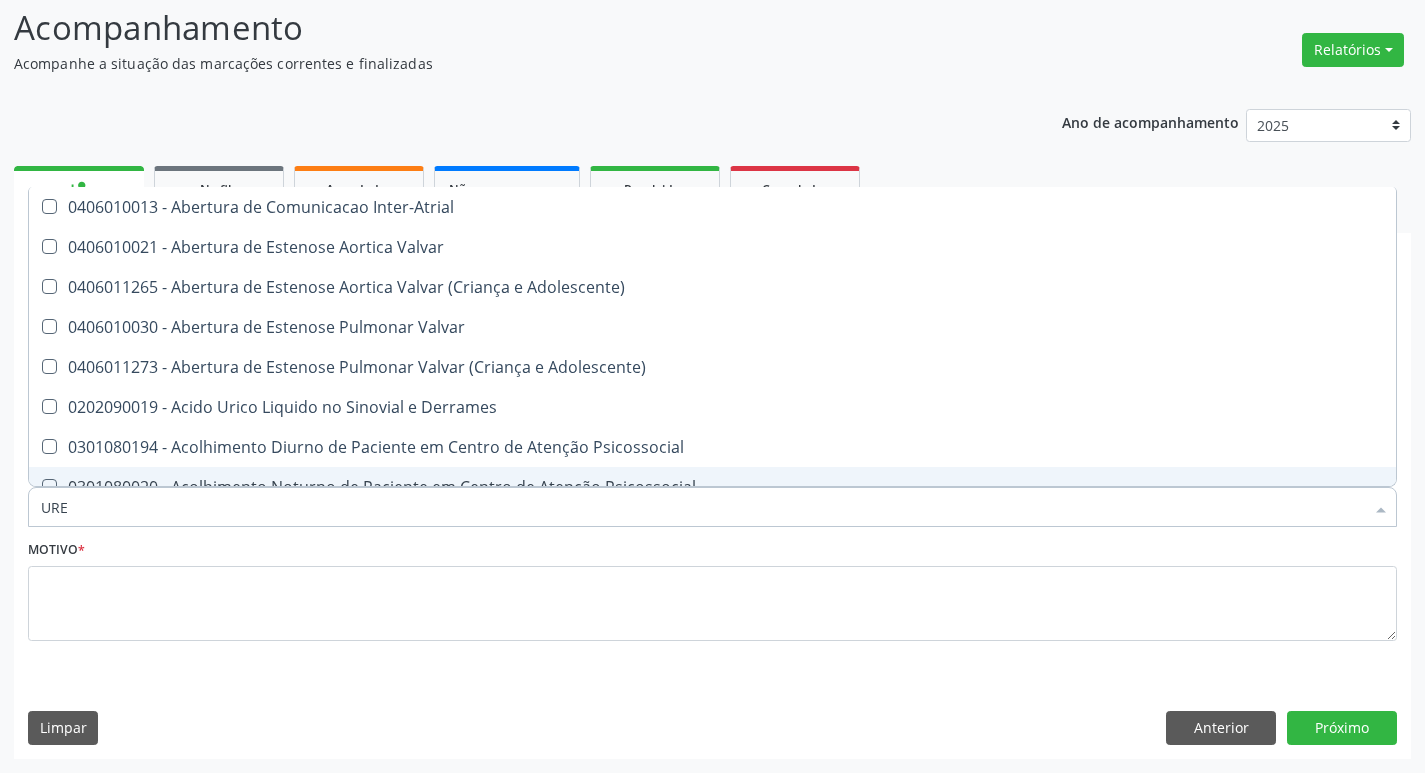 type on "UREI" 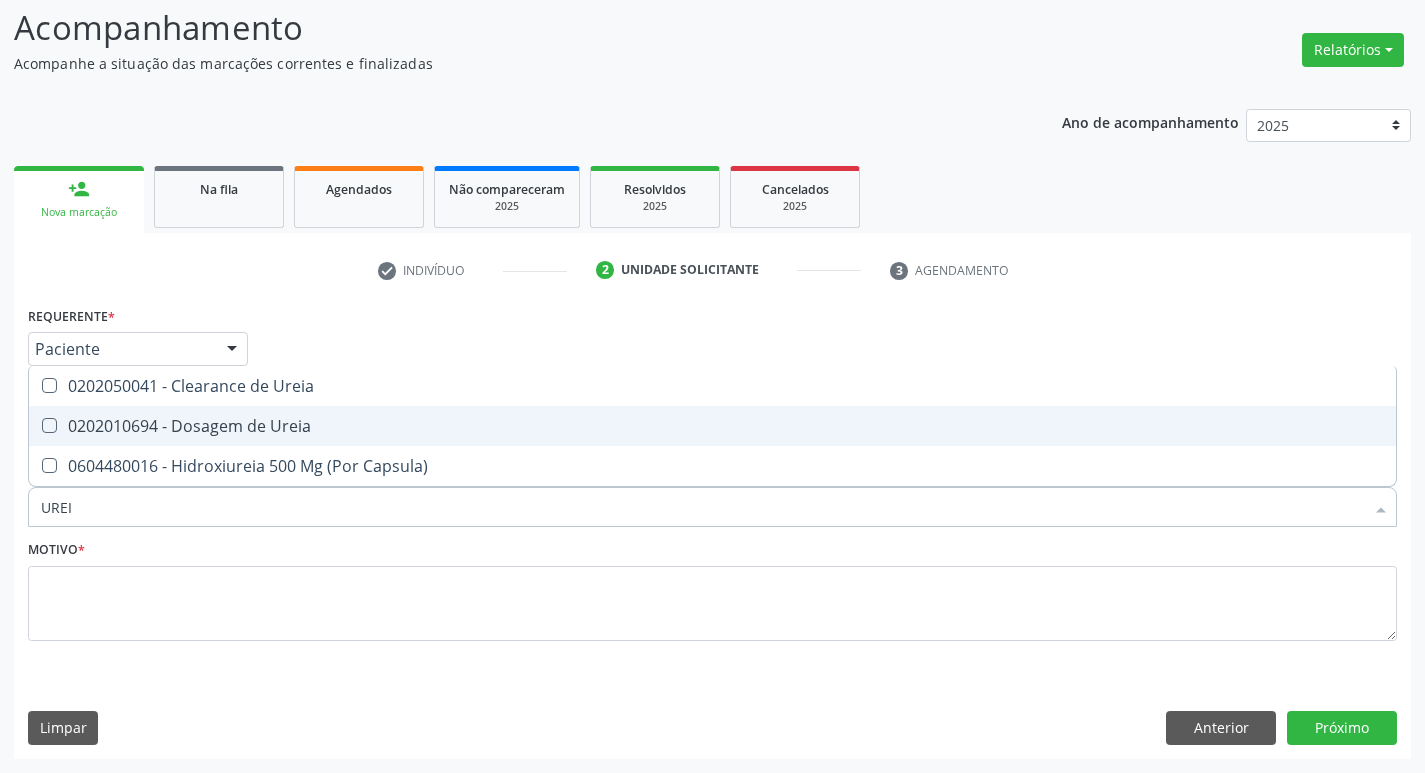 click on "0202010694 - Dosagem de Ureia" at bounding box center [712, 426] 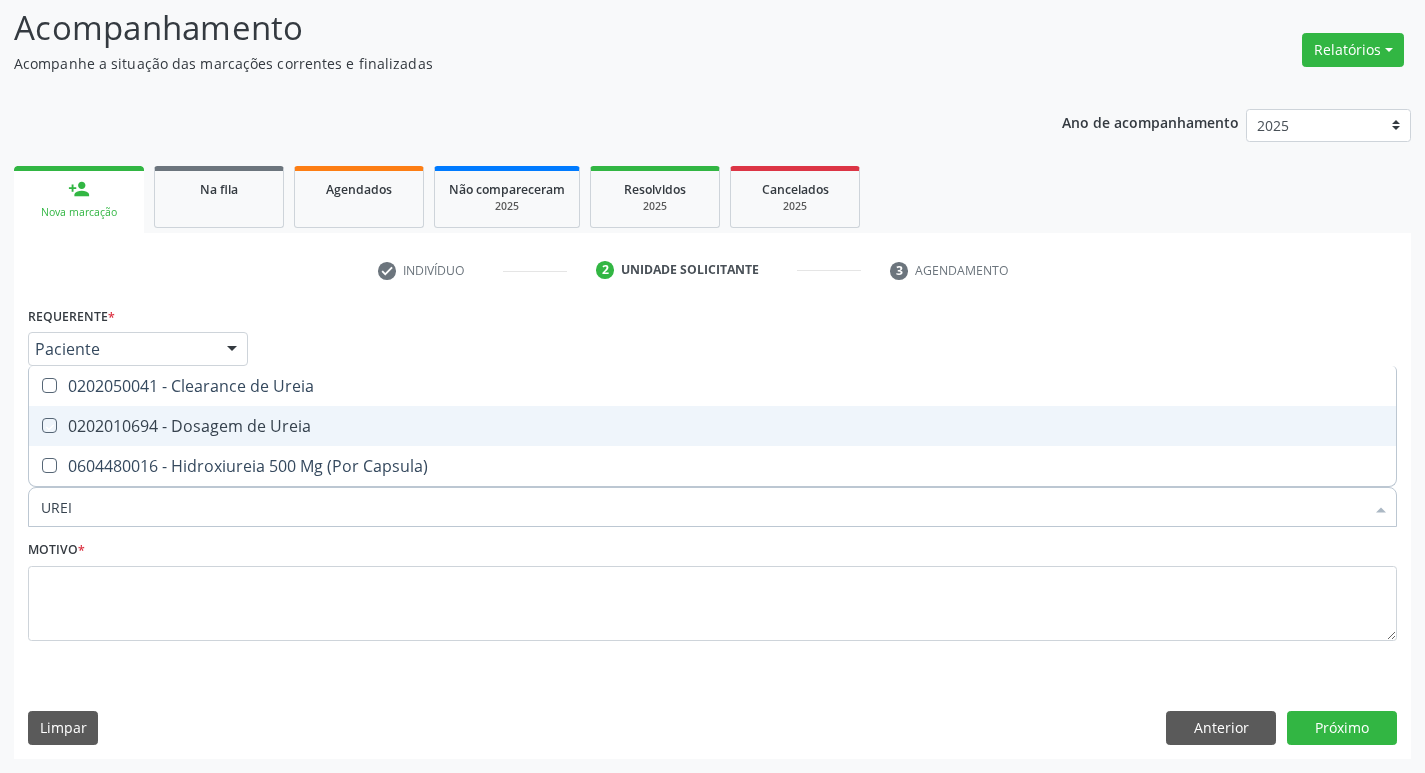 checkbox on "true" 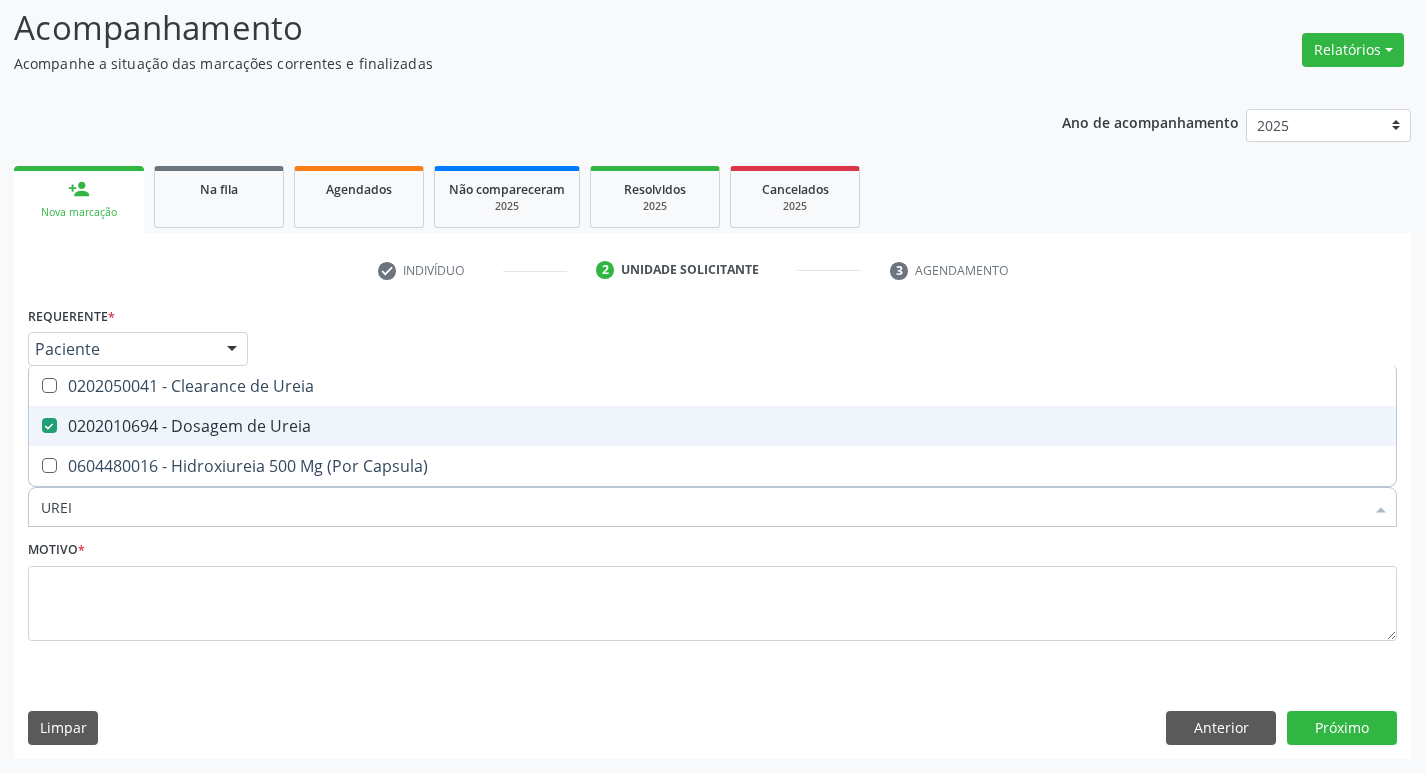 type on "URE" 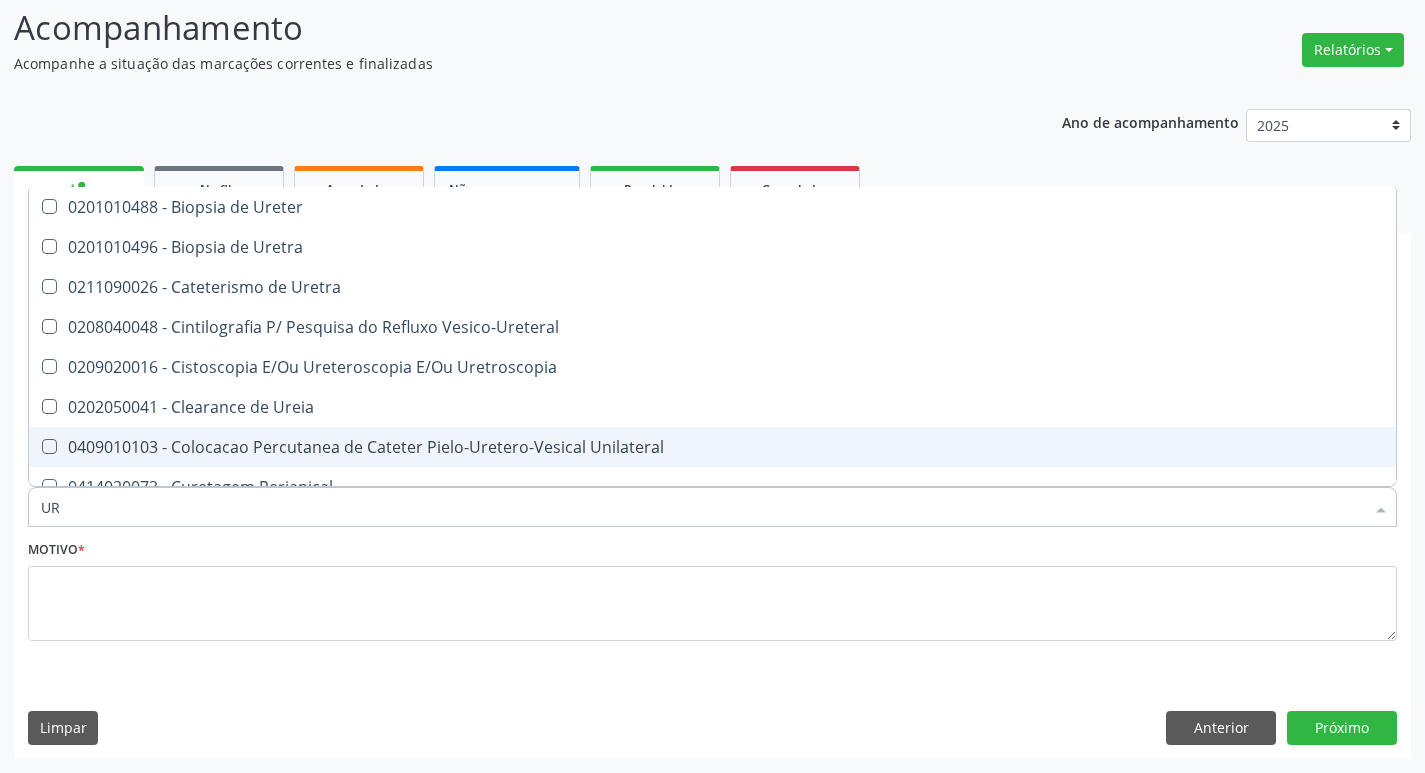 type on "U" 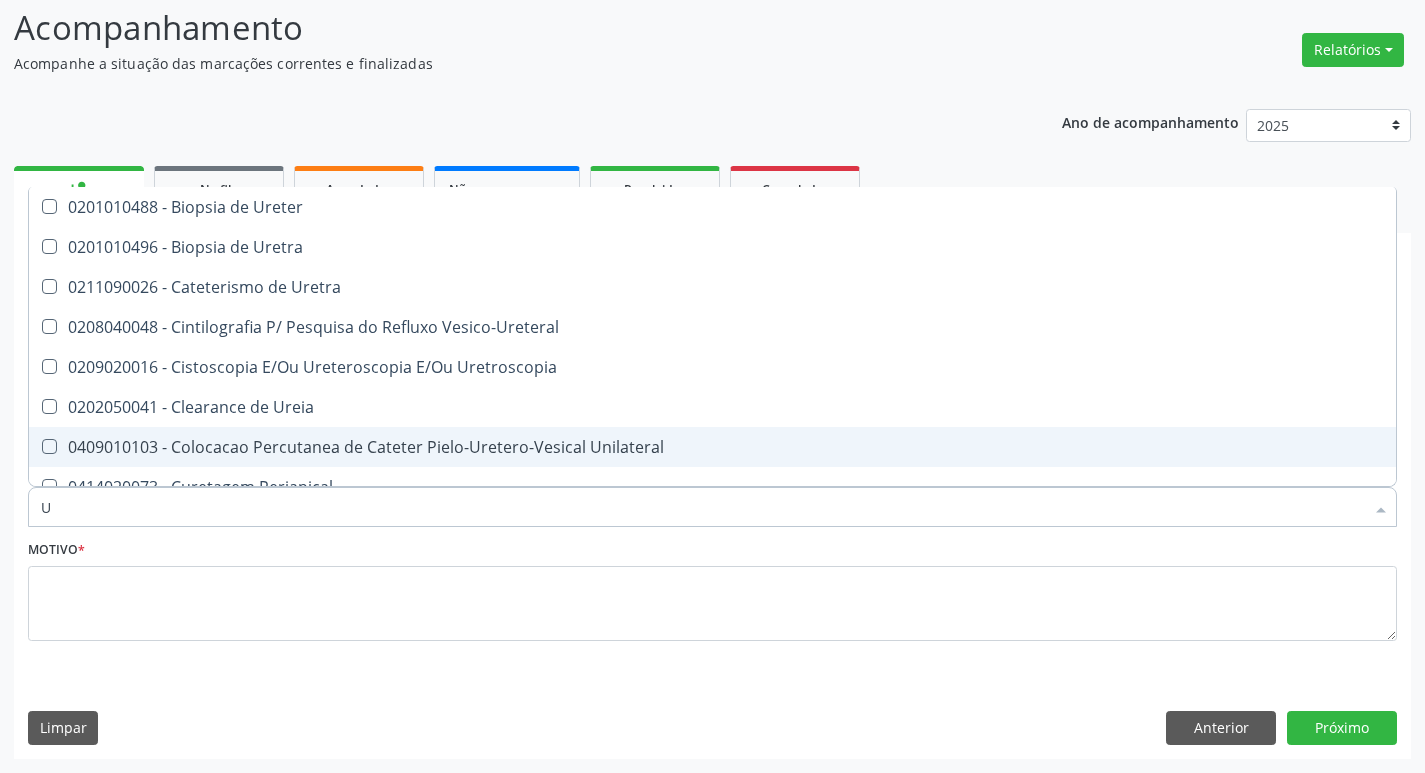 type 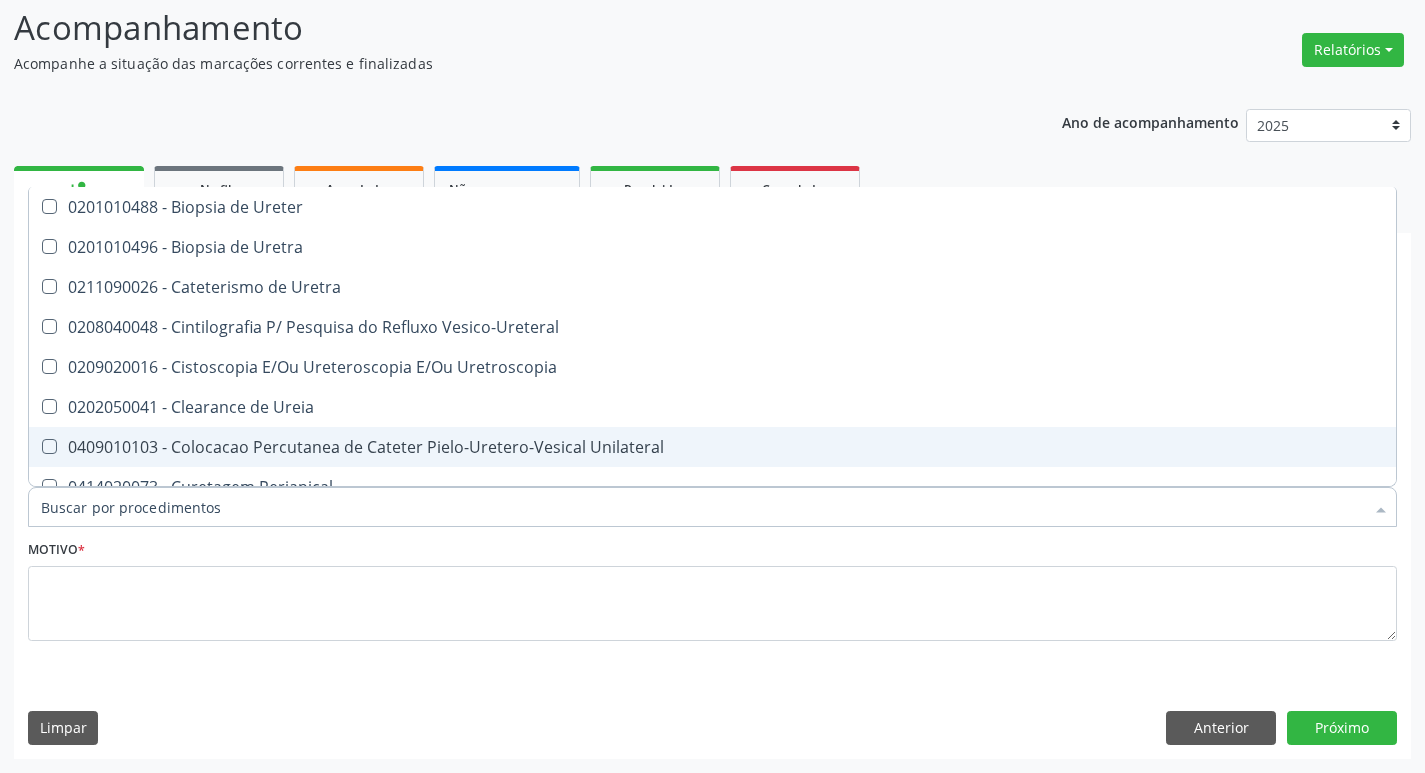 checkbox on "false" 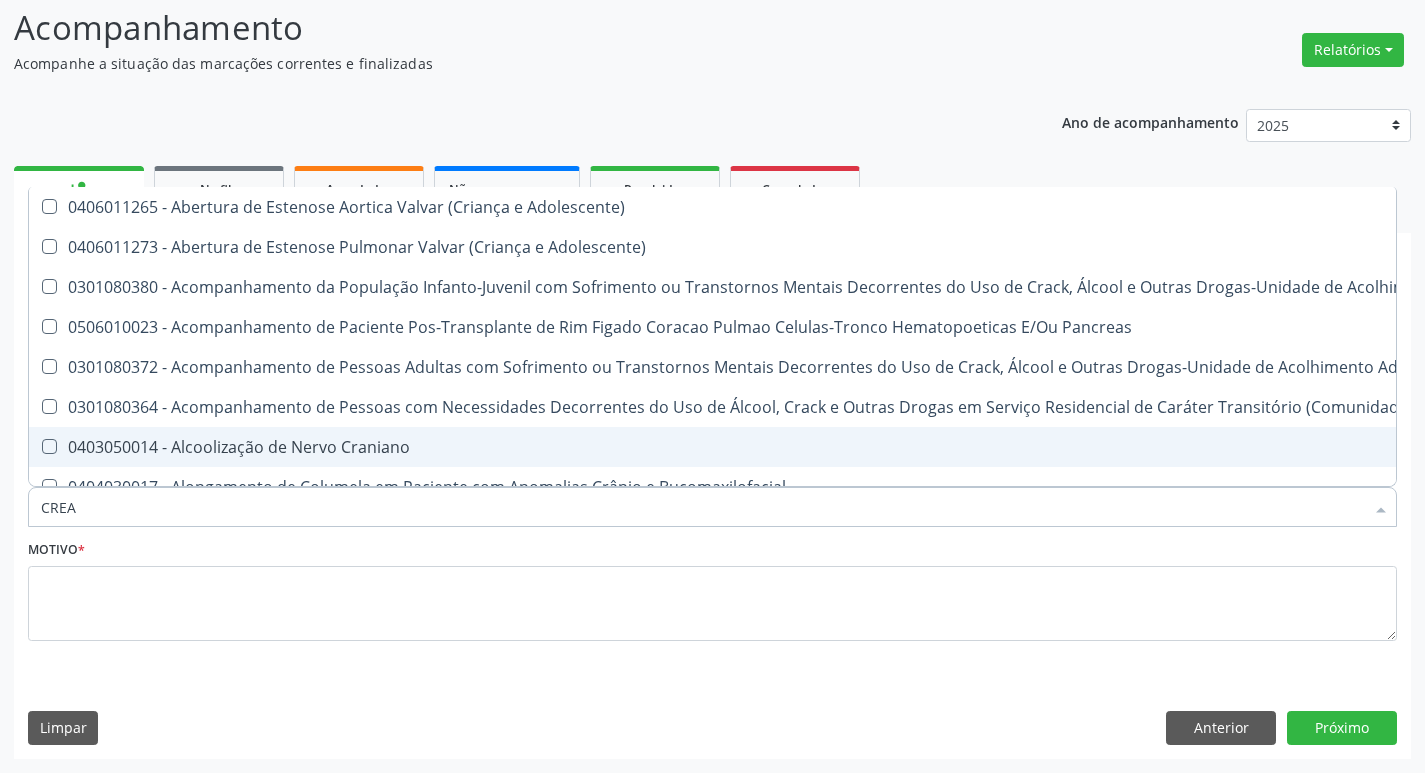 type on "CREAT" 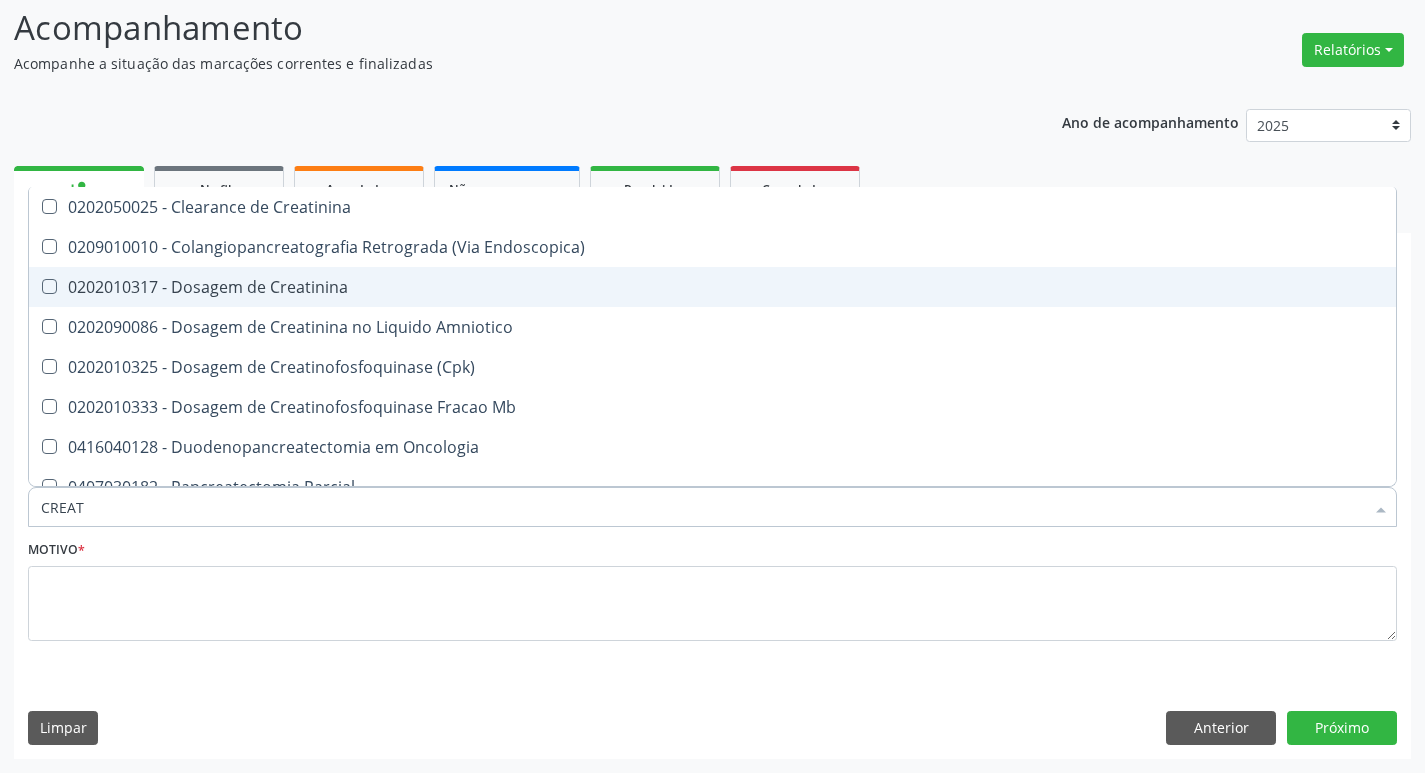 click on "0202010317 - Dosagem de Creatinina" at bounding box center [712, 287] 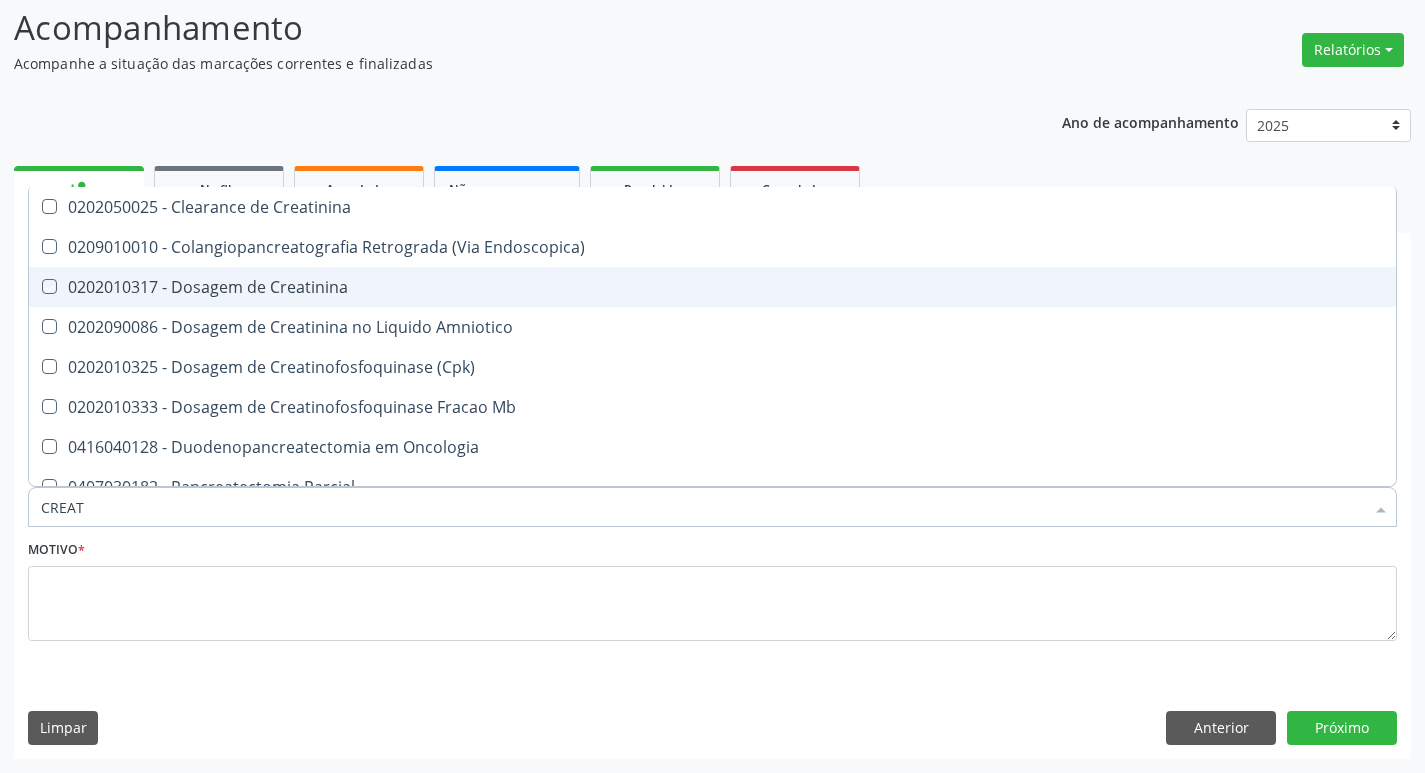 checkbox on "true" 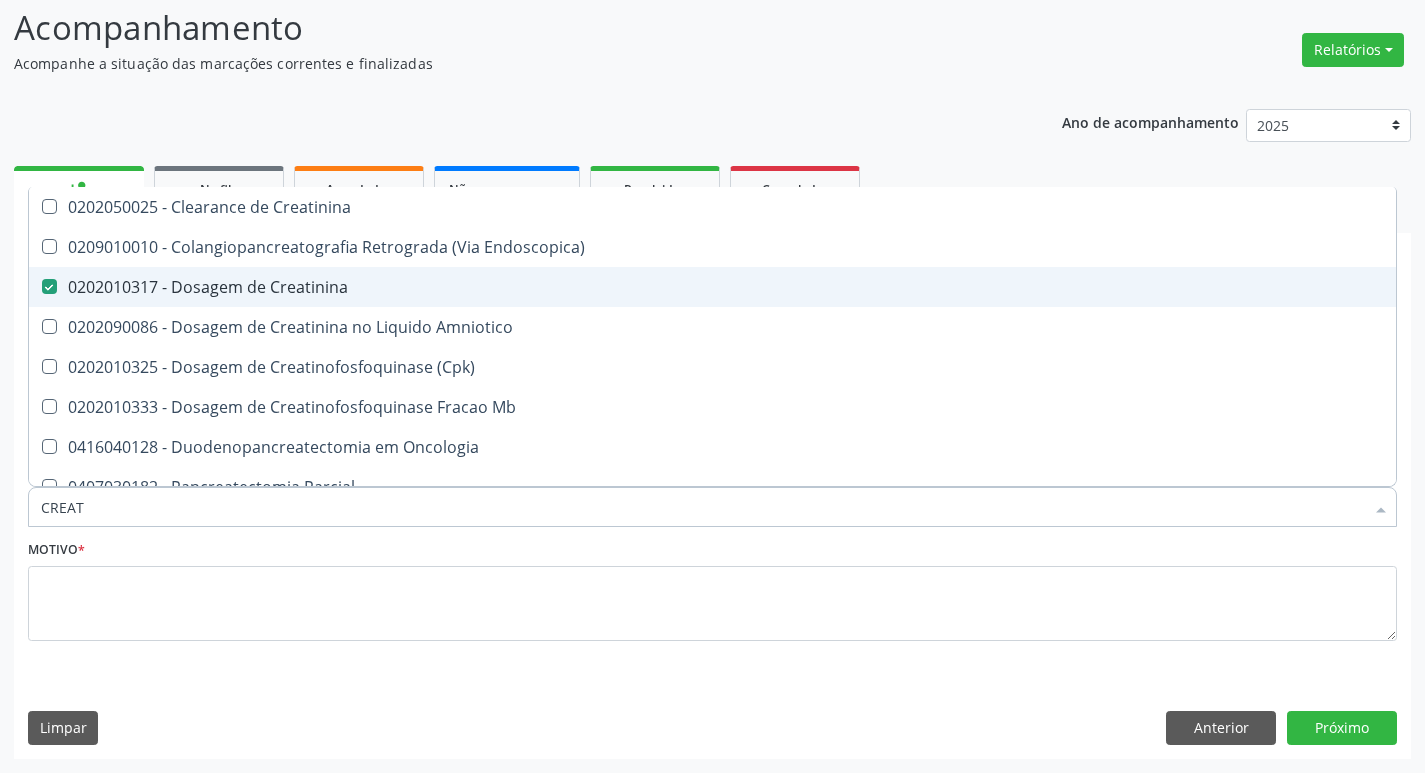 type on "CREA" 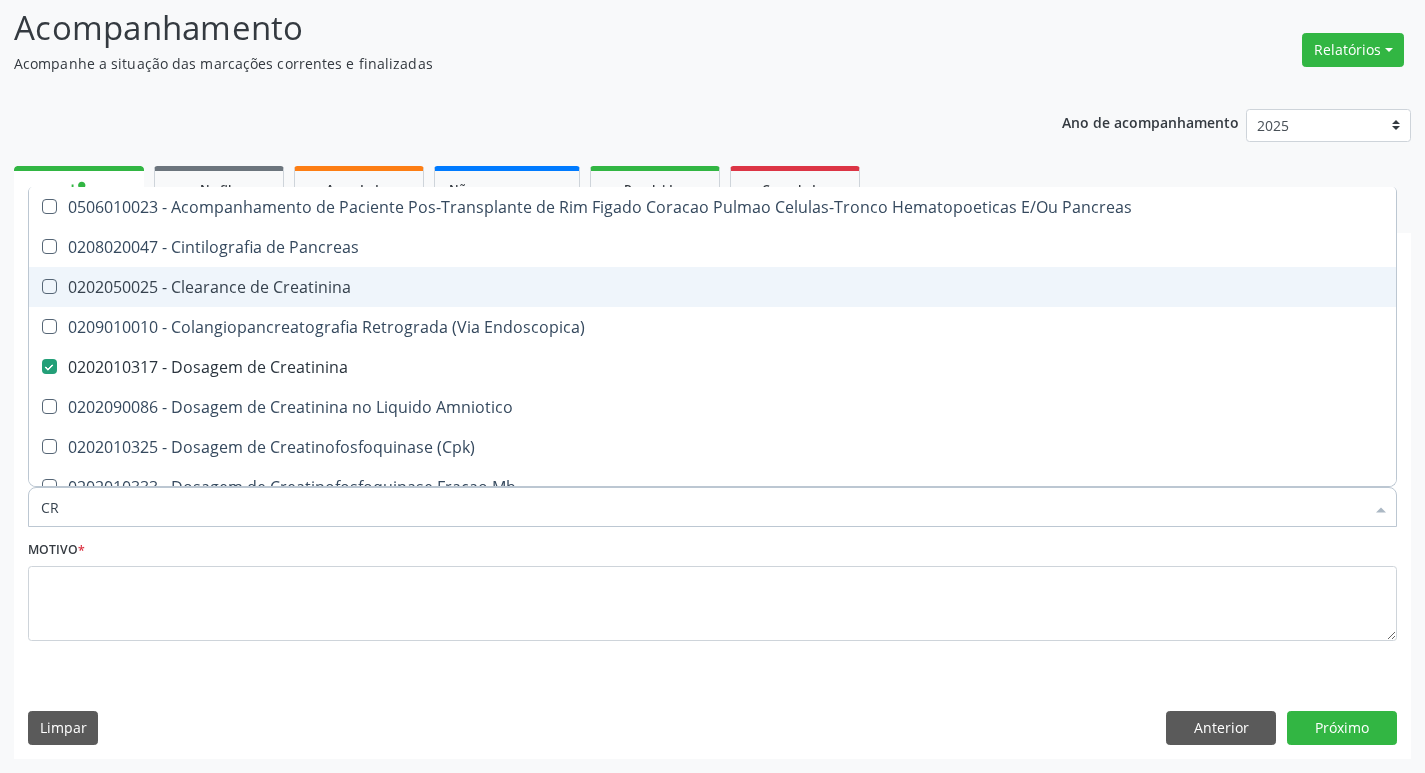 type on "C" 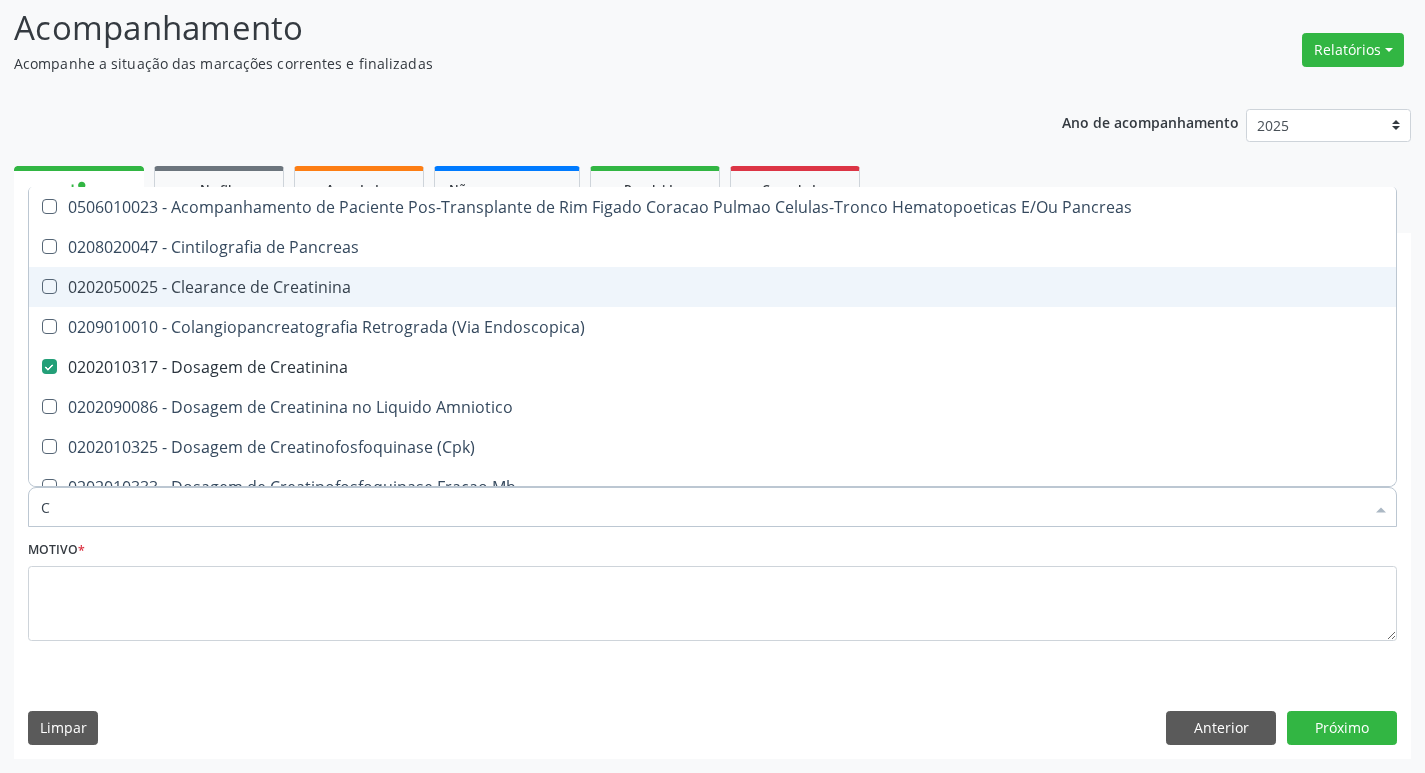 type 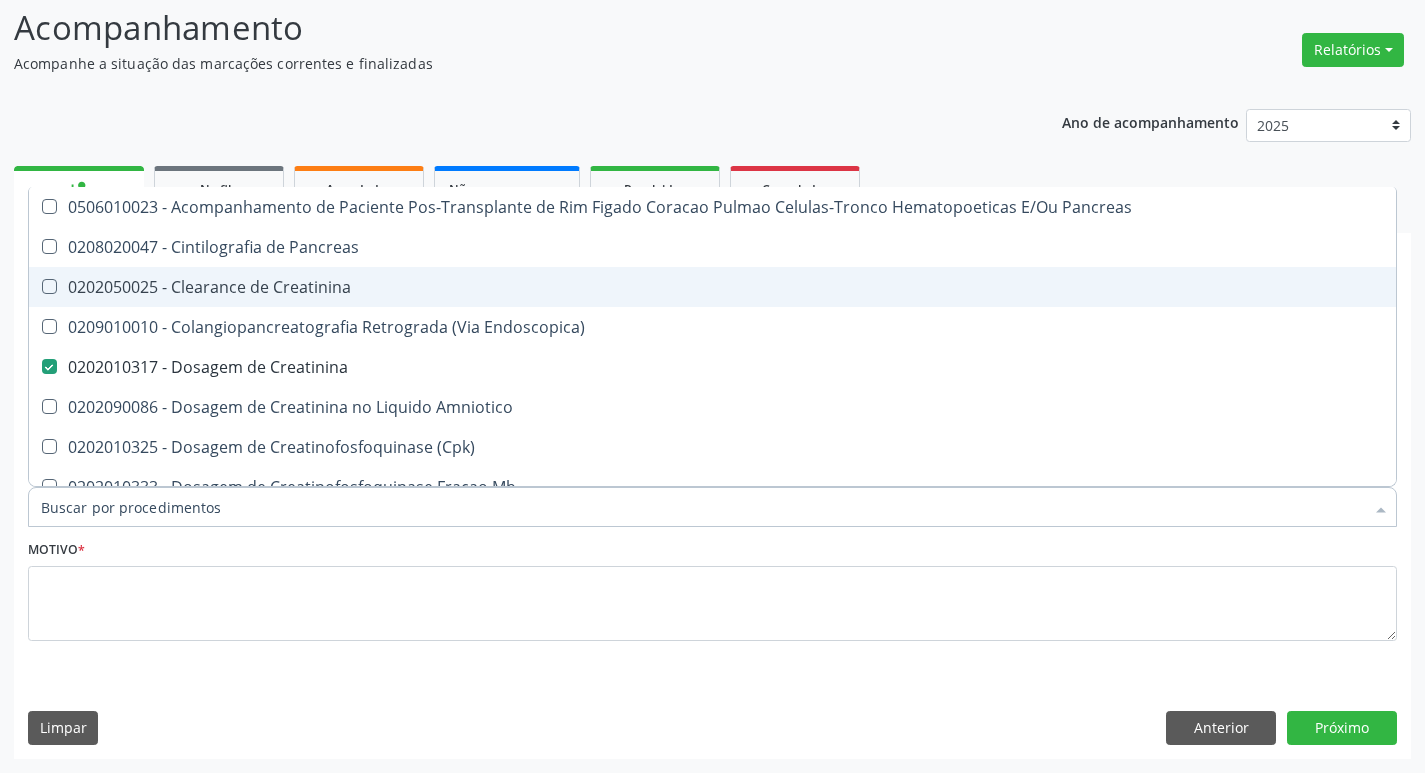 checkbox on "false" 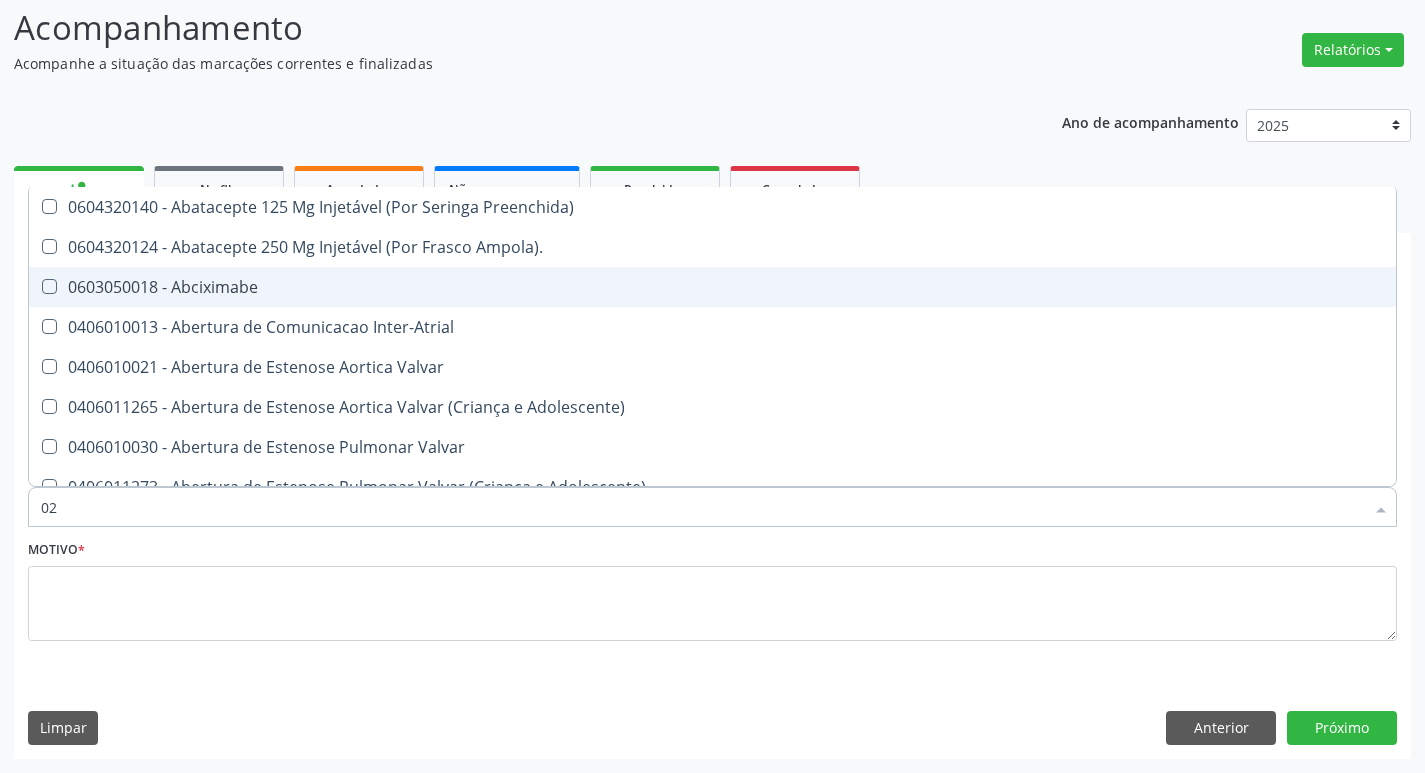 type on "020" 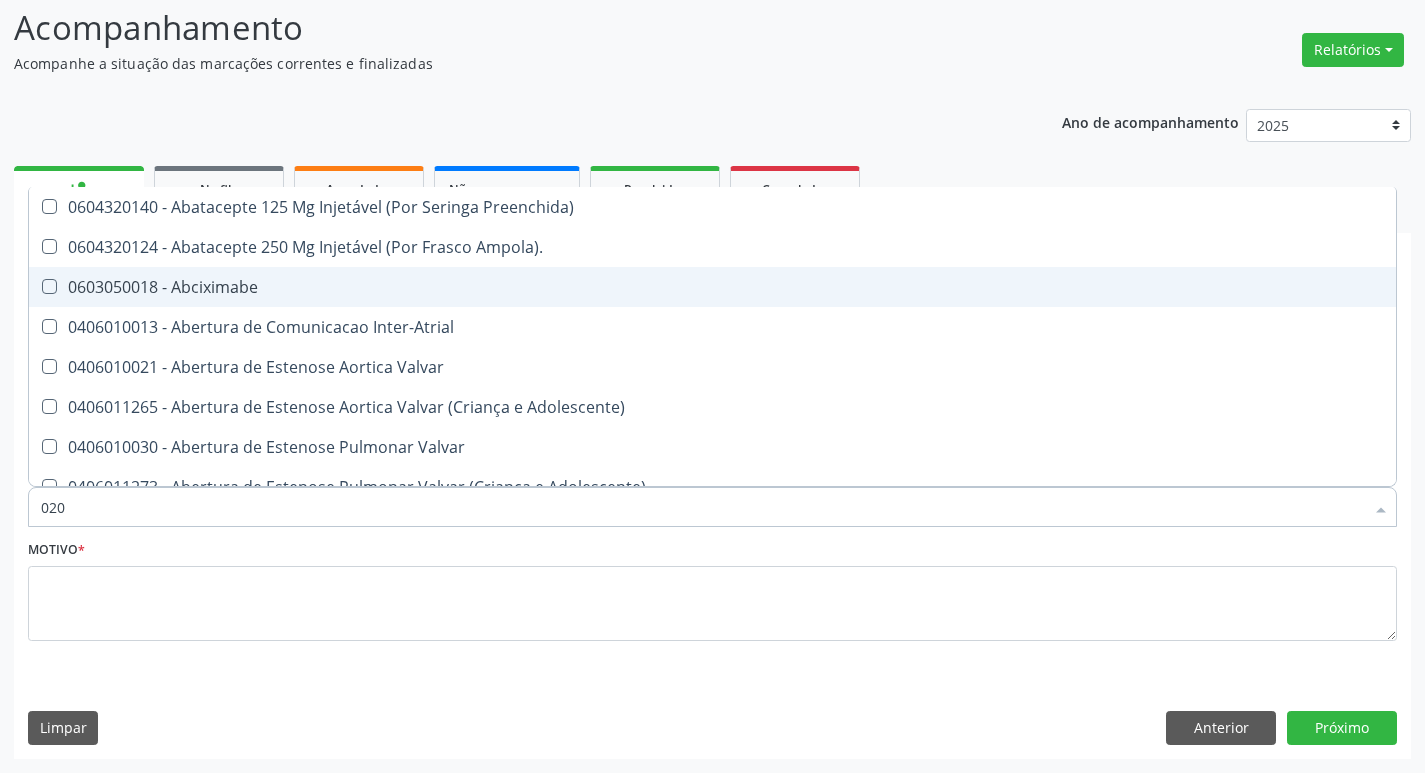 checkbox on "true" 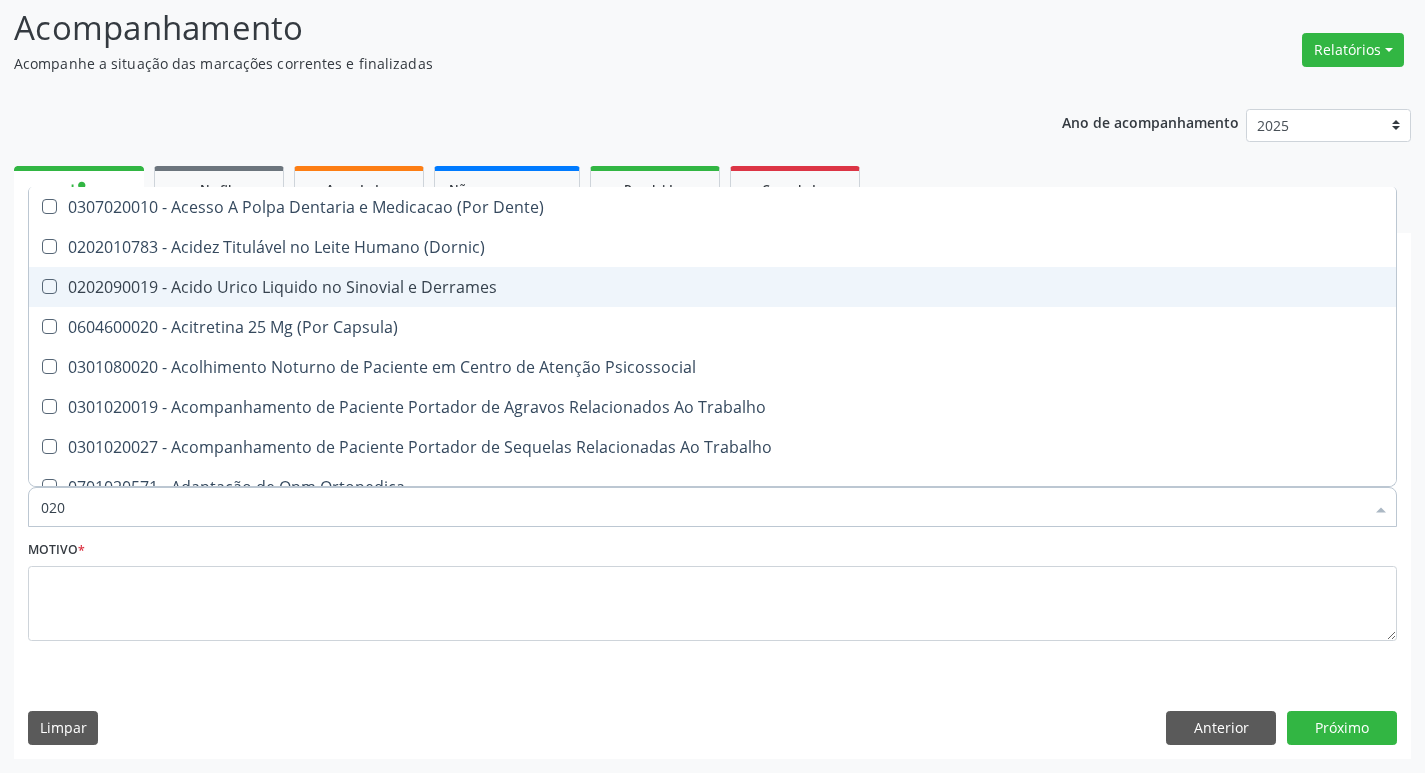 type on "0202" 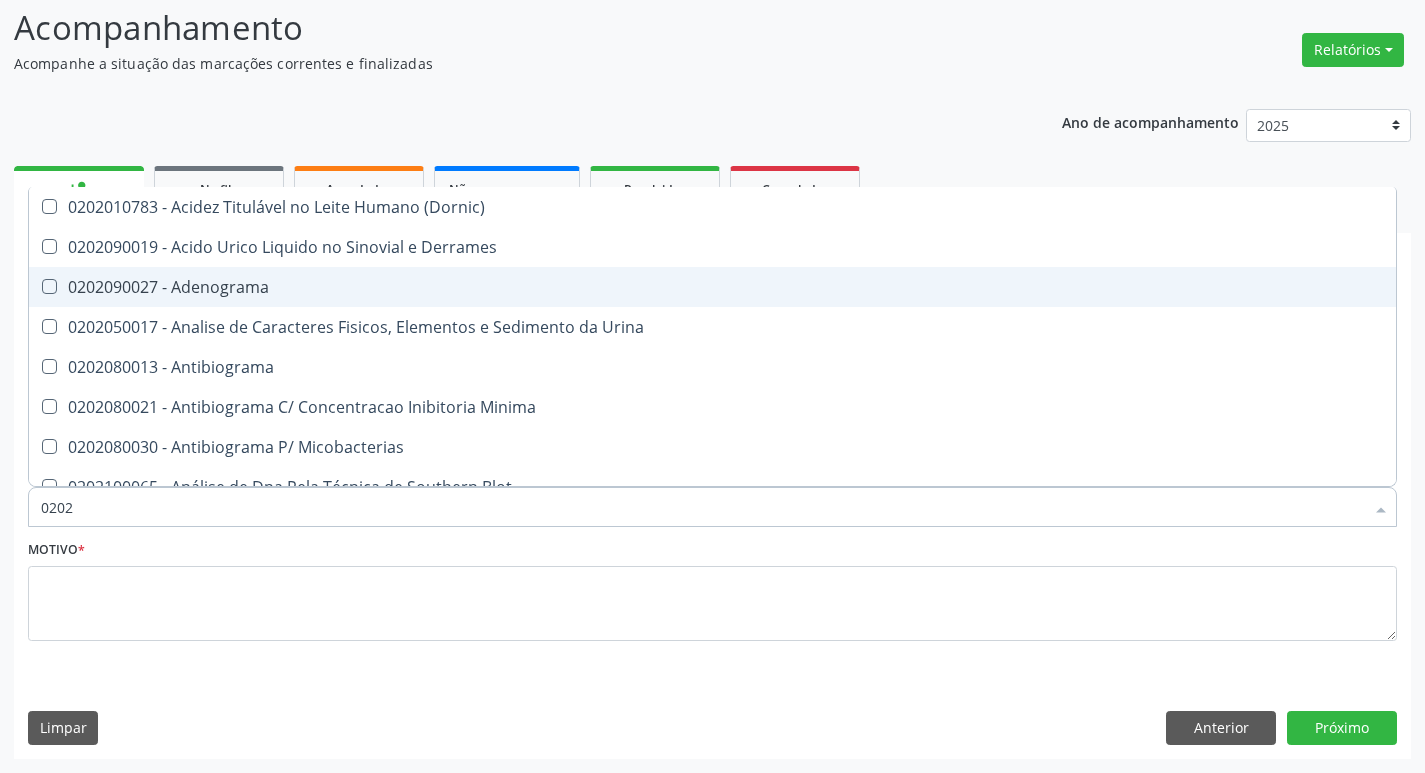 type on "02020" 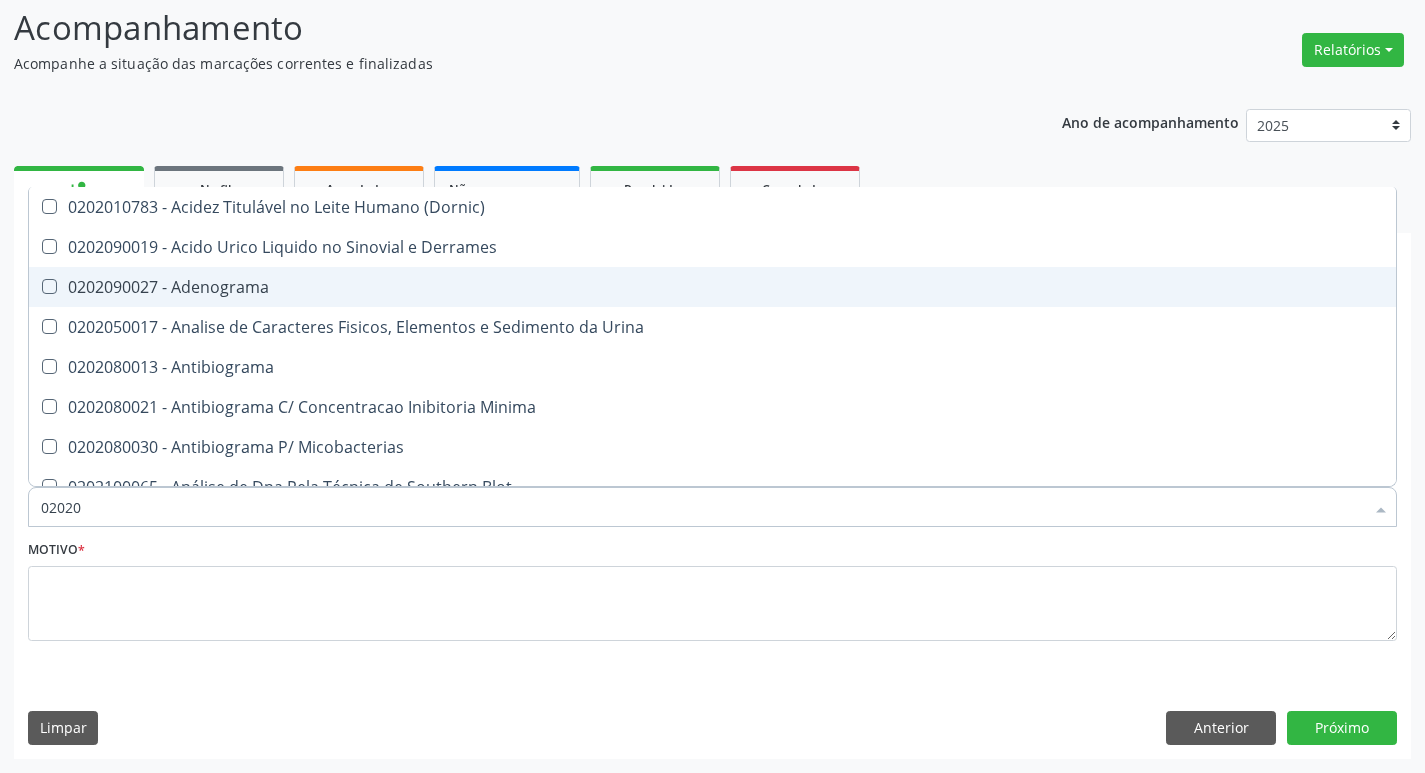 checkbox on "true" 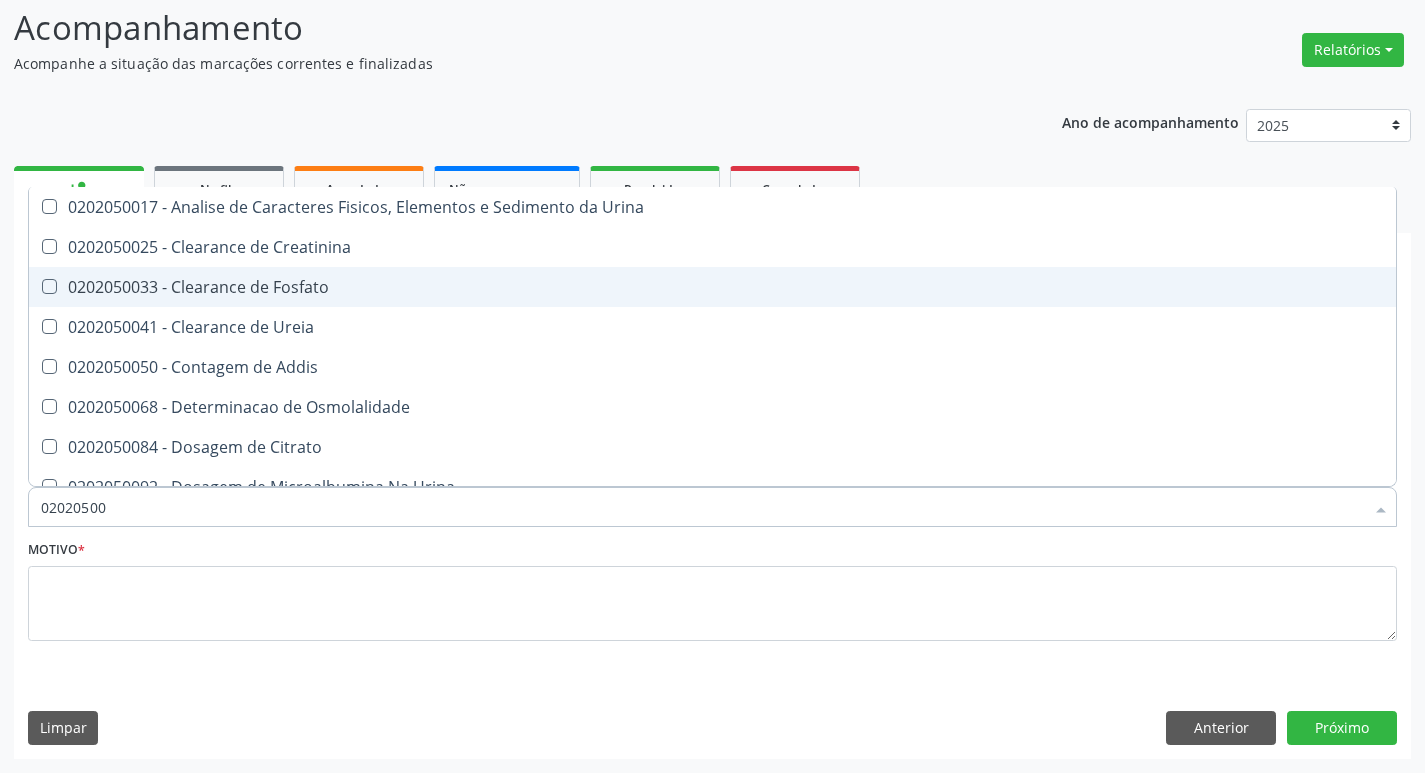 type on "020205001" 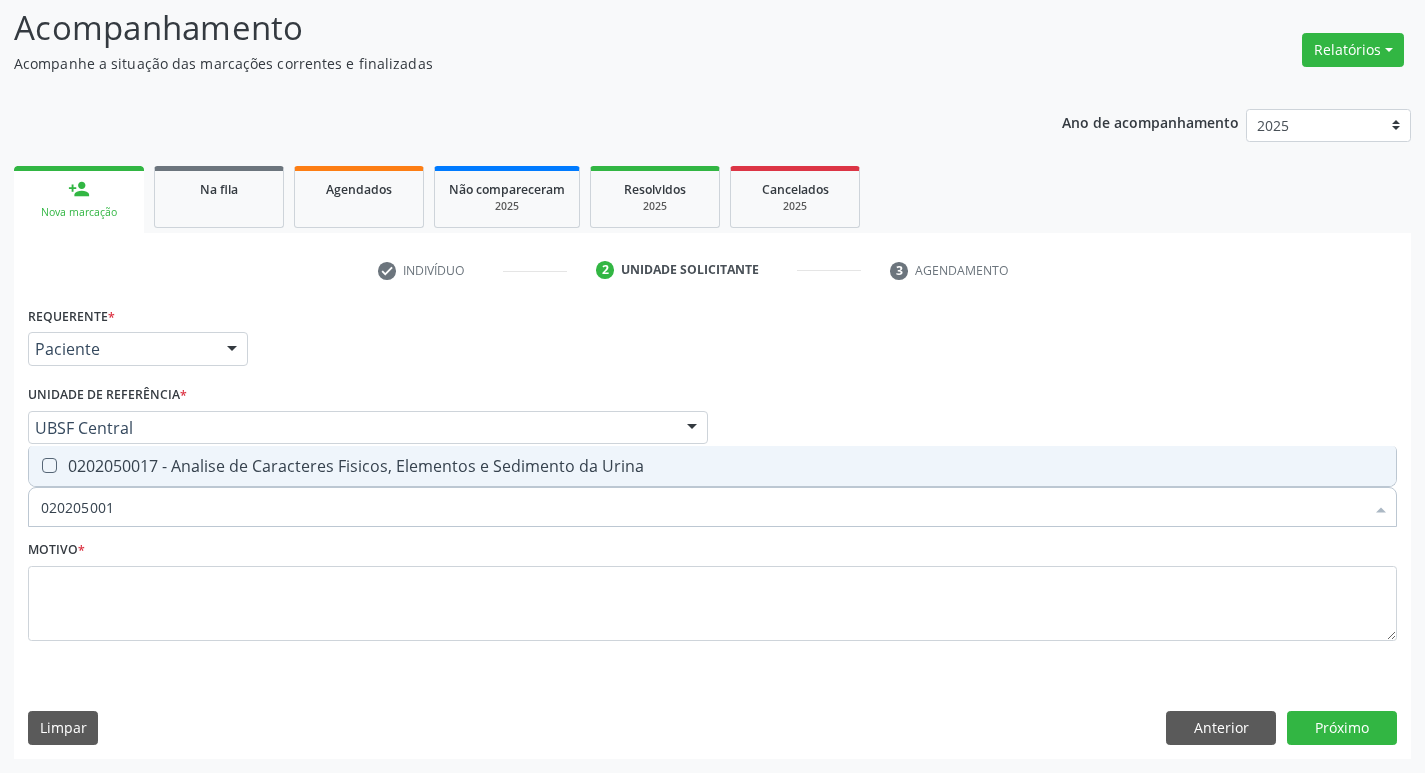 click on "0202050017 - Analise de Caracteres Fisicos, Elementos e Sedimento da Urina" at bounding box center (712, 466) 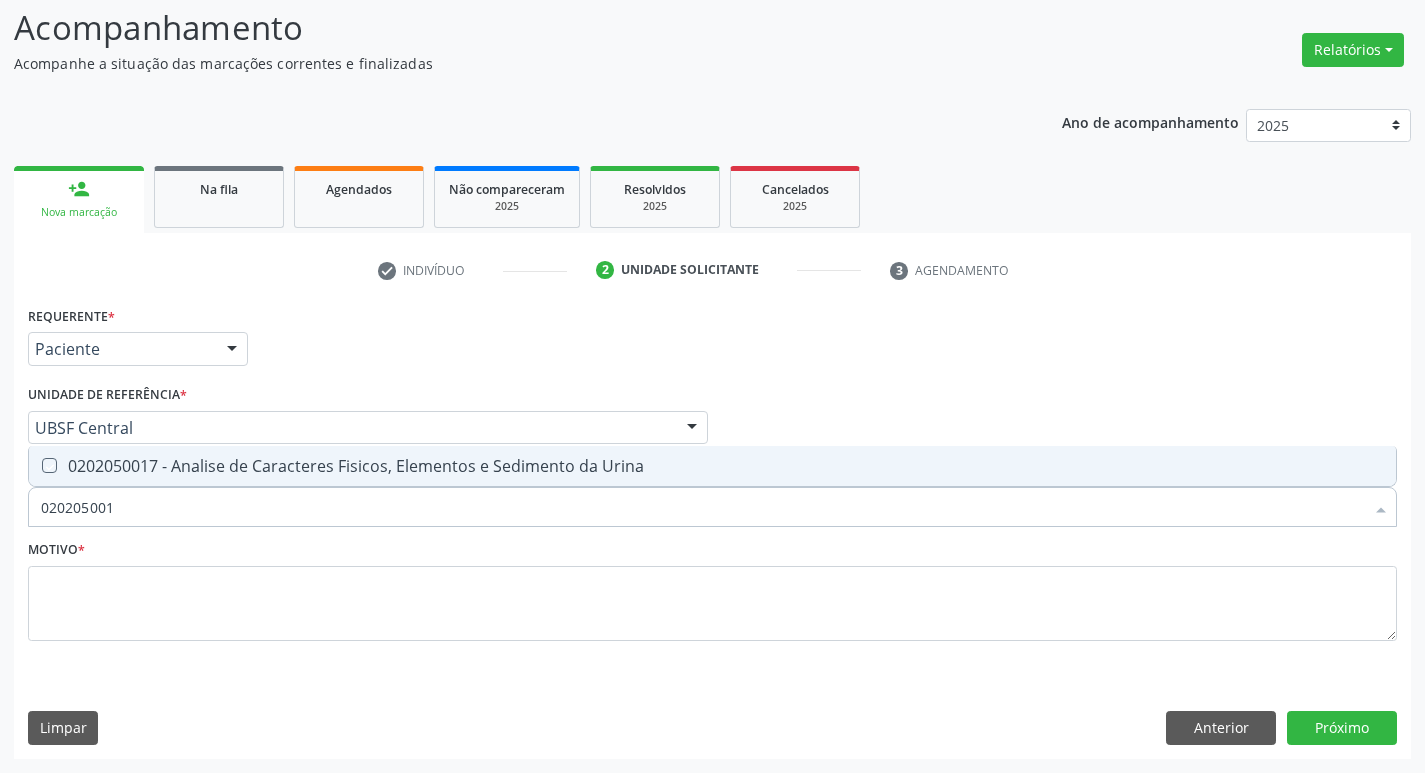 checkbox on "true" 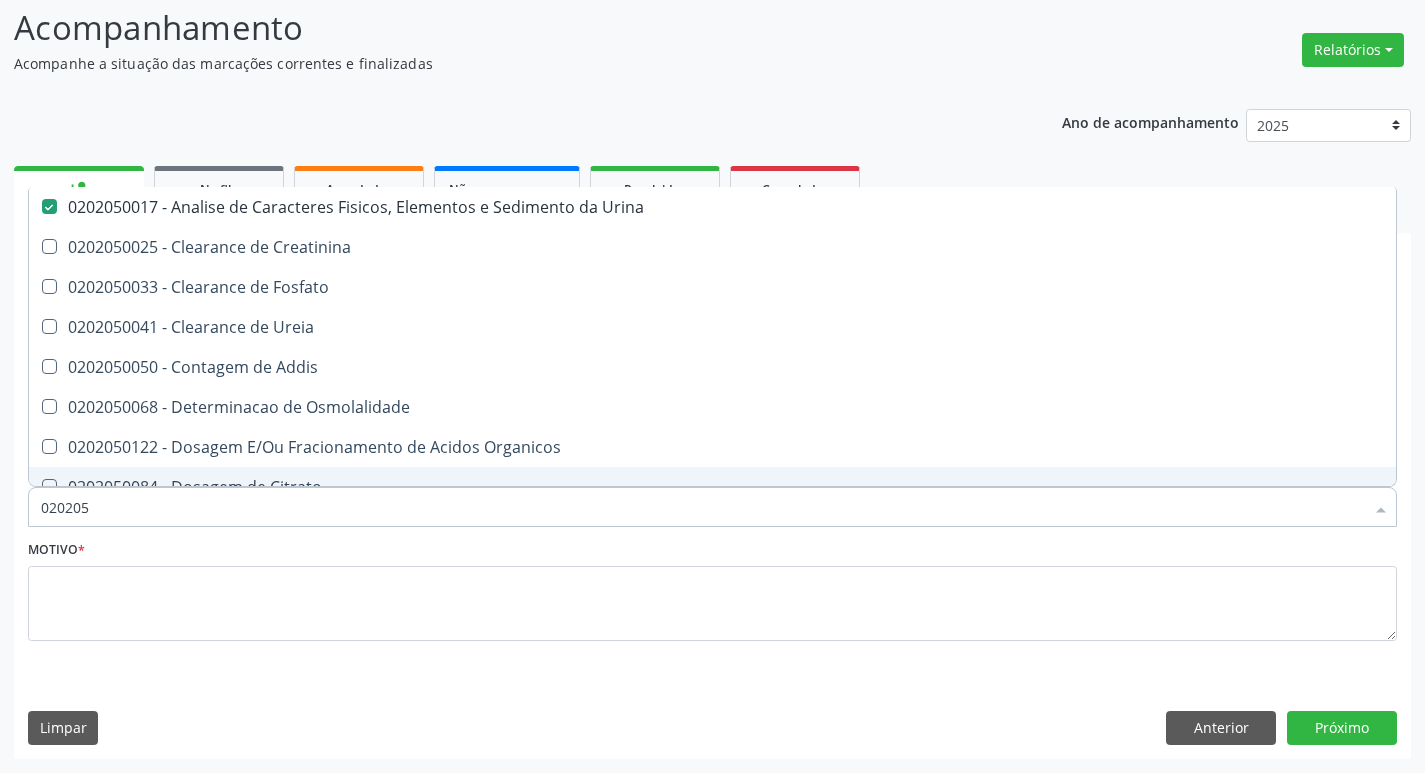 type on "02020" 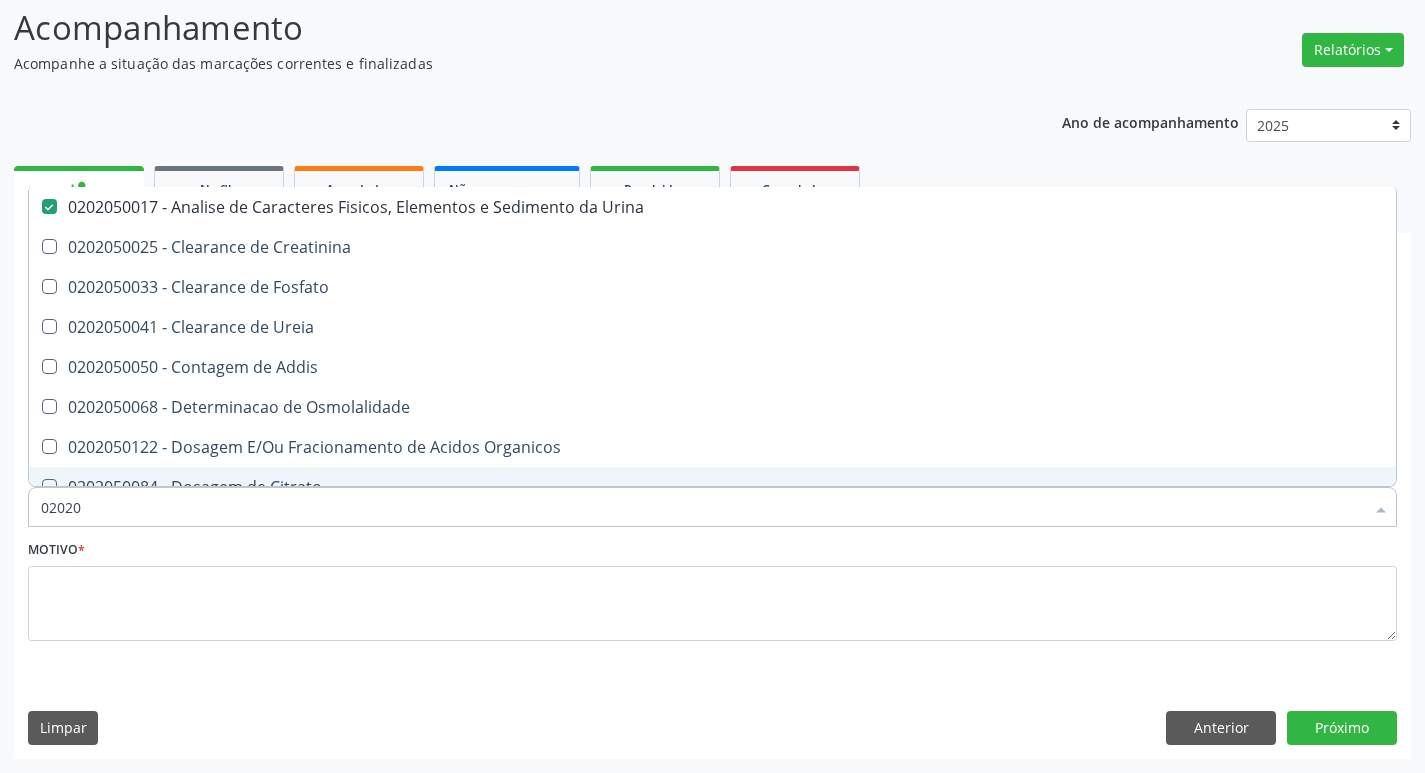 checkbox on "false" 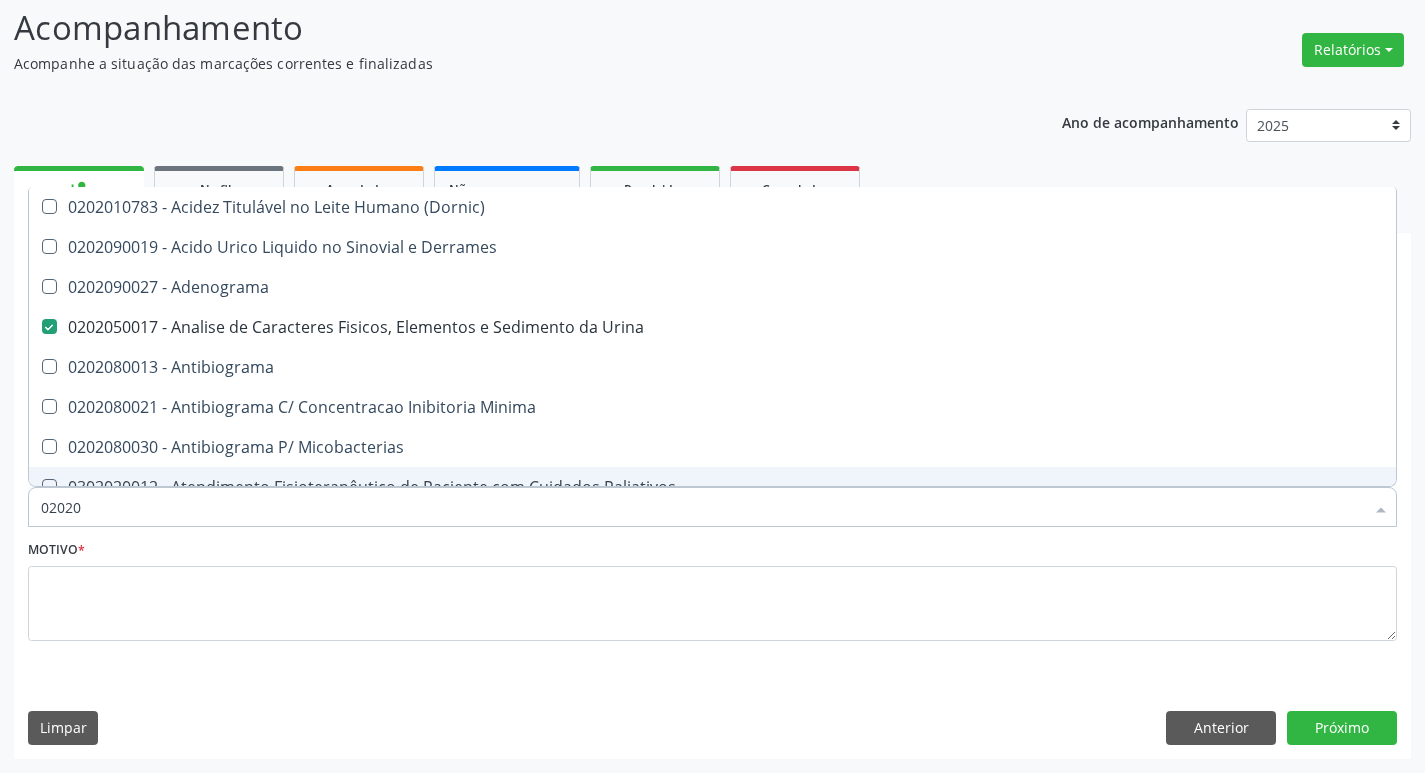 type on "020204" 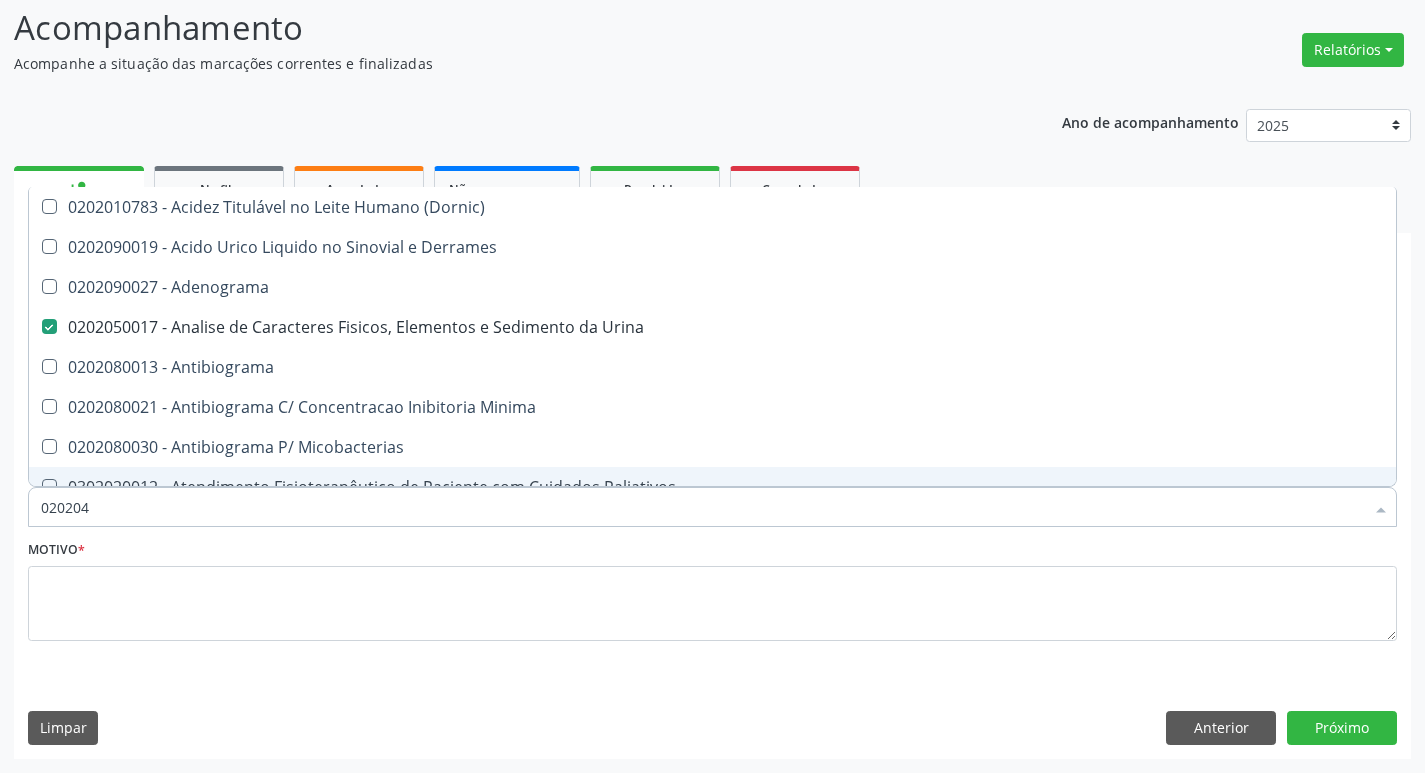 checkbox on "false" 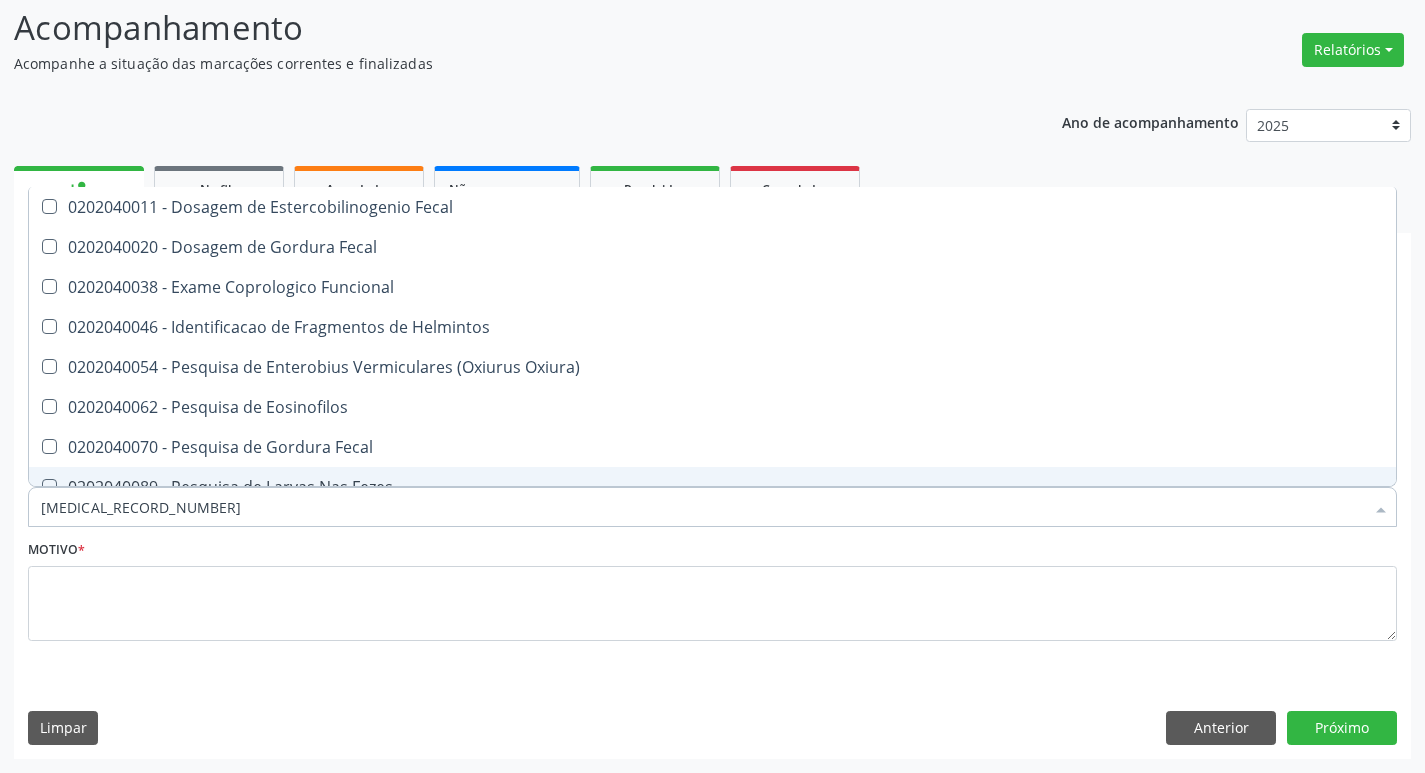 type on "[MEDICAL_RECORD_NUMBER]" 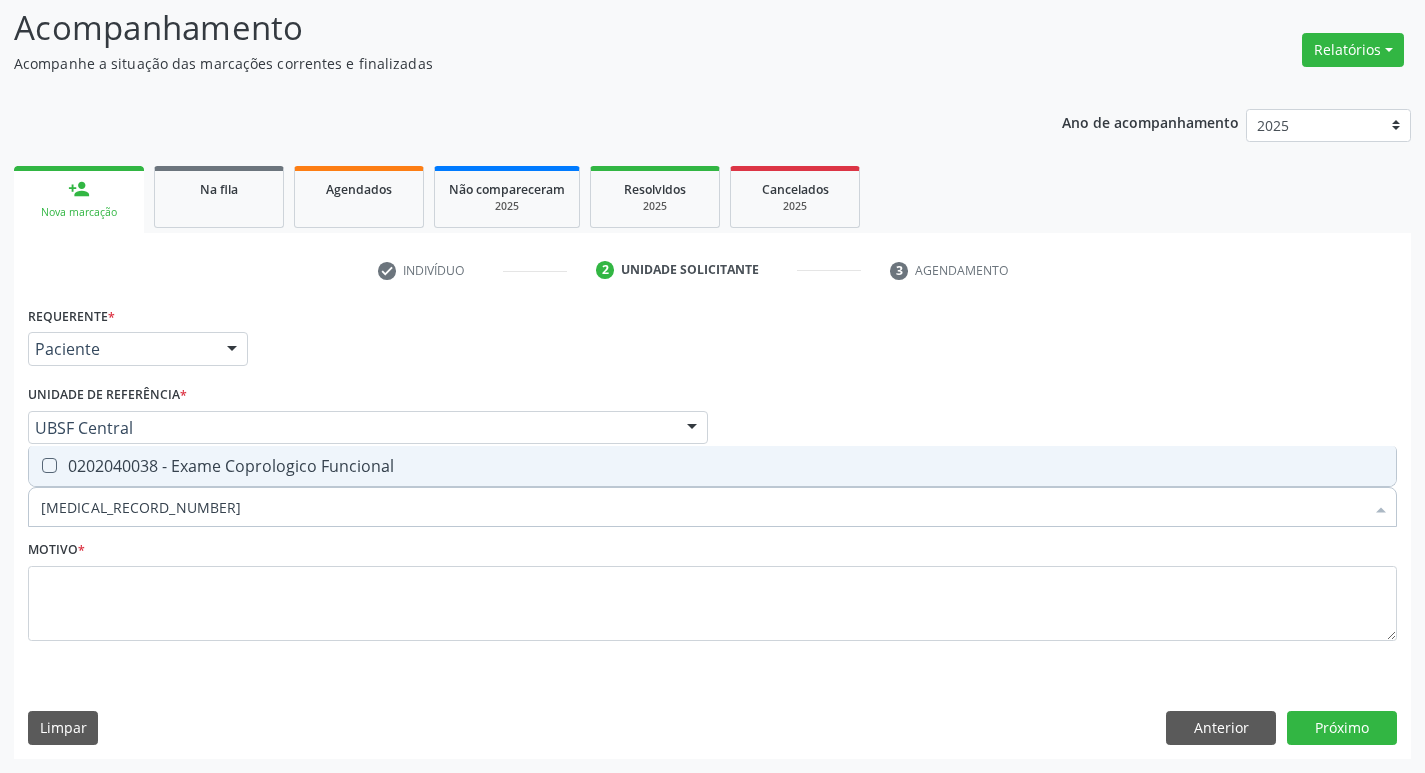 click on "0202040038 - Exame Coprologico Funcional" at bounding box center [712, 466] 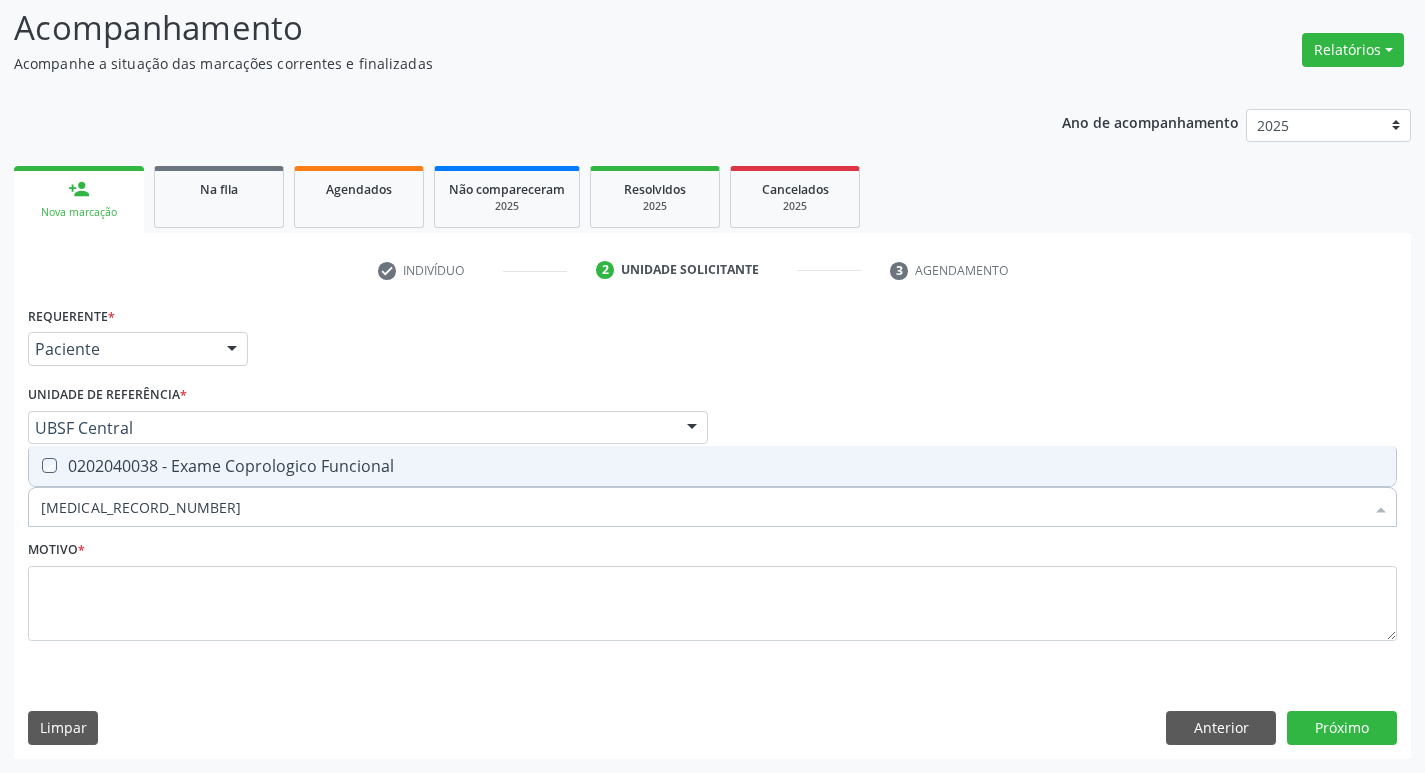 checkbox on "true" 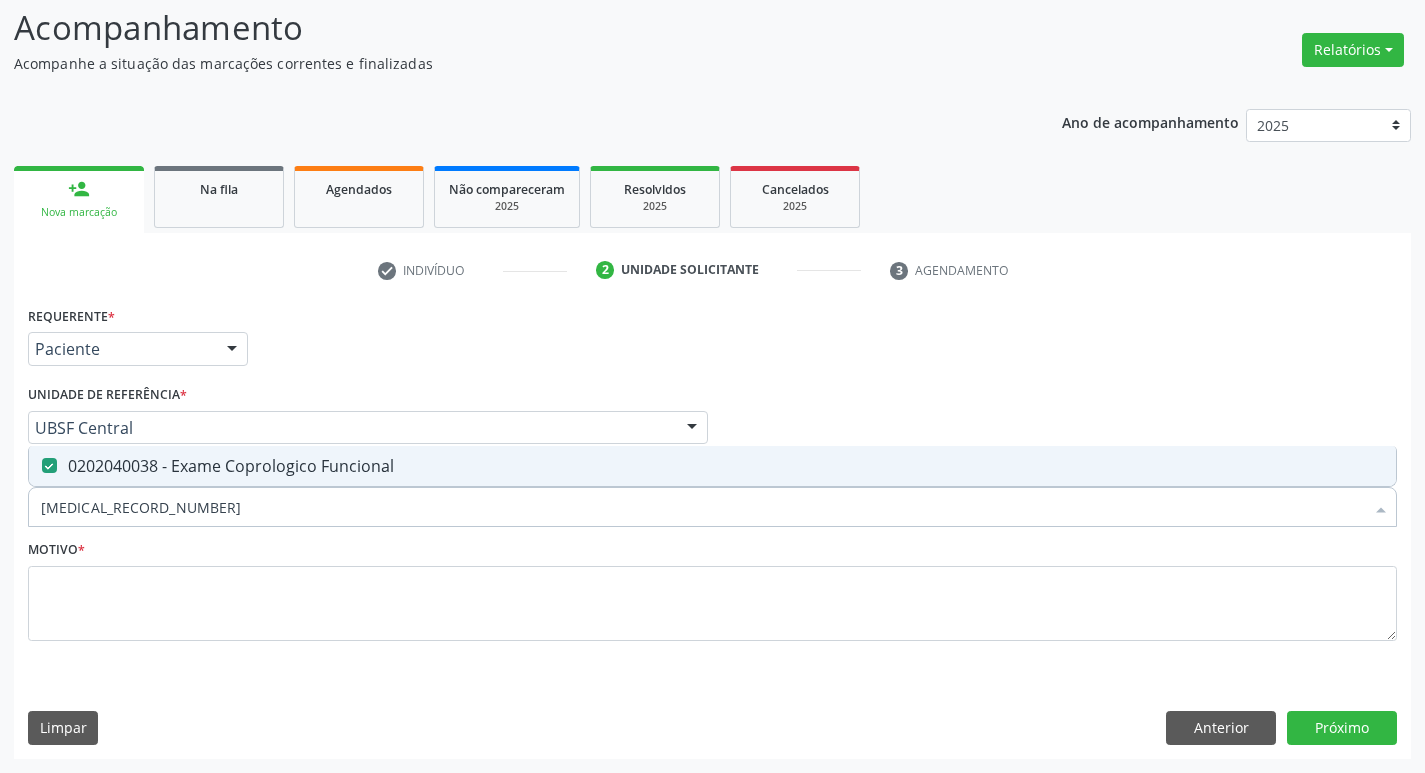 type on "[MEDICAL_RECORD_NUMBER]" 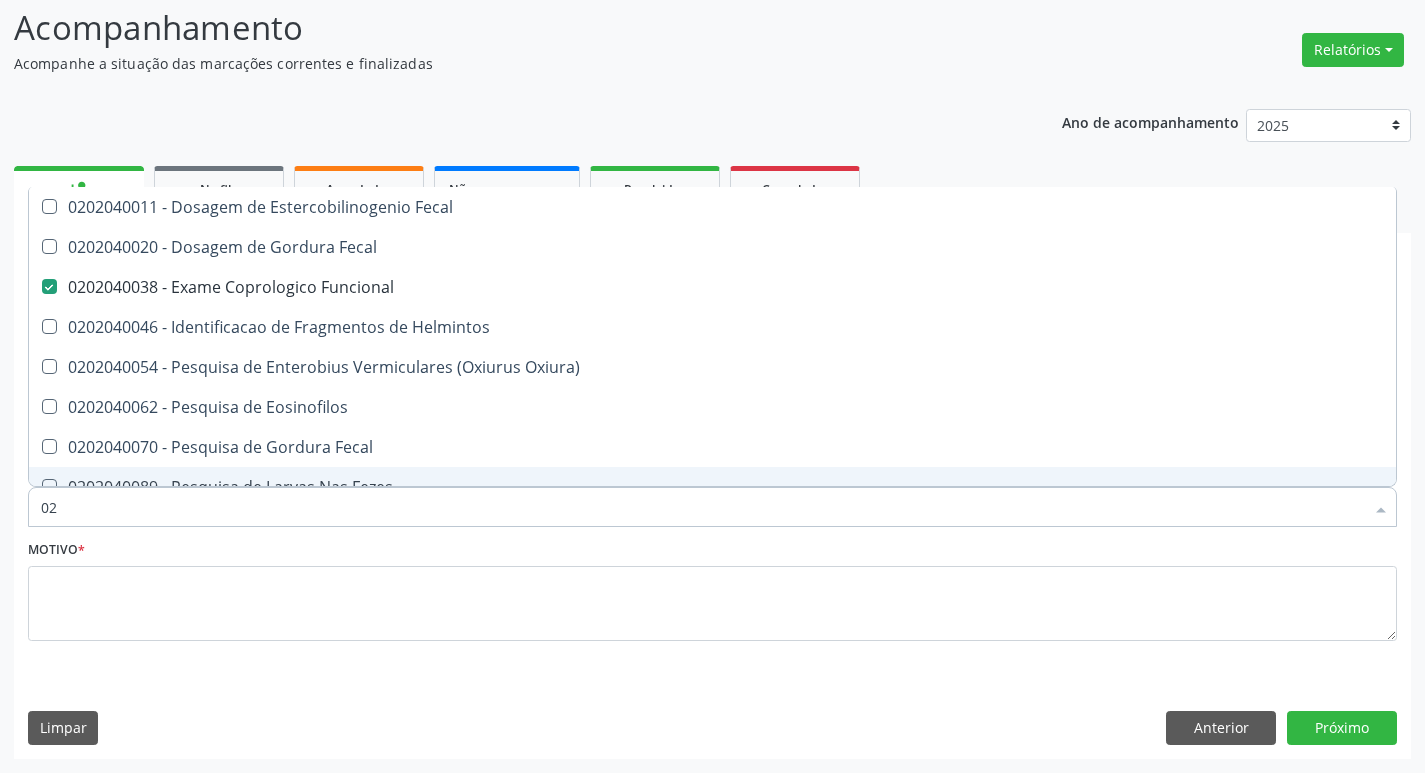 type on "0" 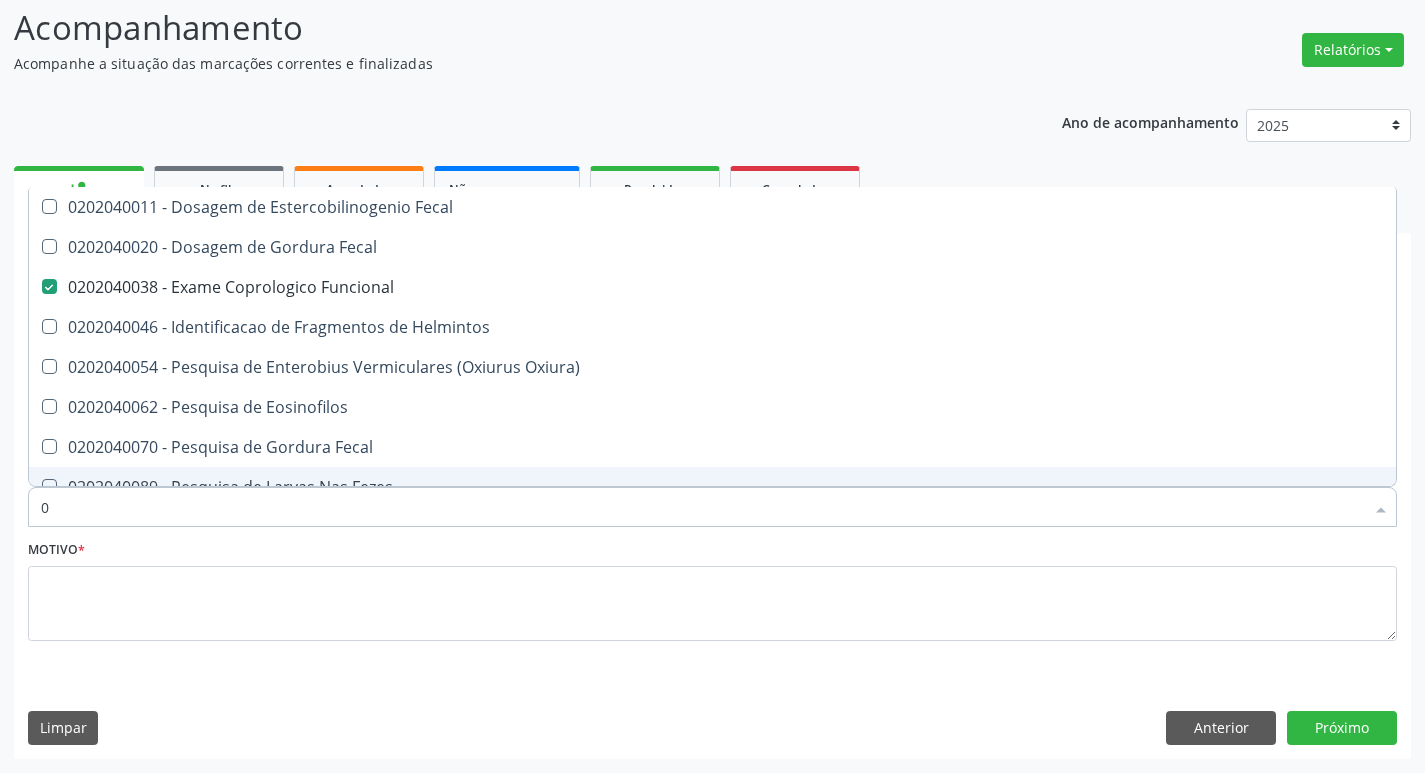 type 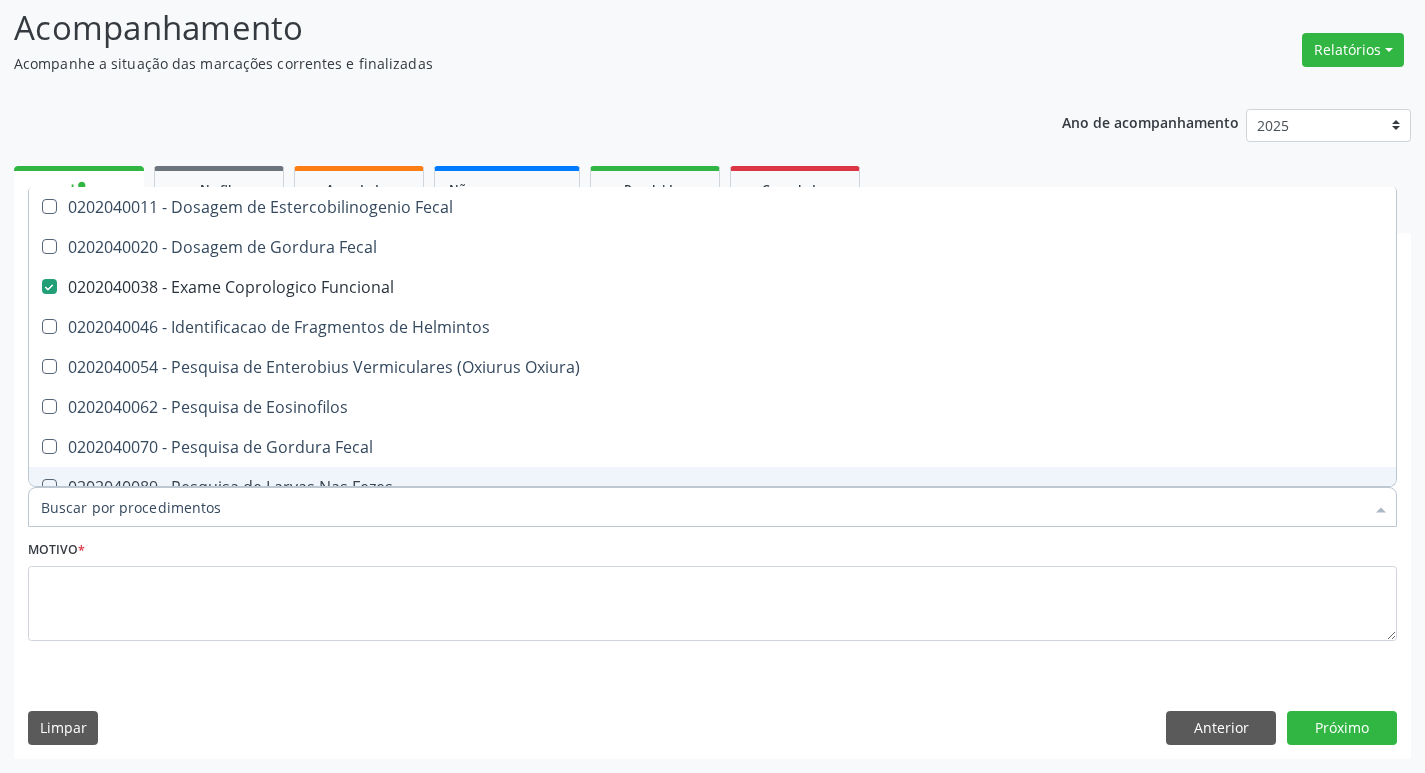 checkbox on "false" 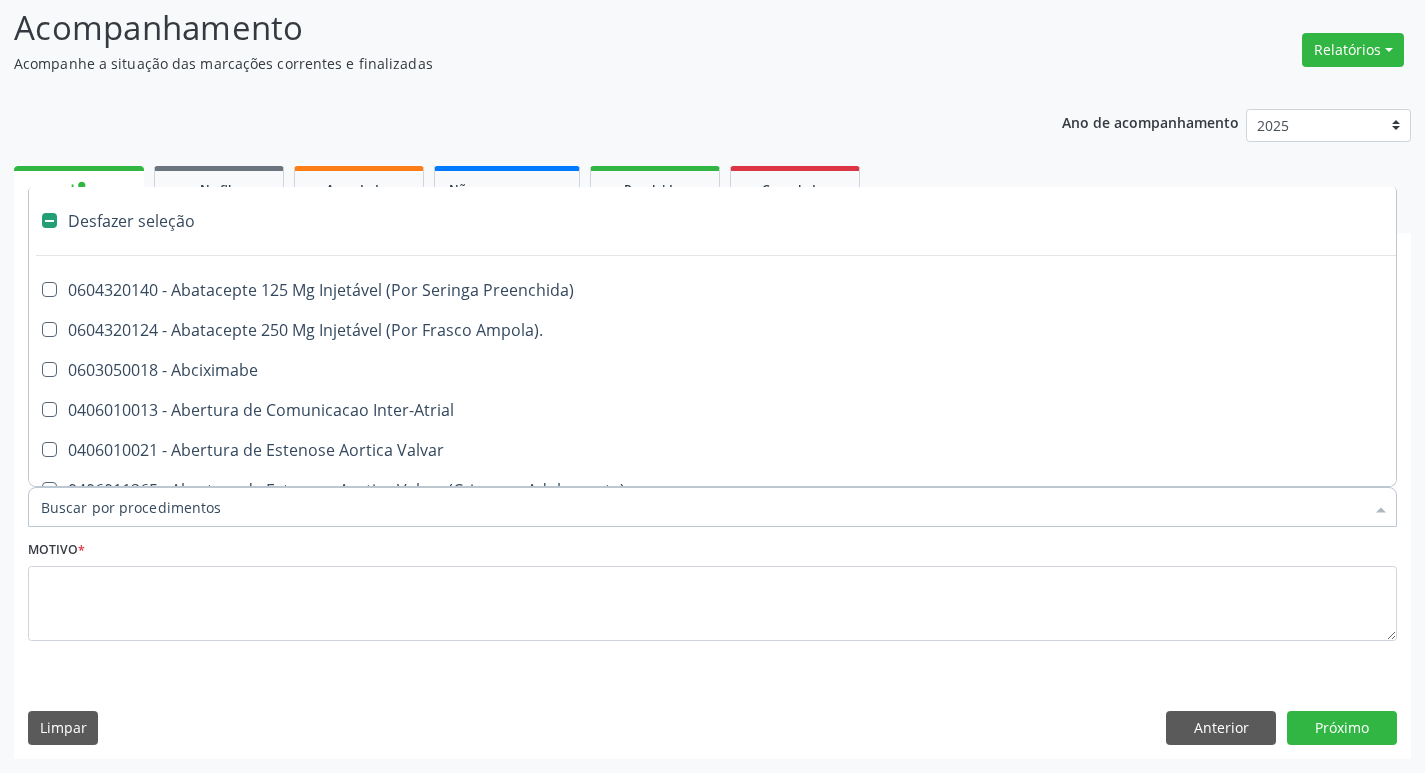 type on "T" 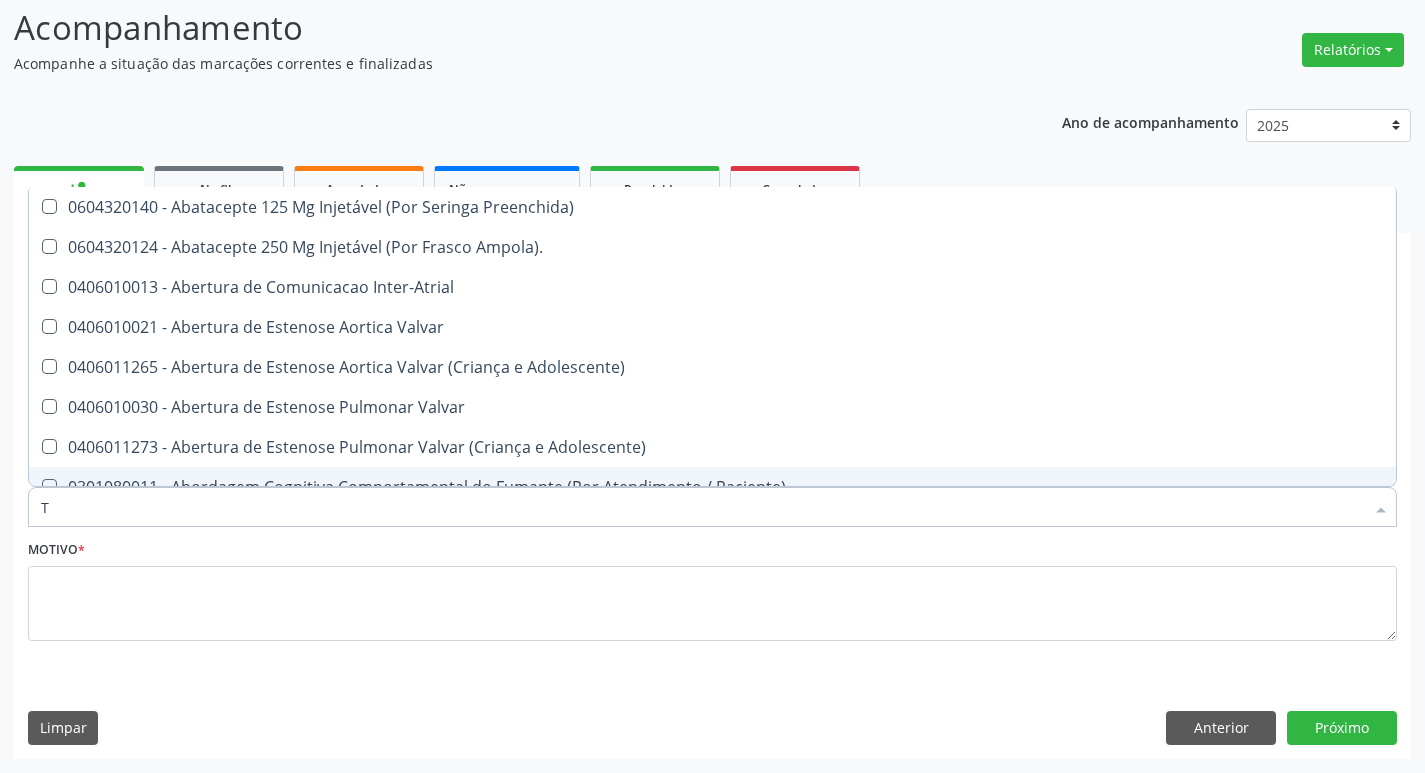 type on "TG" 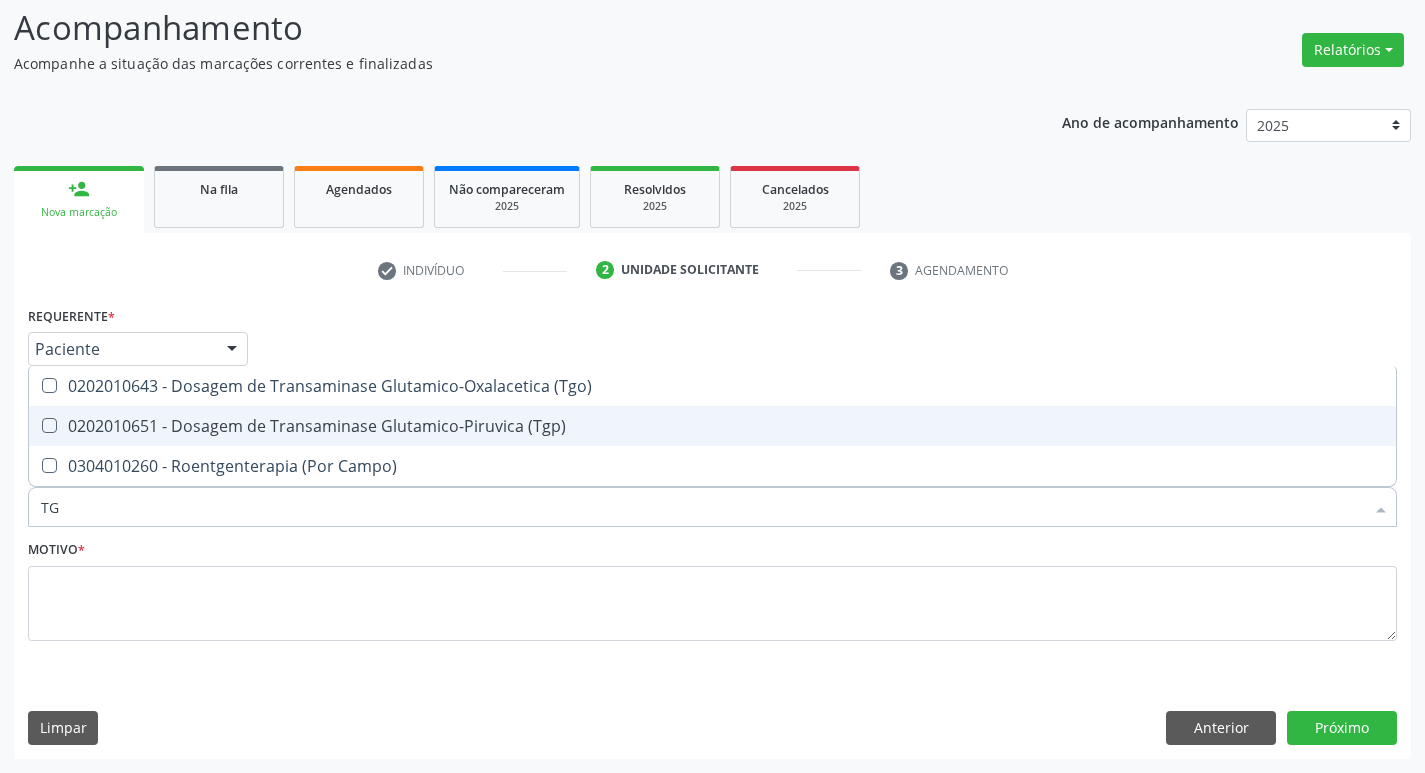 click on "0202010651 - Dosagem de Transaminase Glutamico-Piruvica (Tgp)" at bounding box center (712, 426) 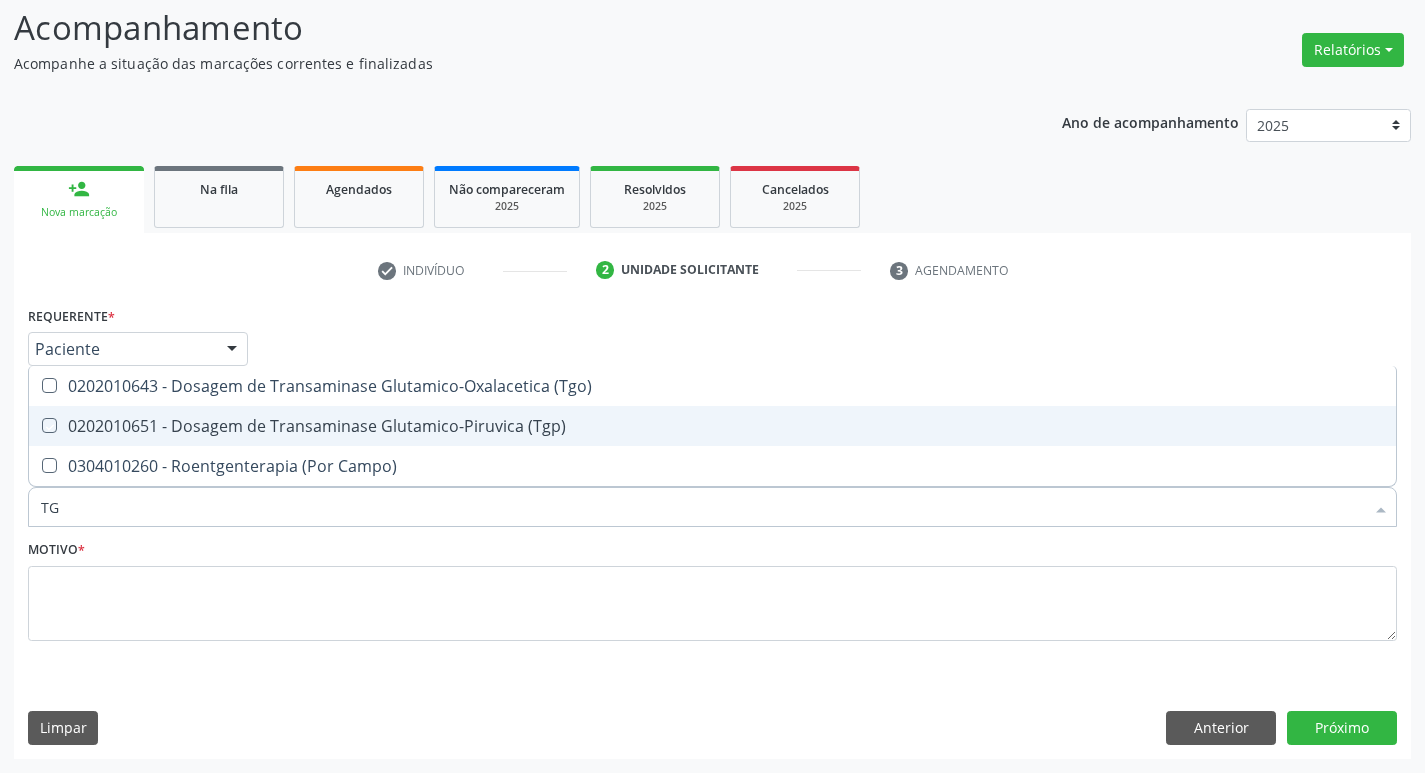 checkbox on "true" 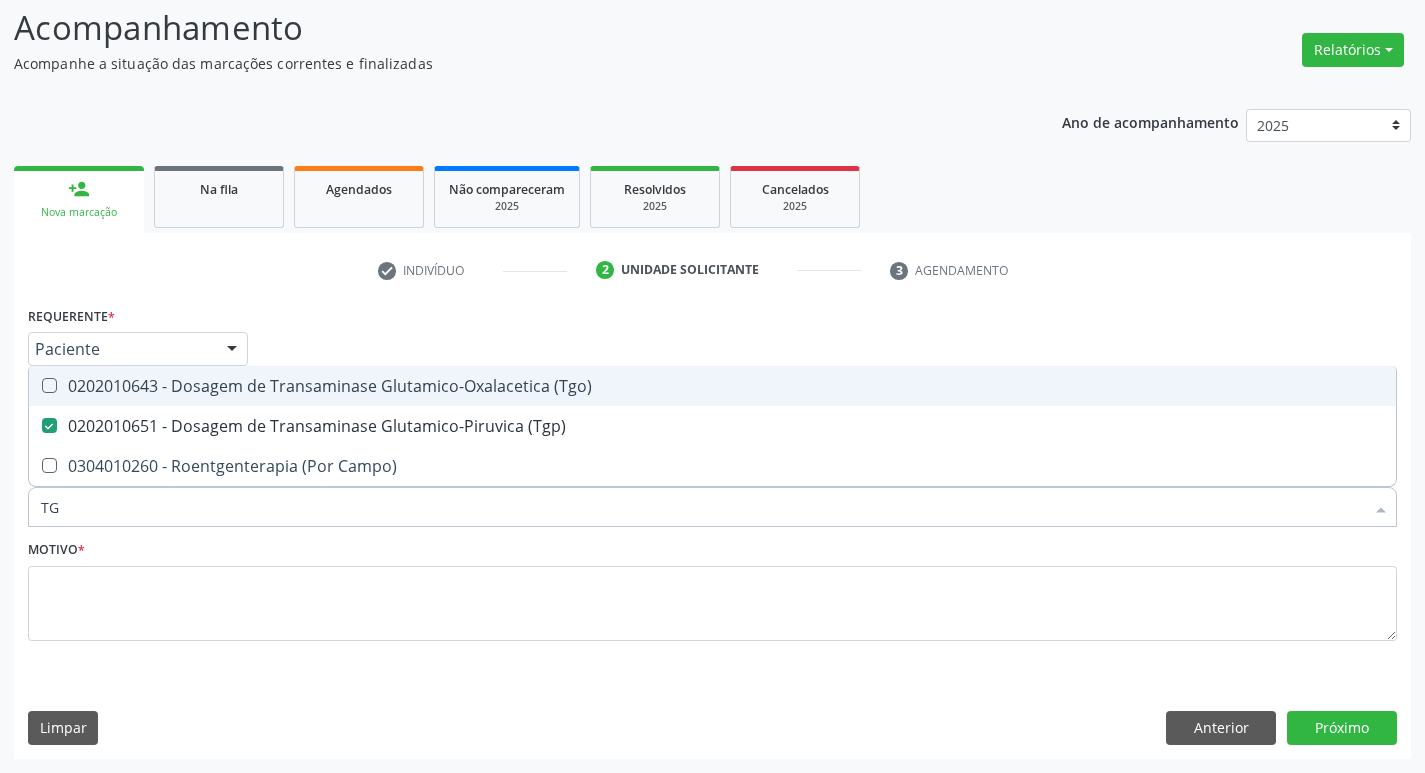 click on "0202010643 - Dosagem de Transaminase Glutamico-Oxalacetica (Tgo)" at bounding box center (712, 386) 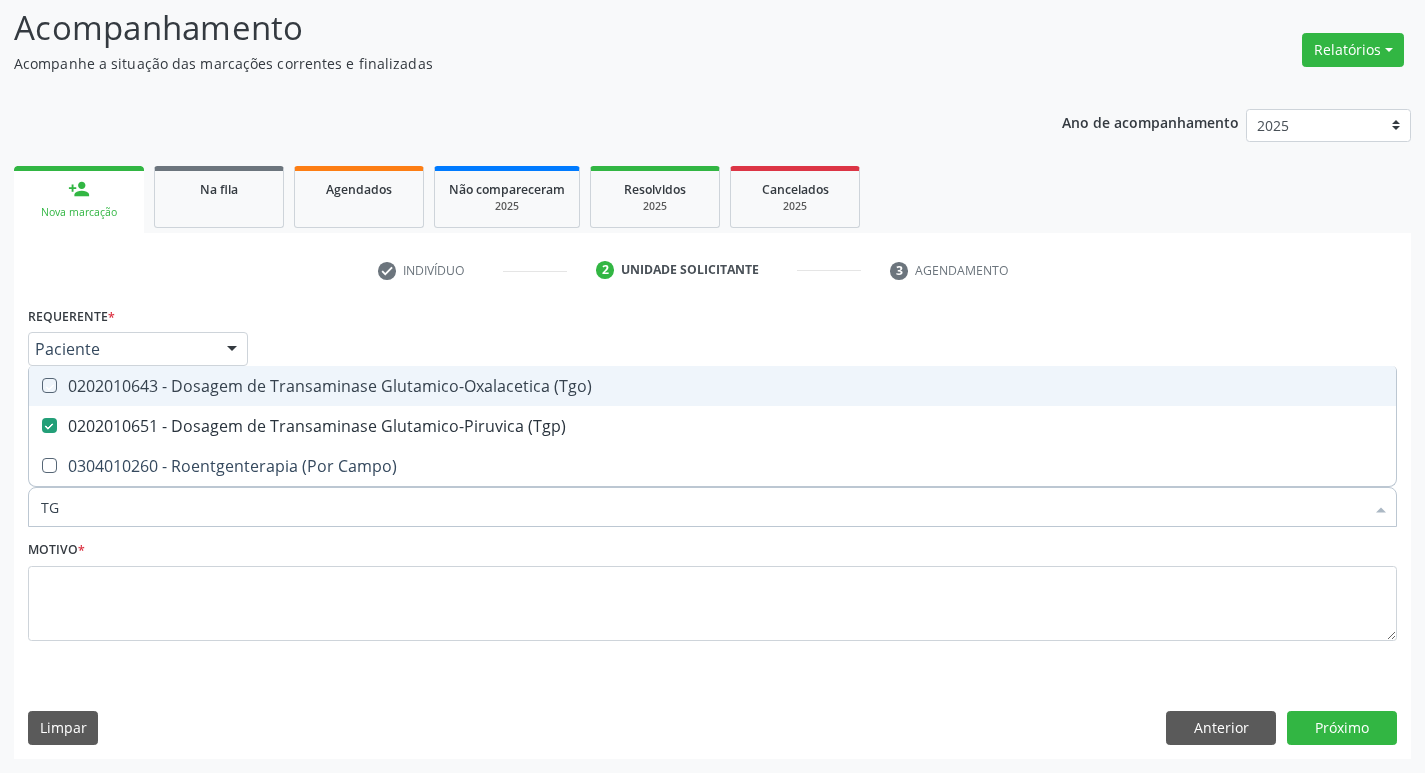checkbox on "true" 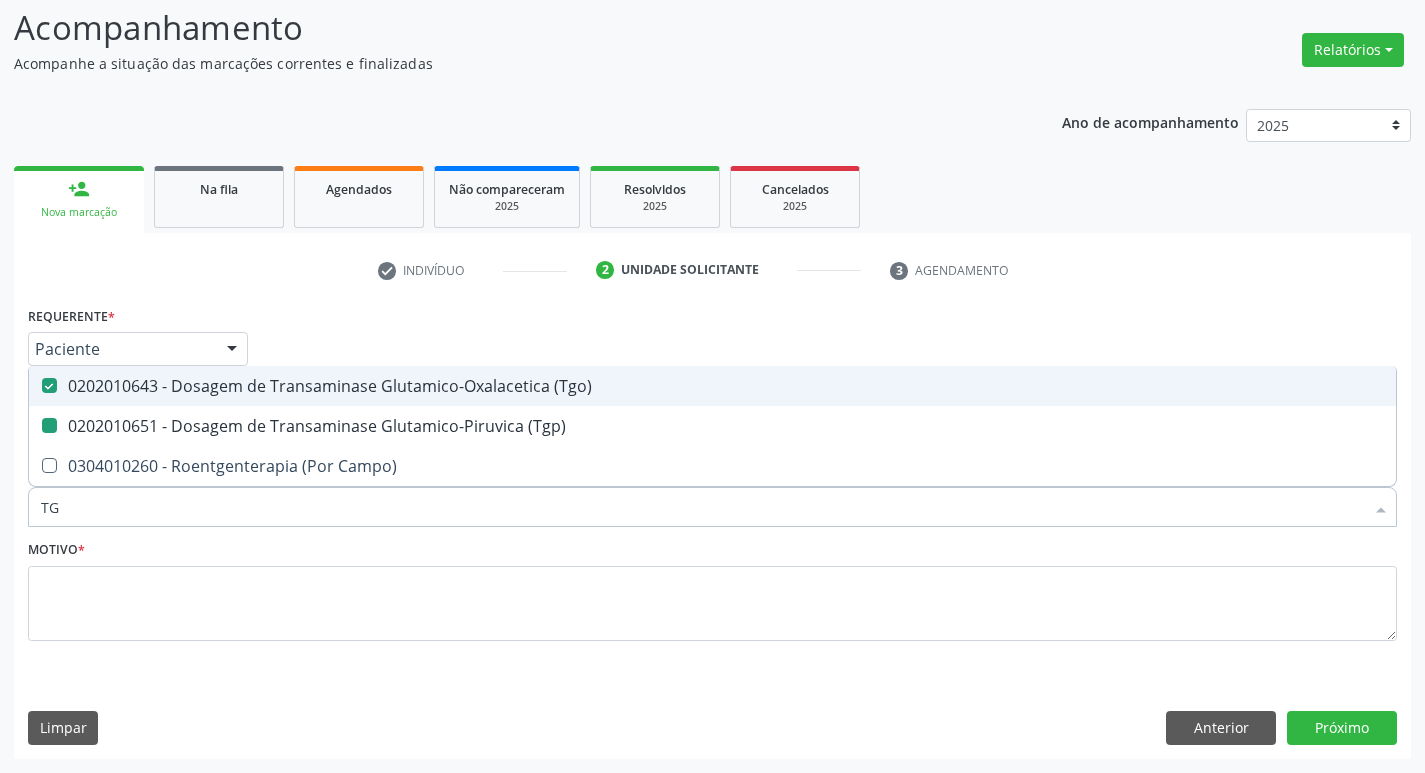 type on "T" 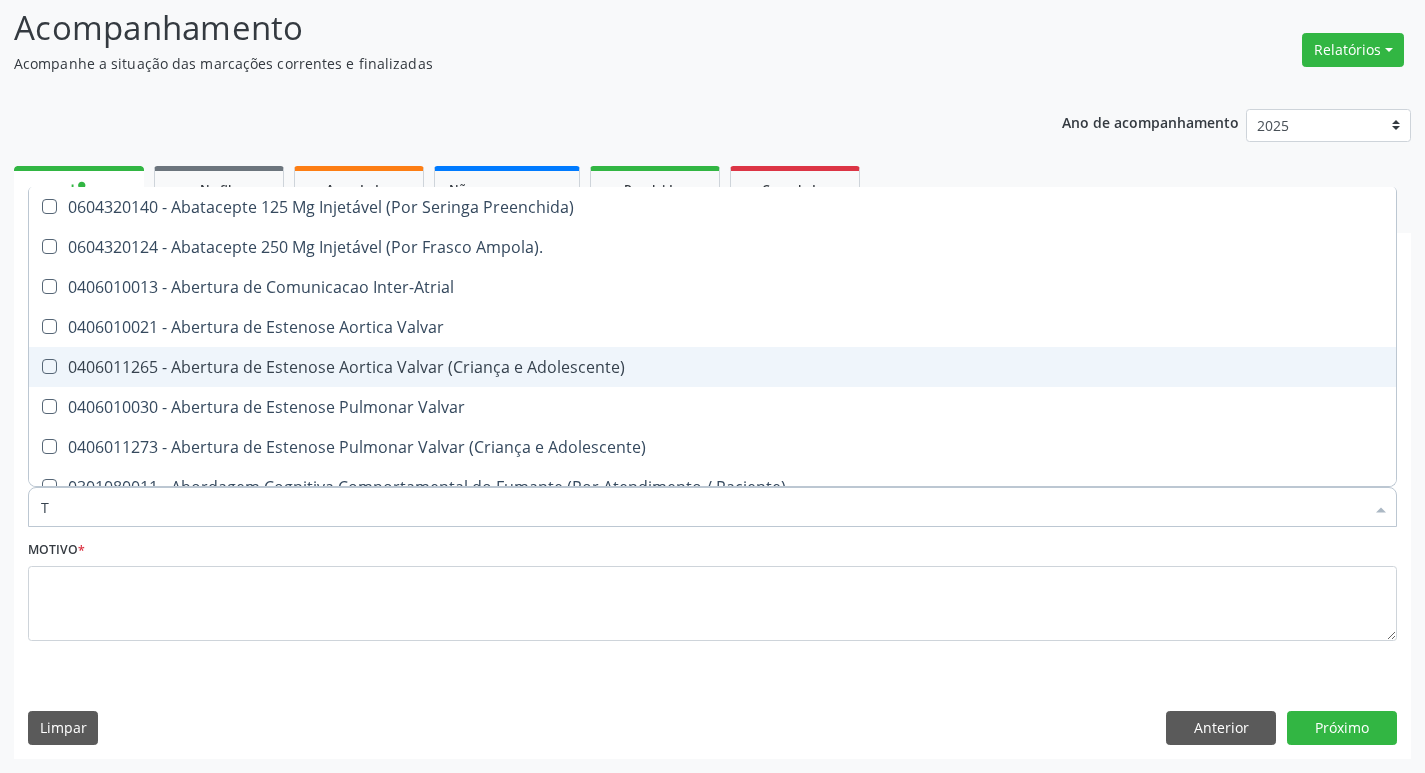 type 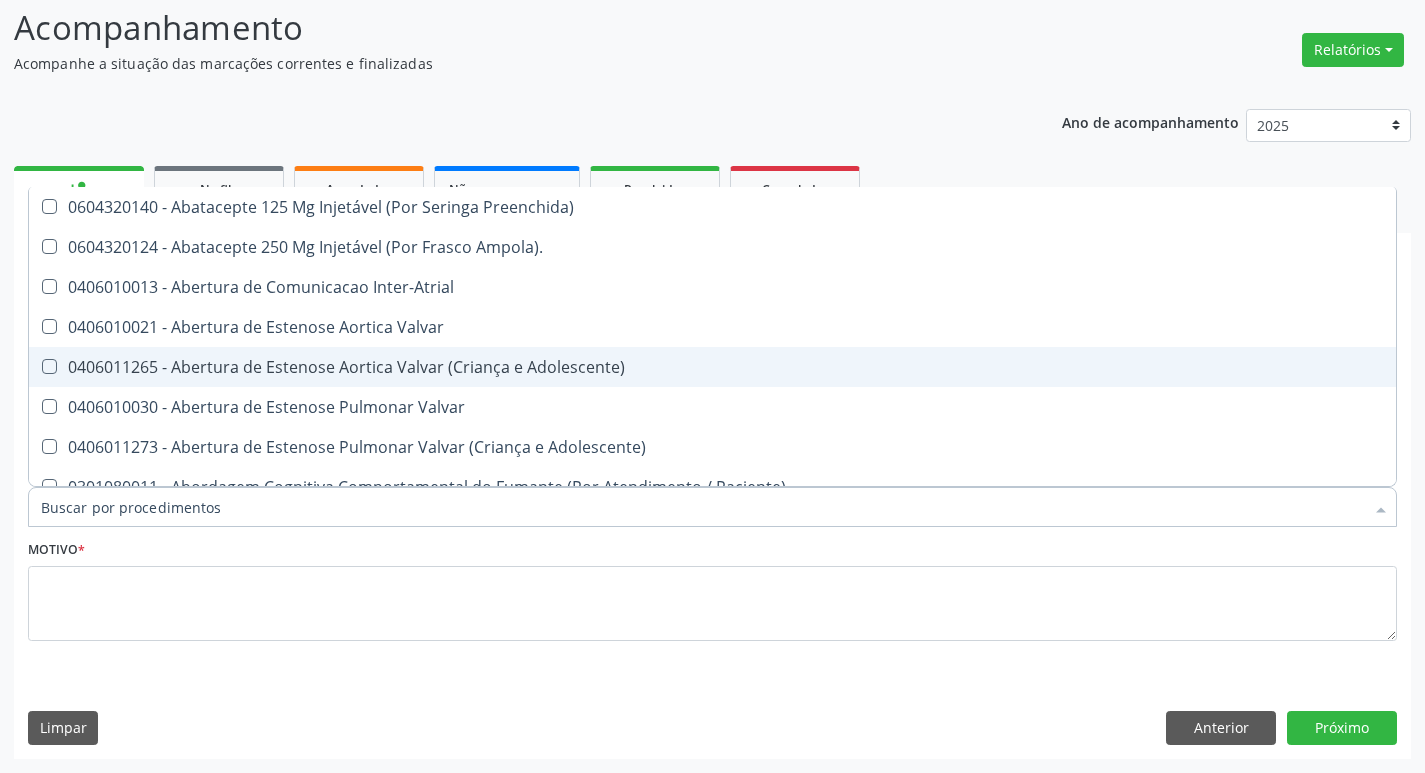 checkbox on "false" 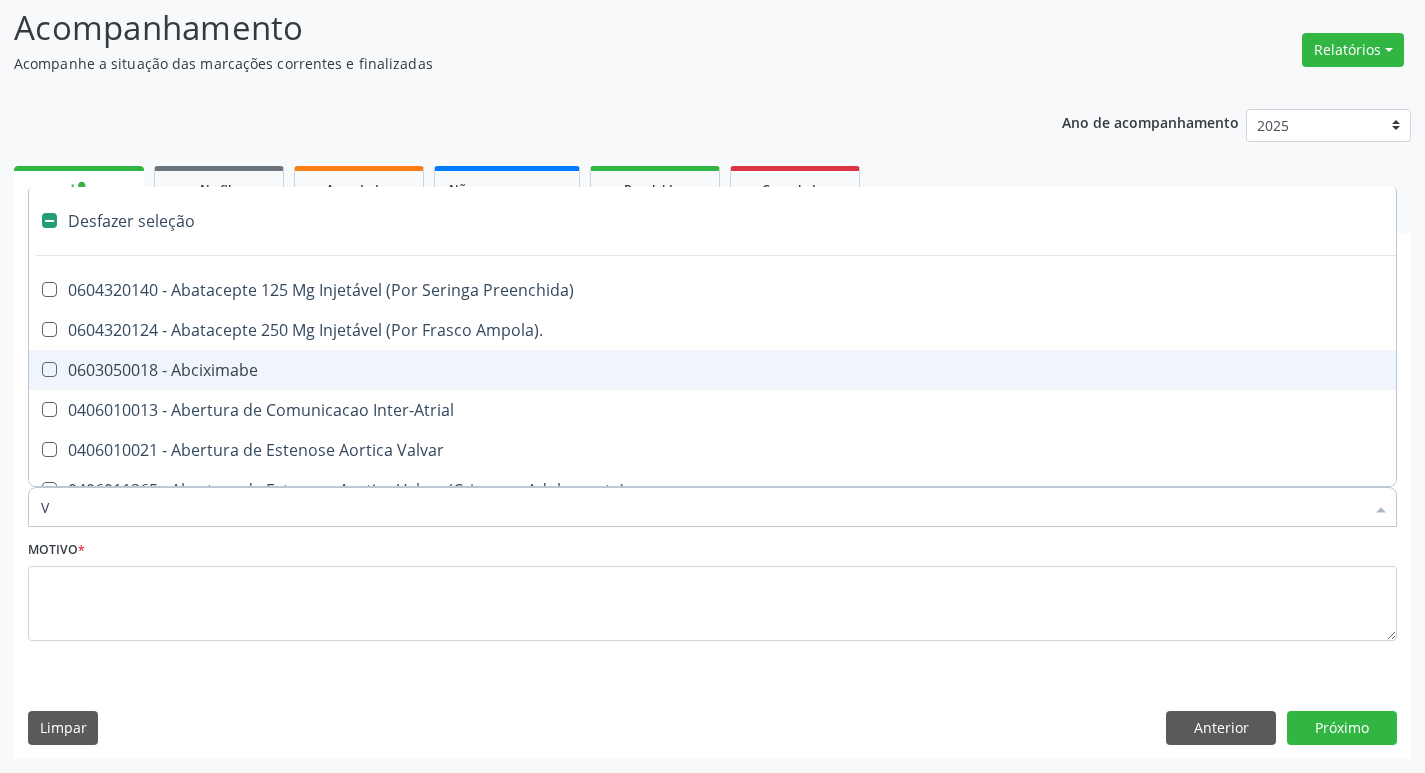 type on "VI" 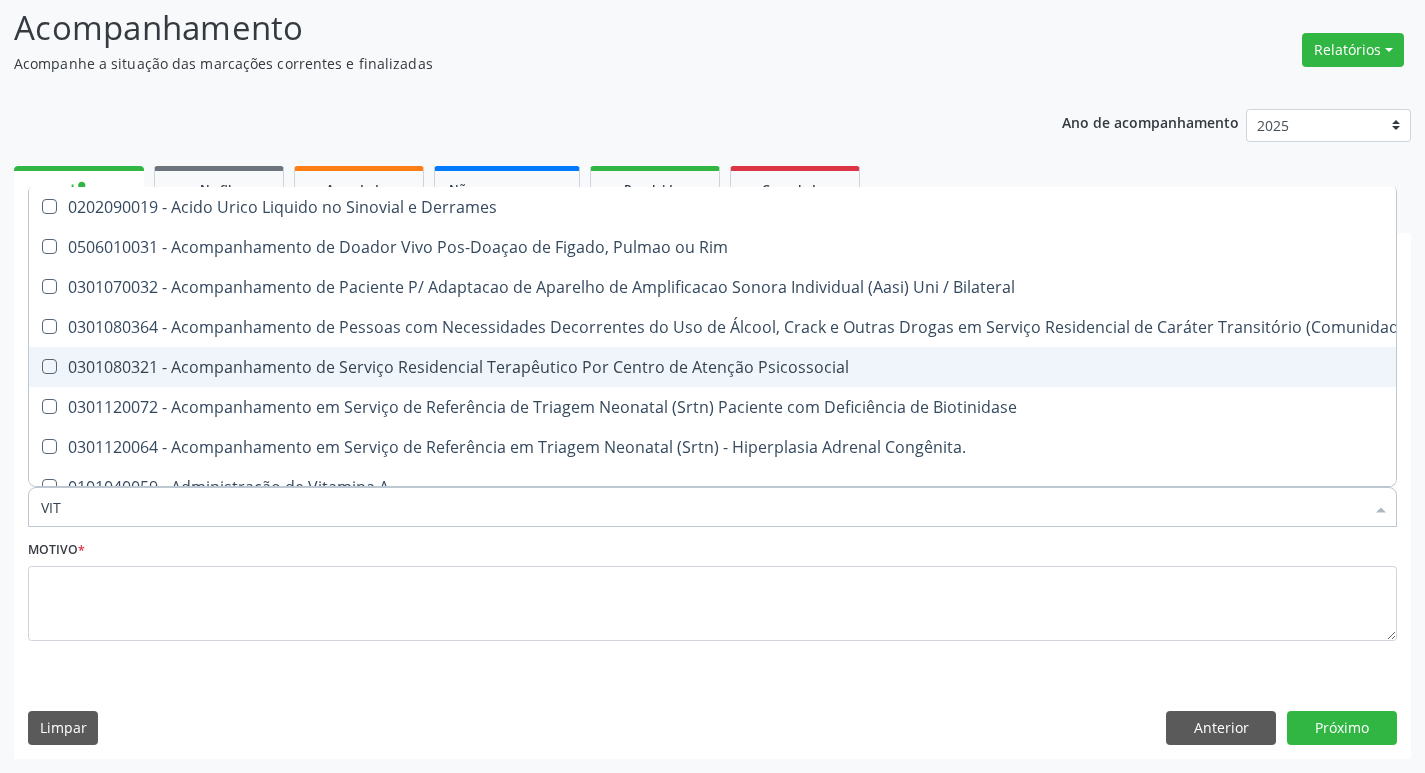 type on "VITA" 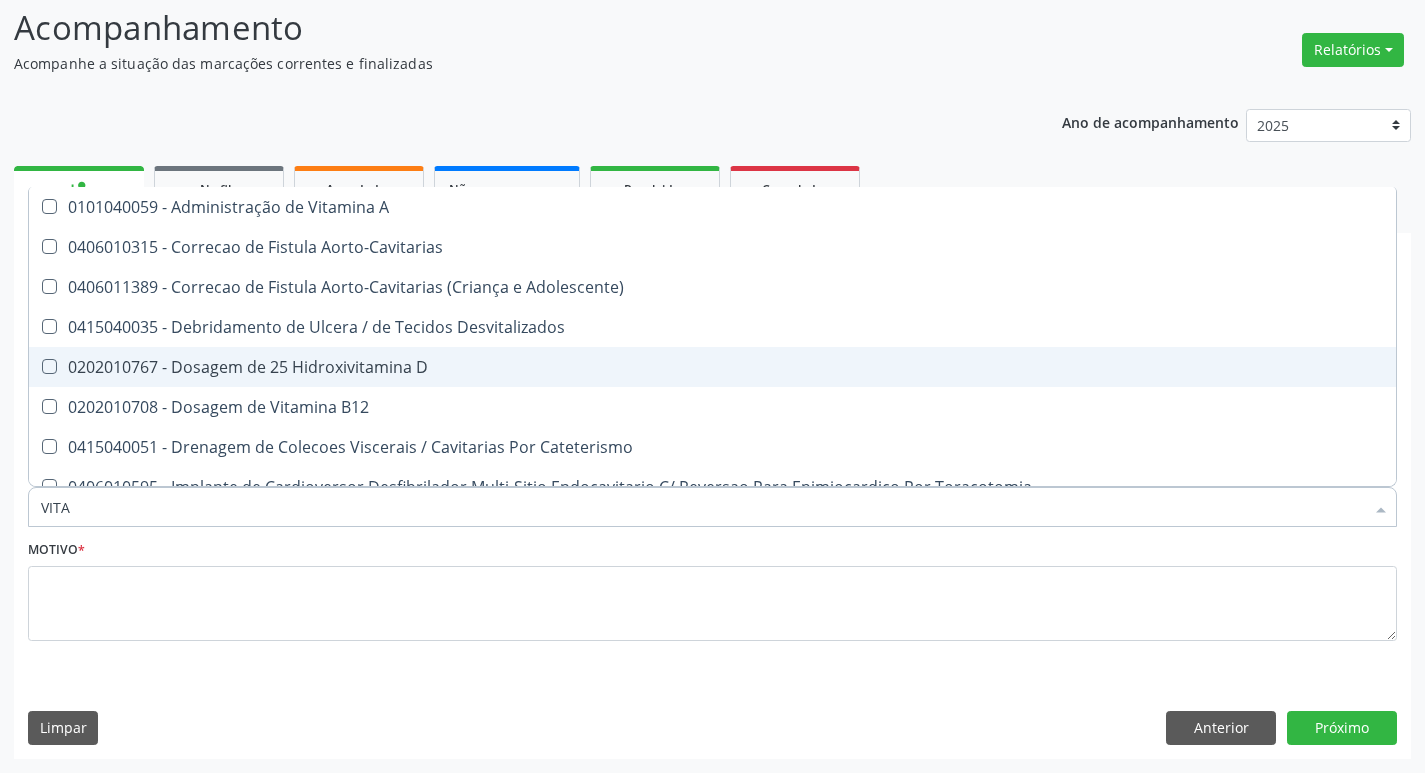 click on "0202010767 - Dosagem de 25 Hidroxivitamina D" at bounding box center (712, 367) 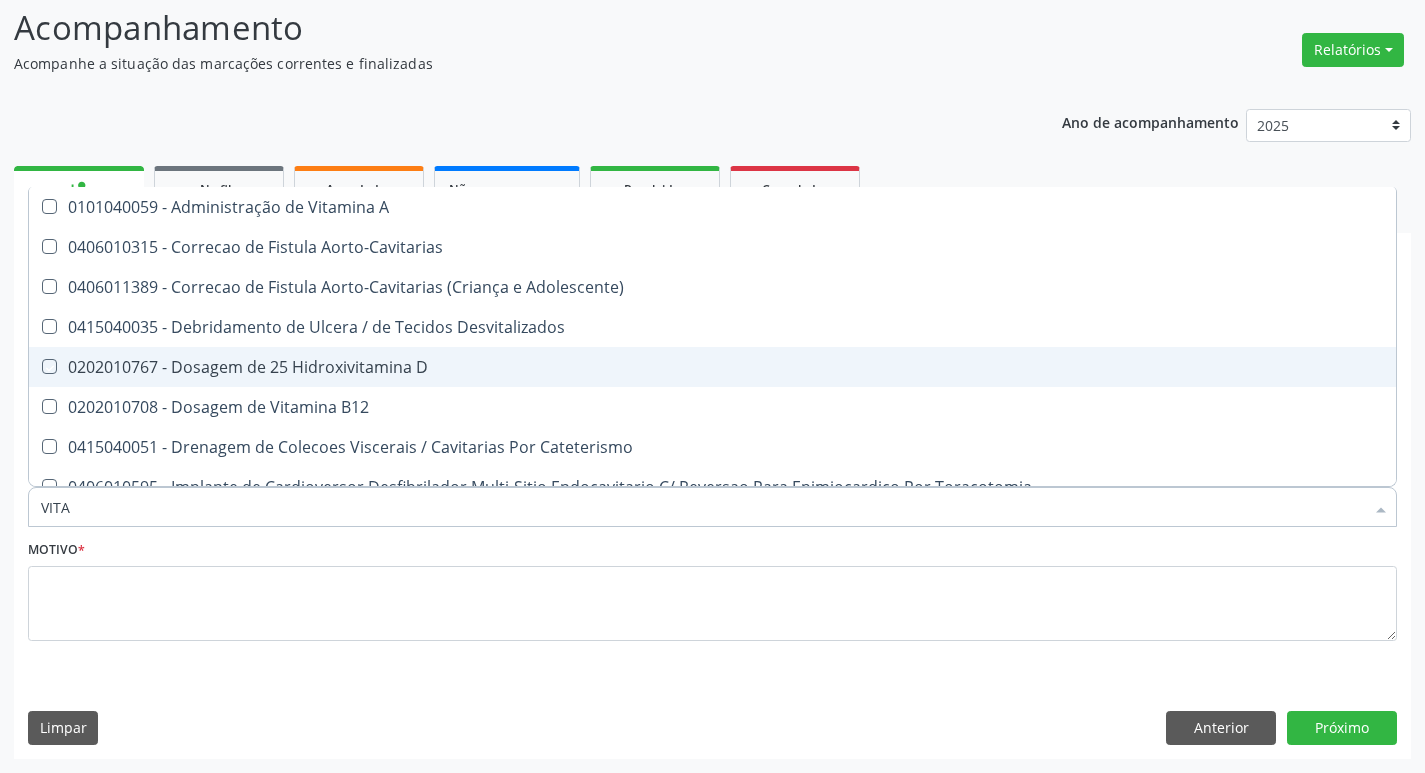 checkbox on "true" 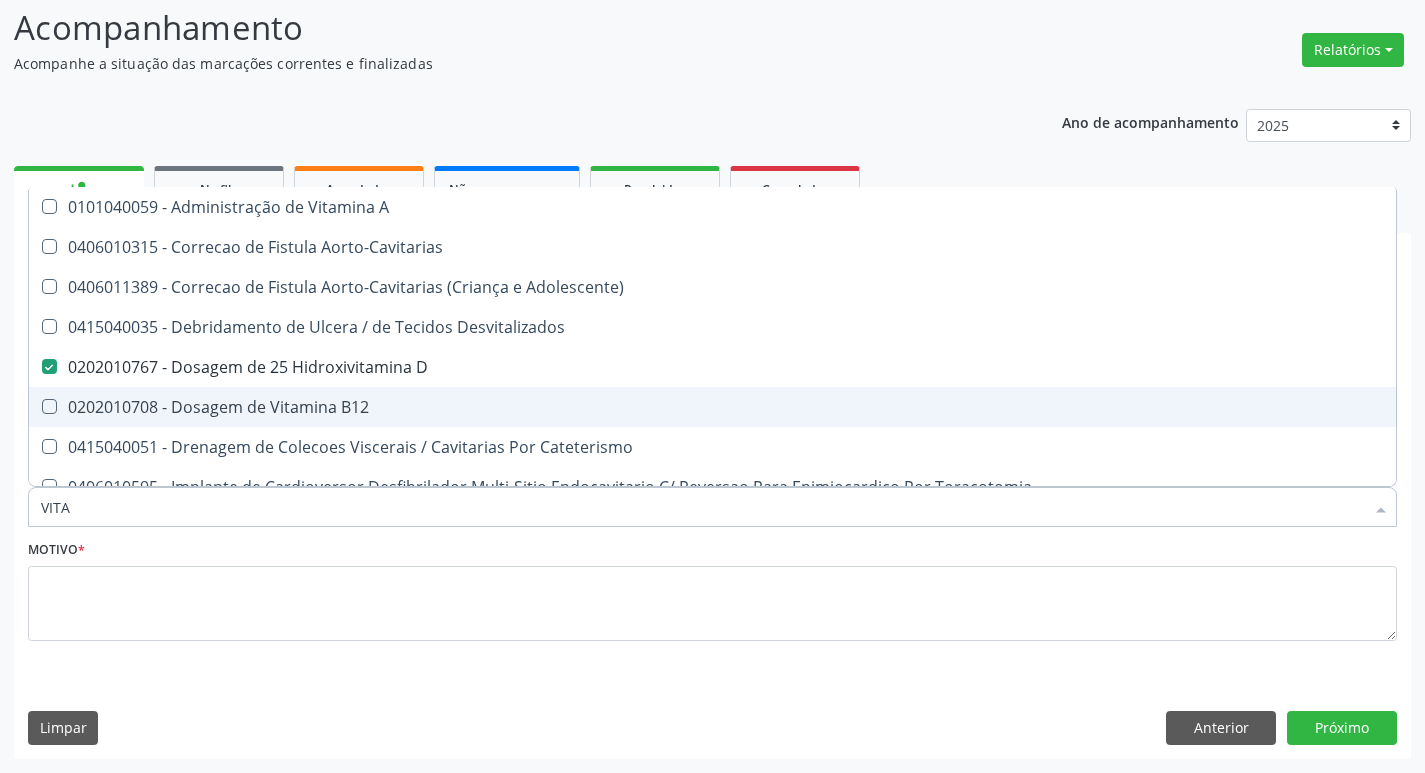 click on "0202010708 - Dosagem de Vitamina B12" at bounding box center [712, 407] 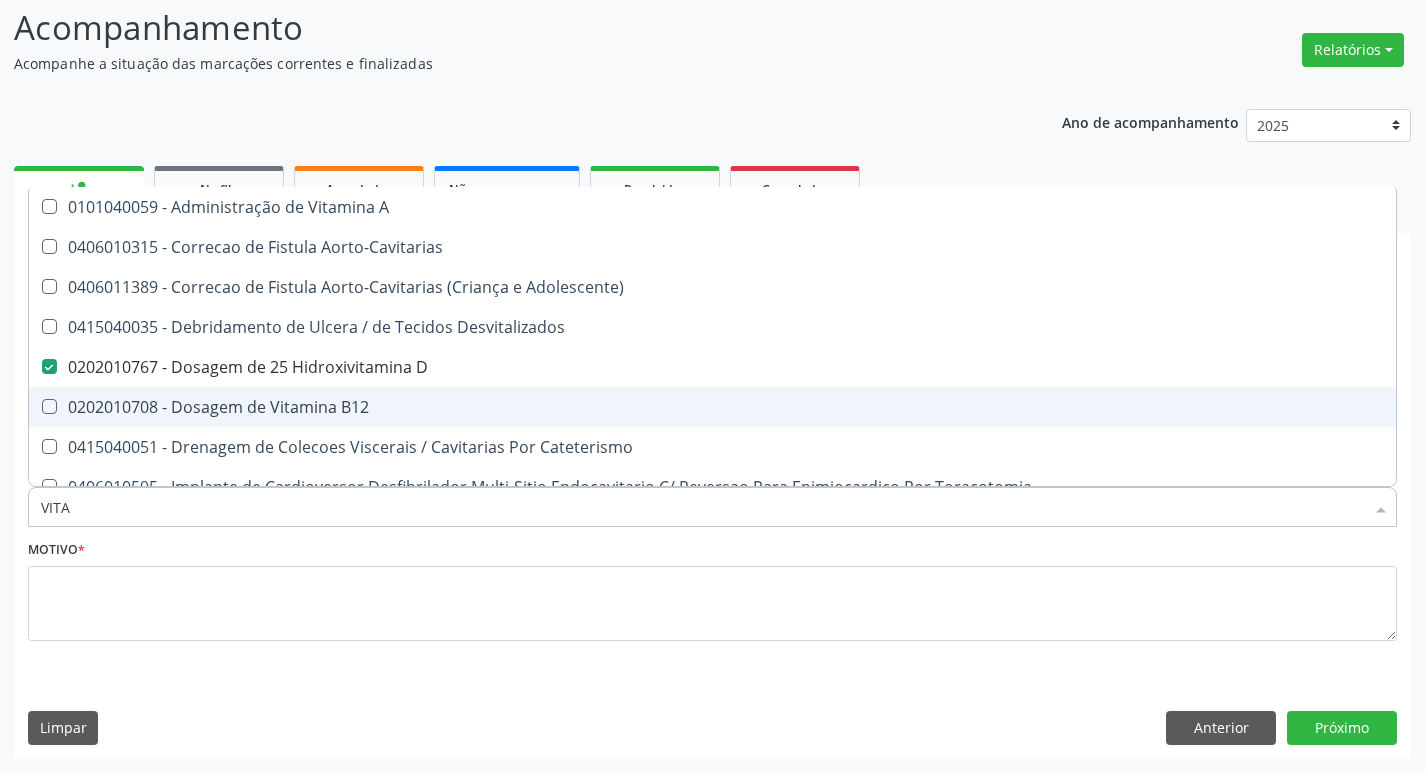 checkbox on "true" 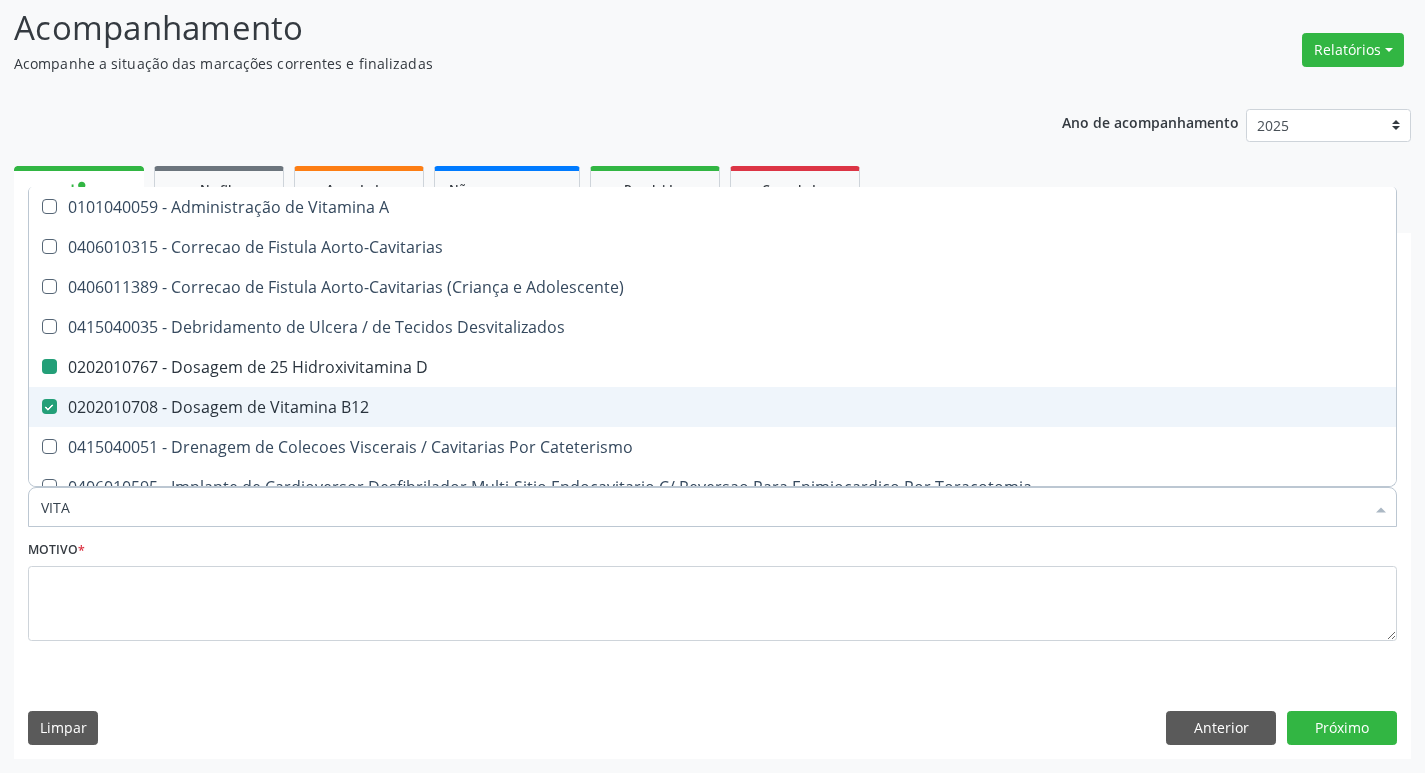 type on "VIT" 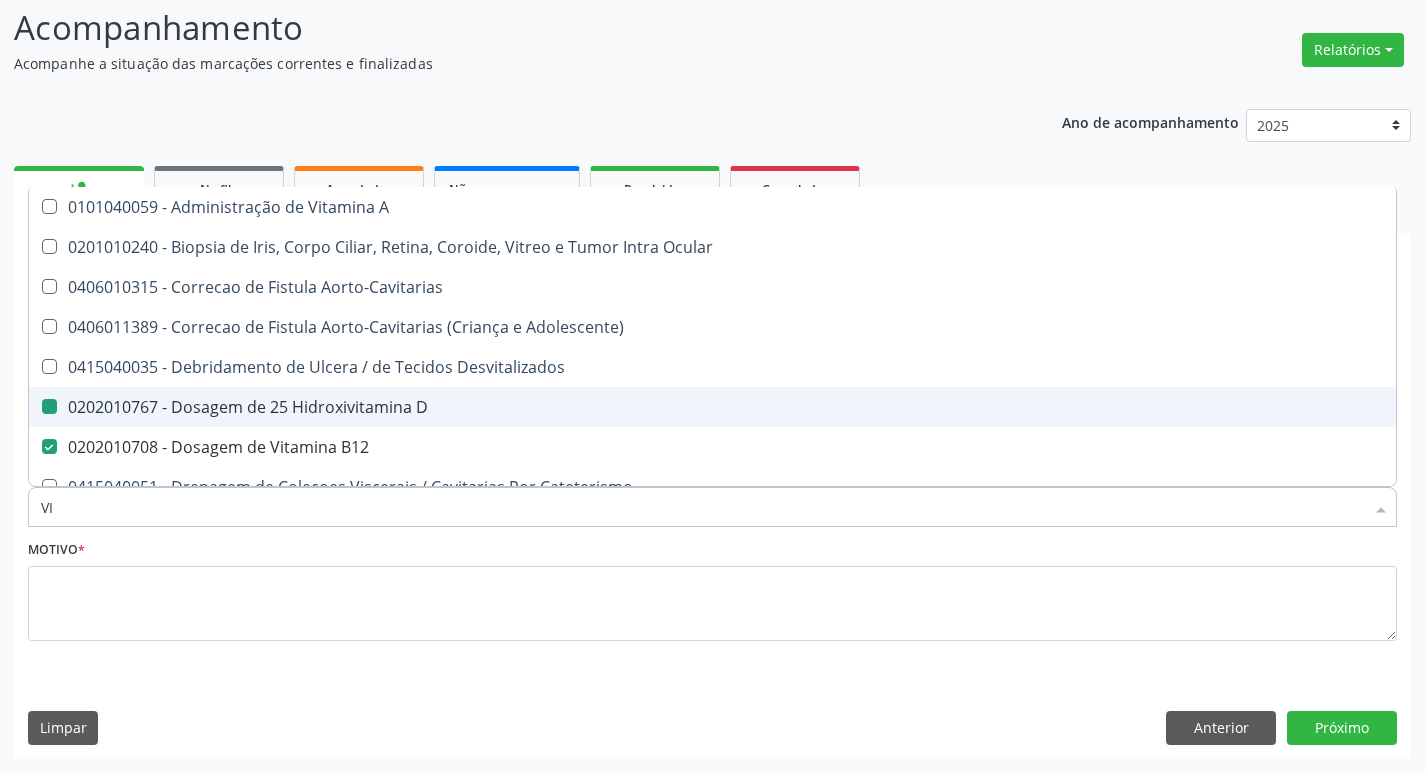 type on "V" 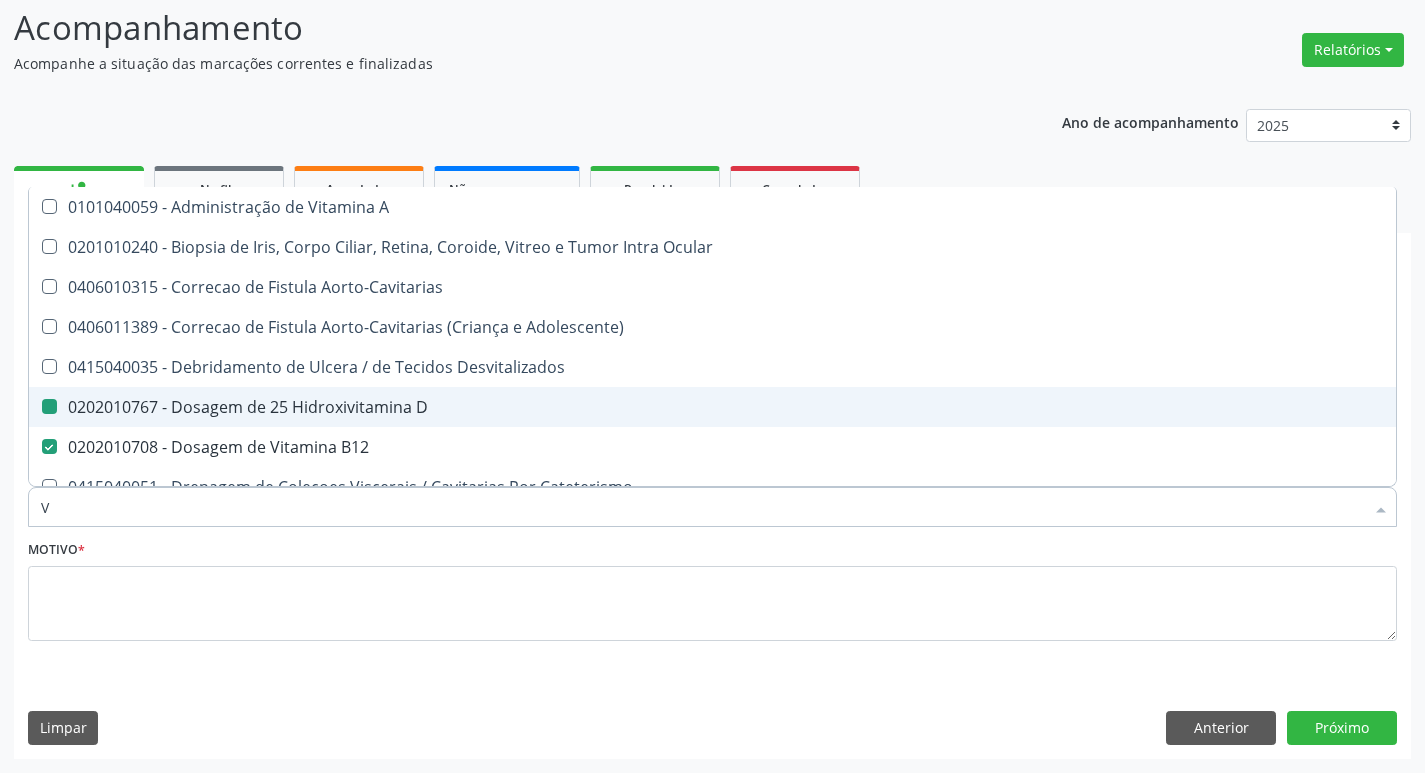type 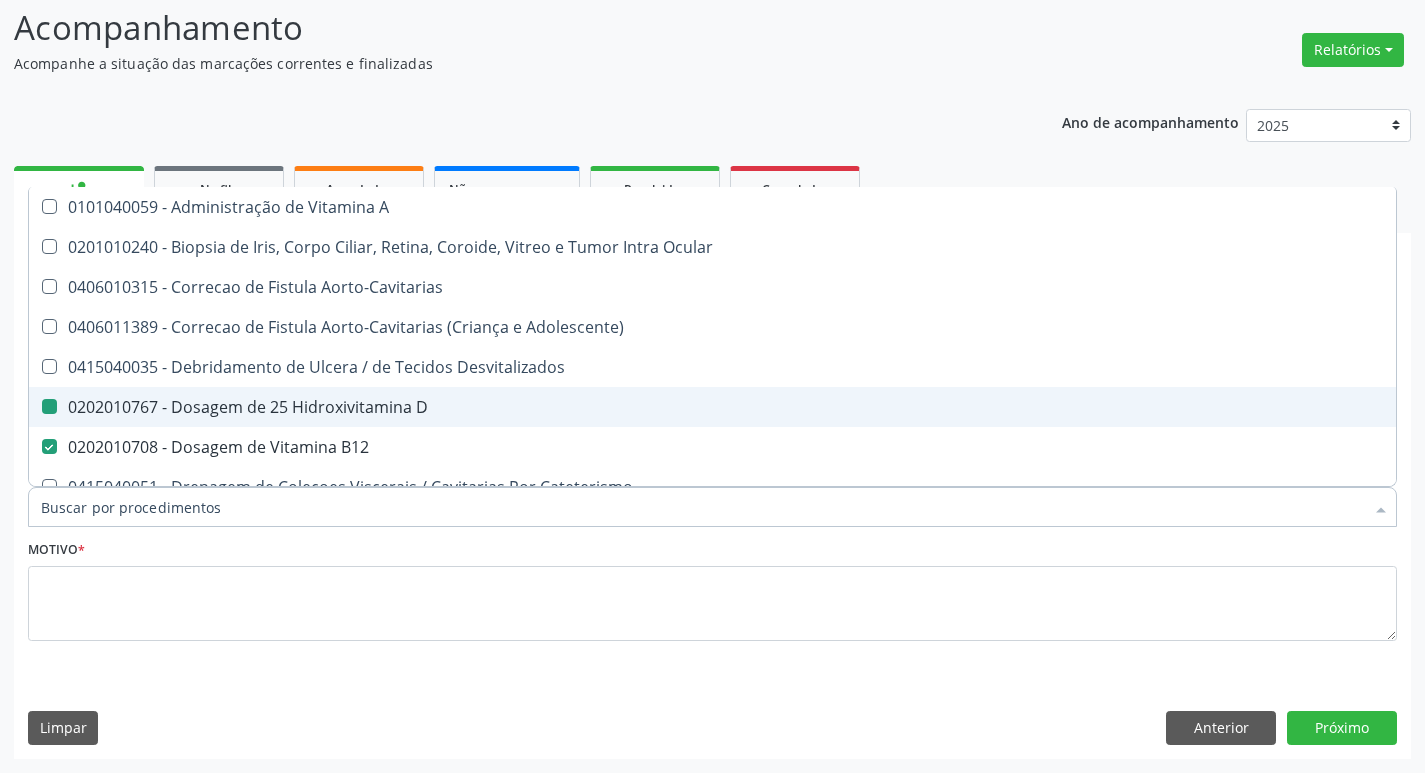 checkbox on "false" 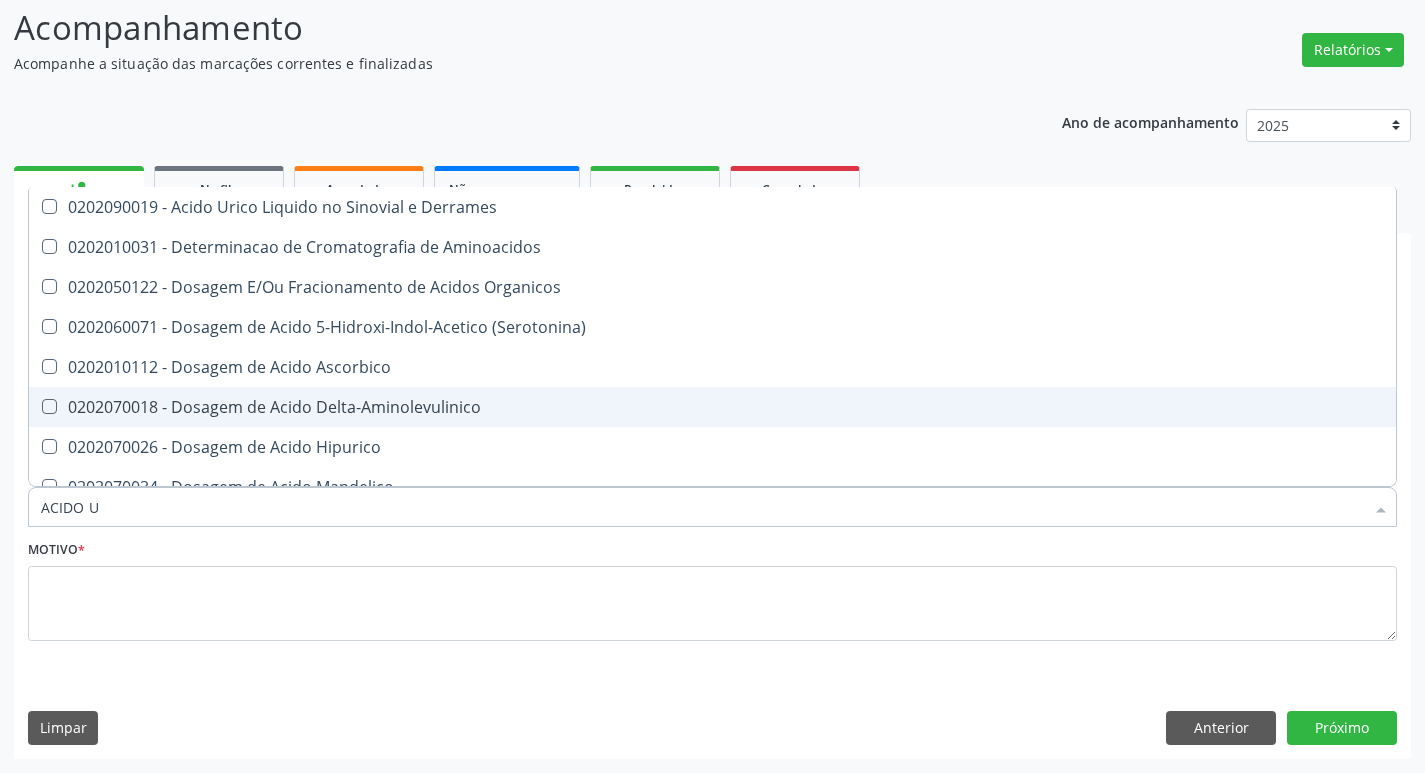 type on "ACIDO UR" 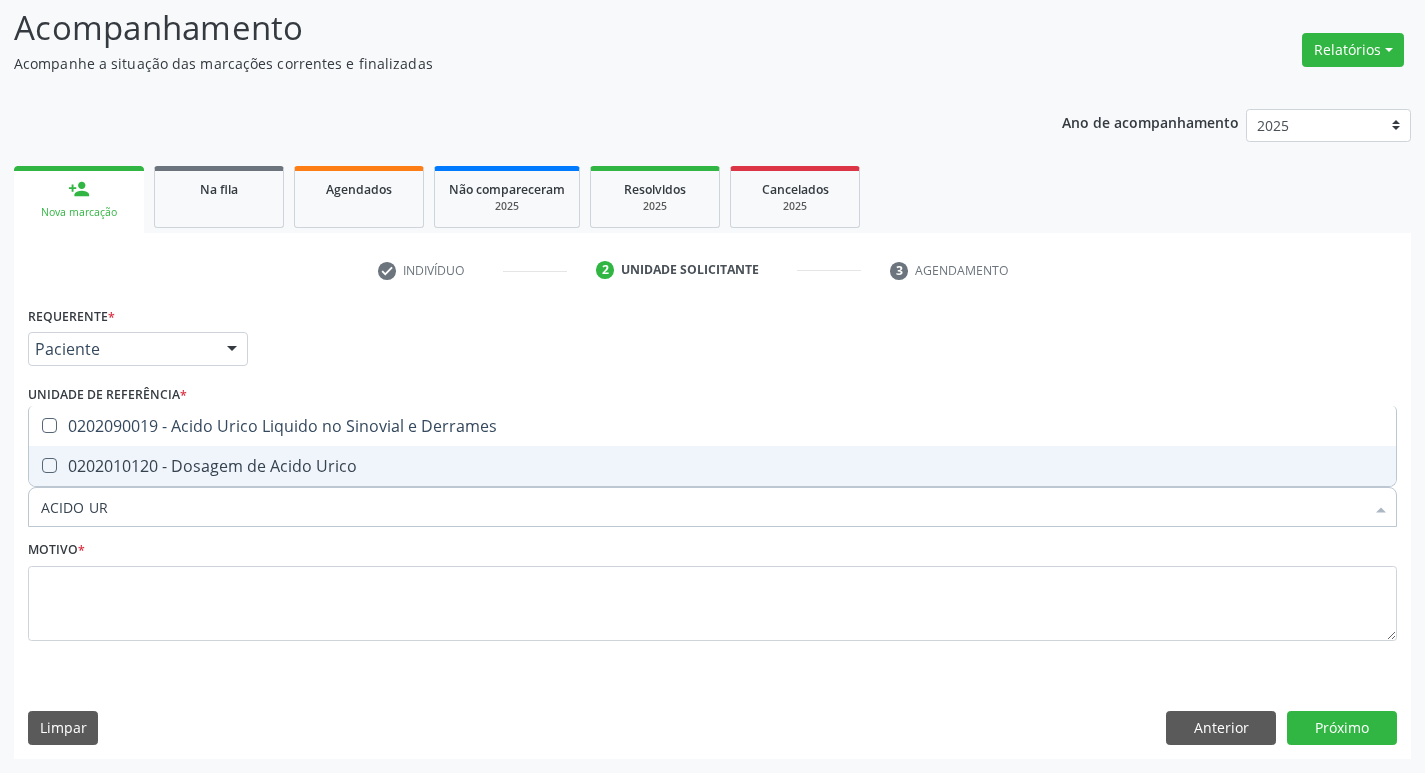 click on "0202010120 - Dosagem de Acido Urico" at bounding box center (712, 466) 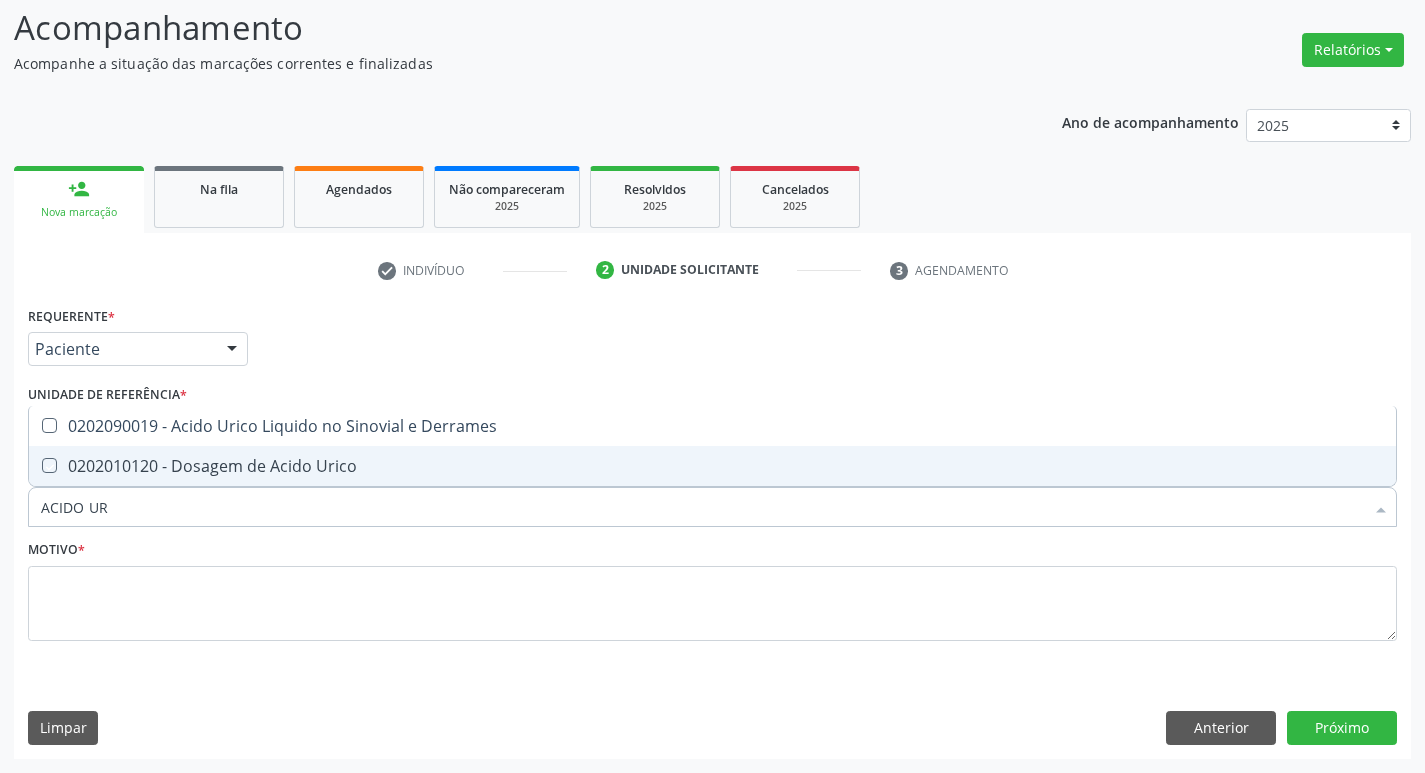 checkbox on "true" 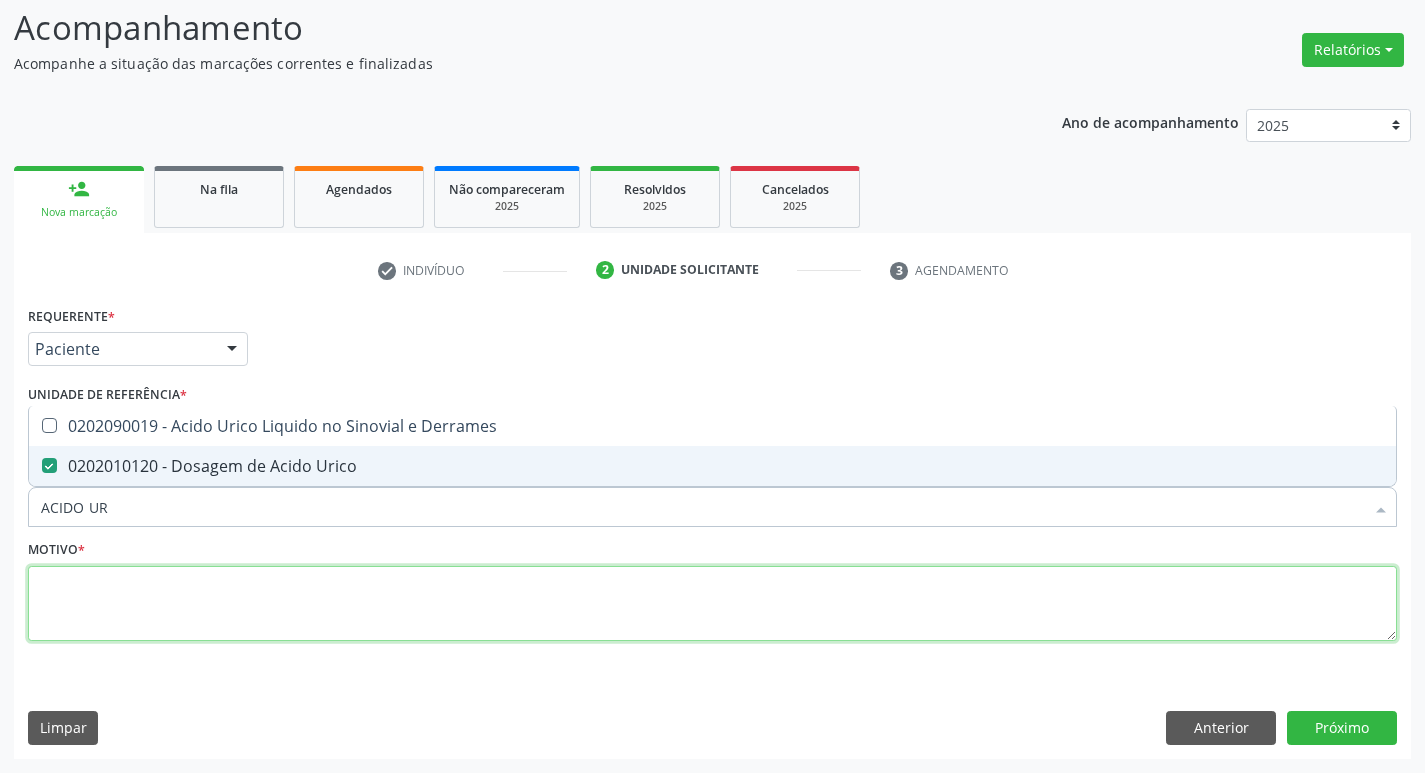 click at bounding box center (712, 604) 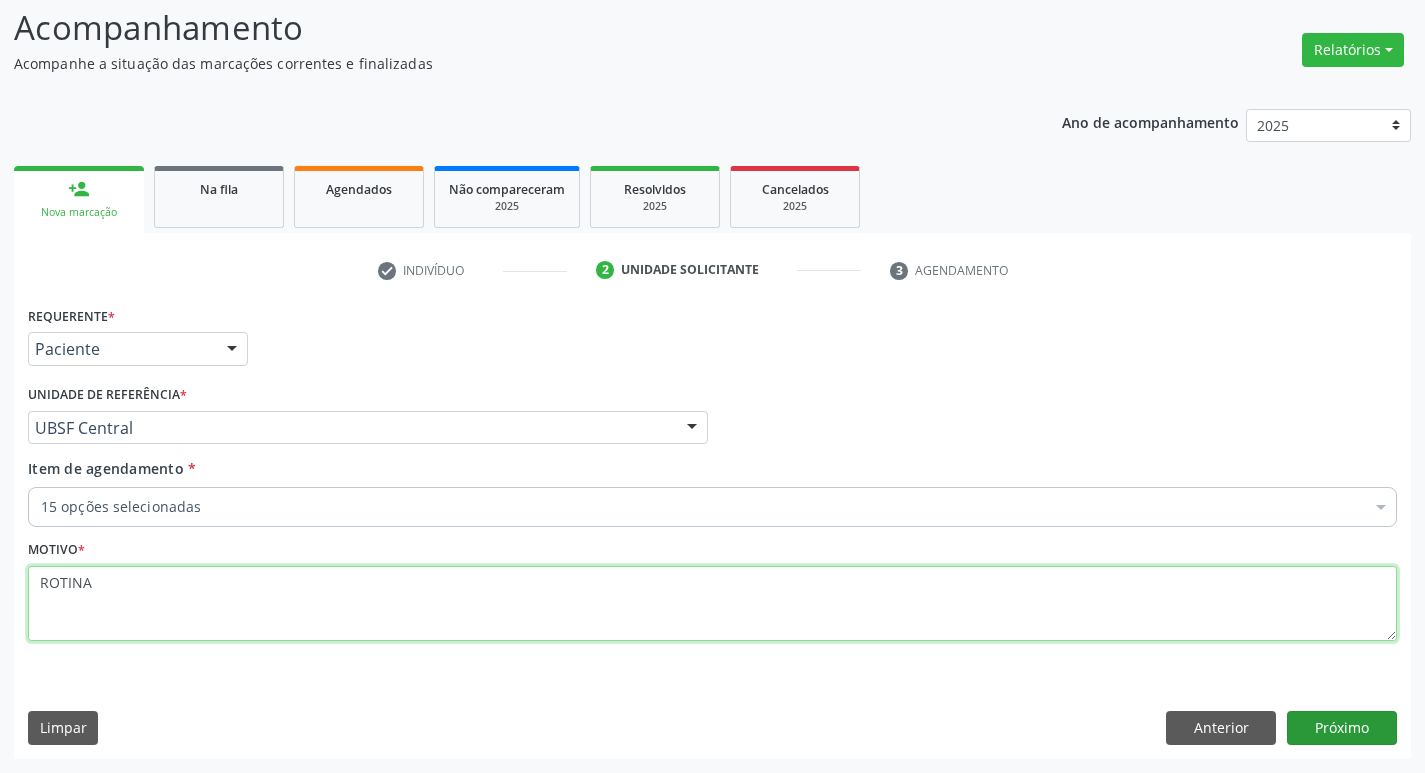 type on "ROTINA" 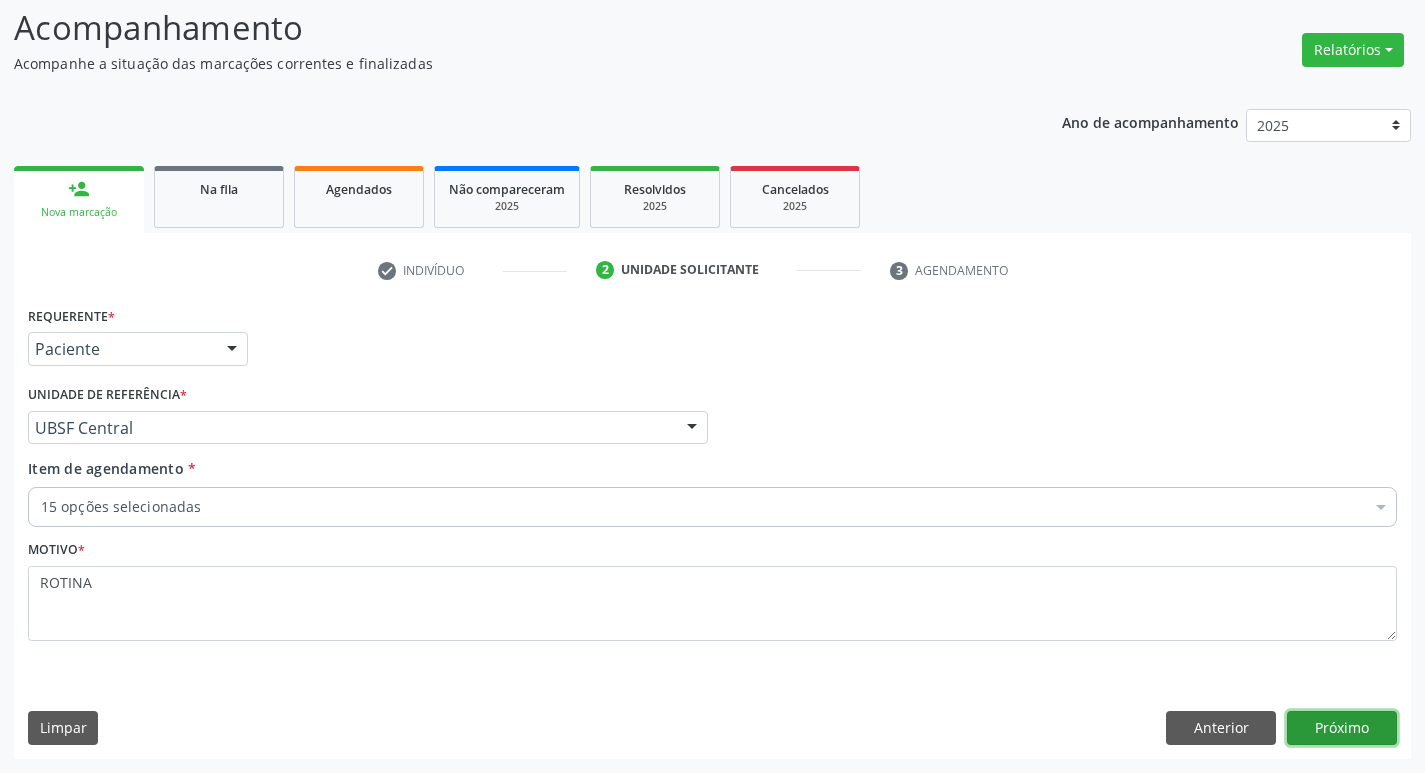 click on "Próximo" at bounding box center [1342, 728] 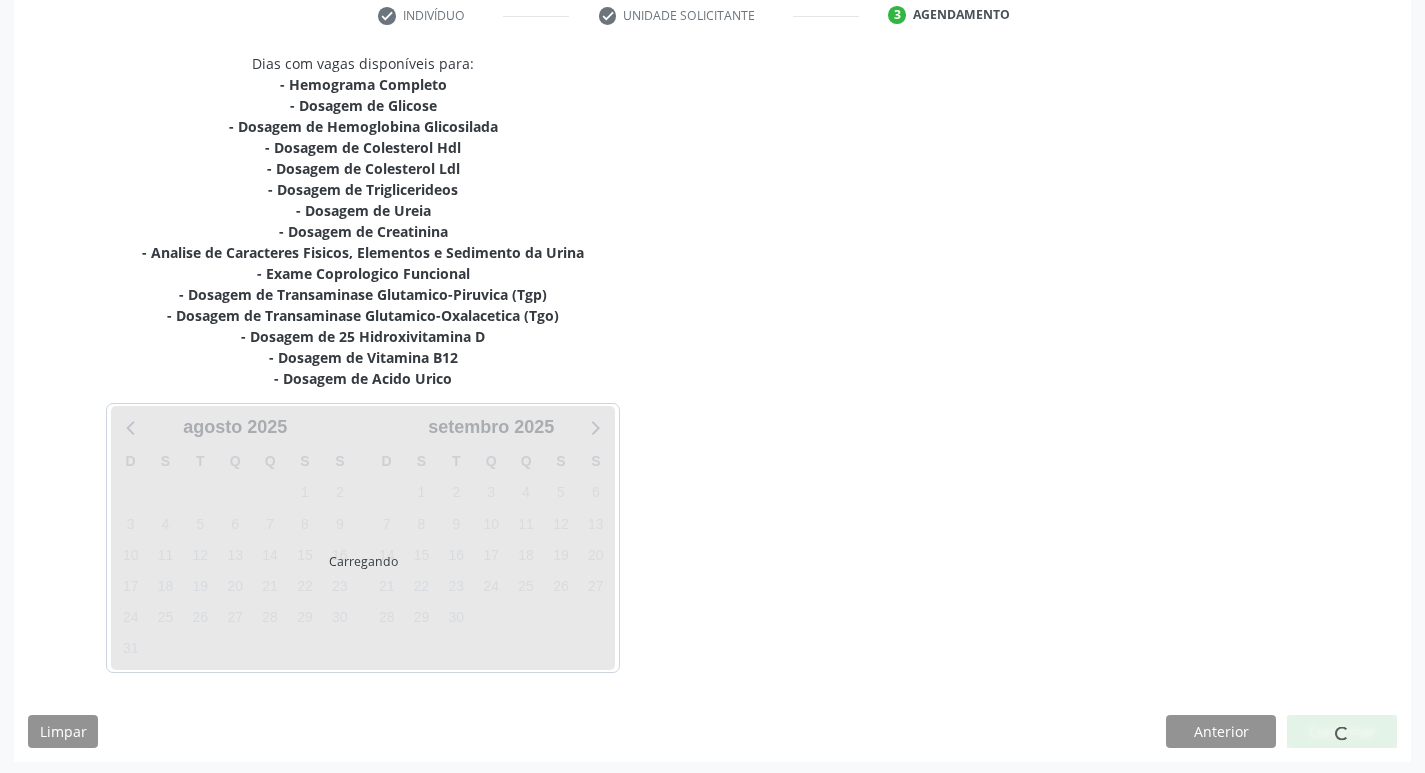 scroll, scrollTop: 391, scrollLeft: 0, axis: vertical 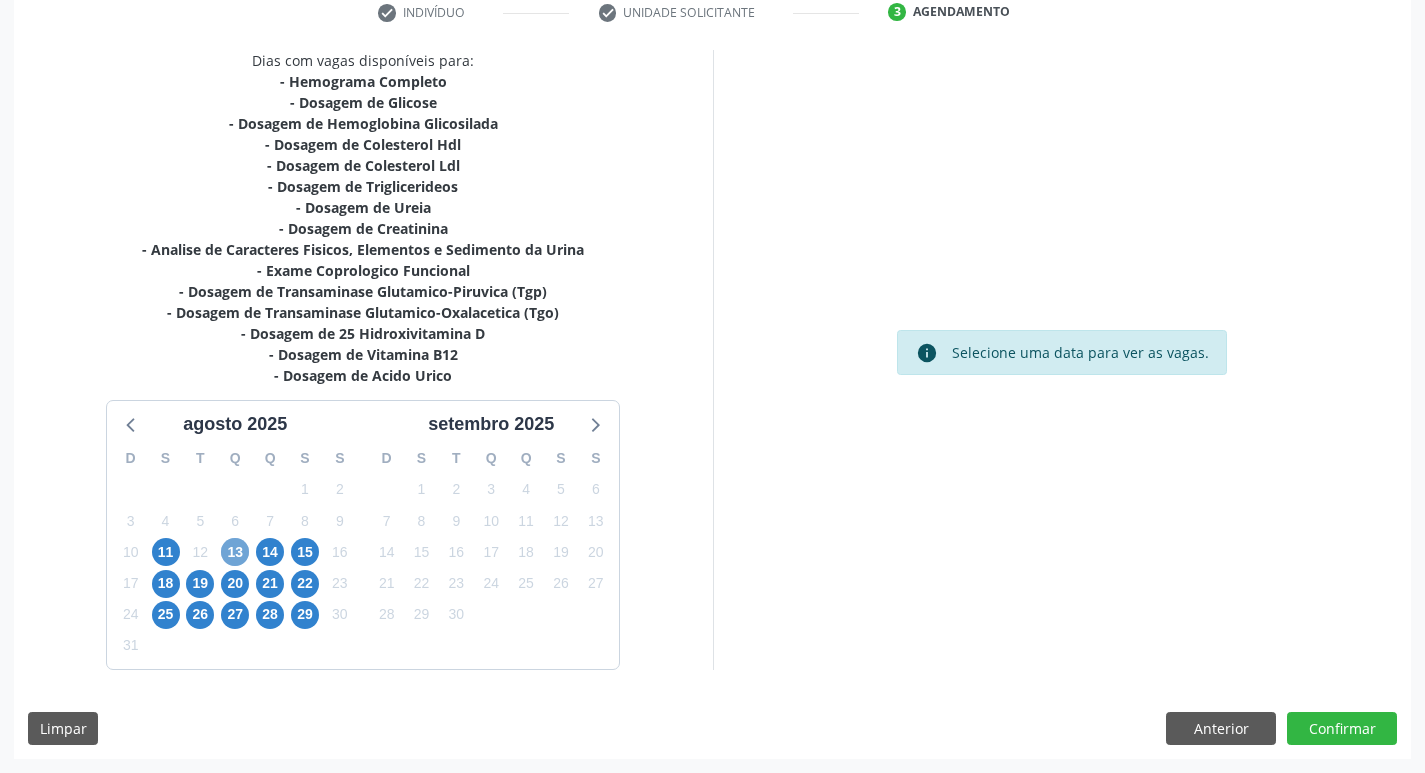 click on "13" at bounding box center [235, 552] 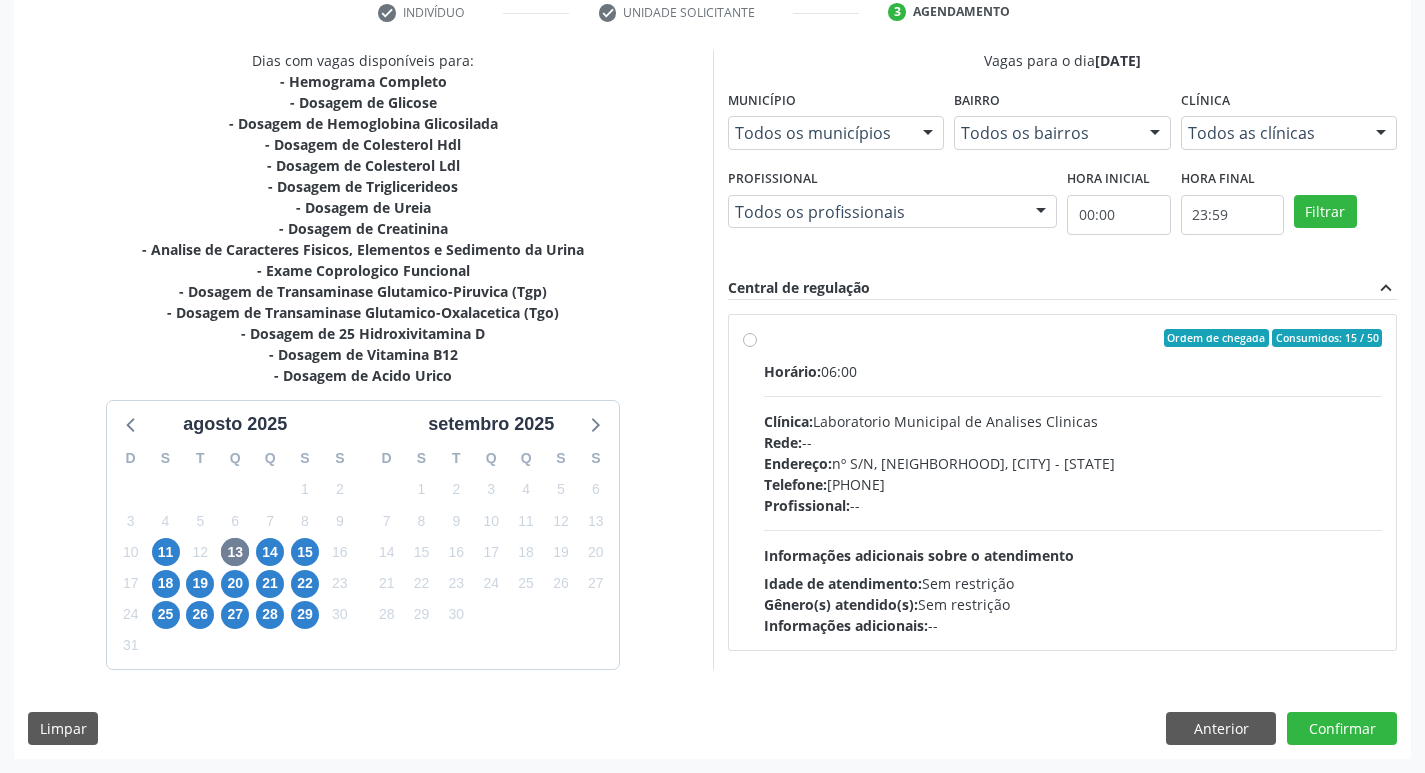 click on "Rede:
--" at bounding box center (1073, 442) 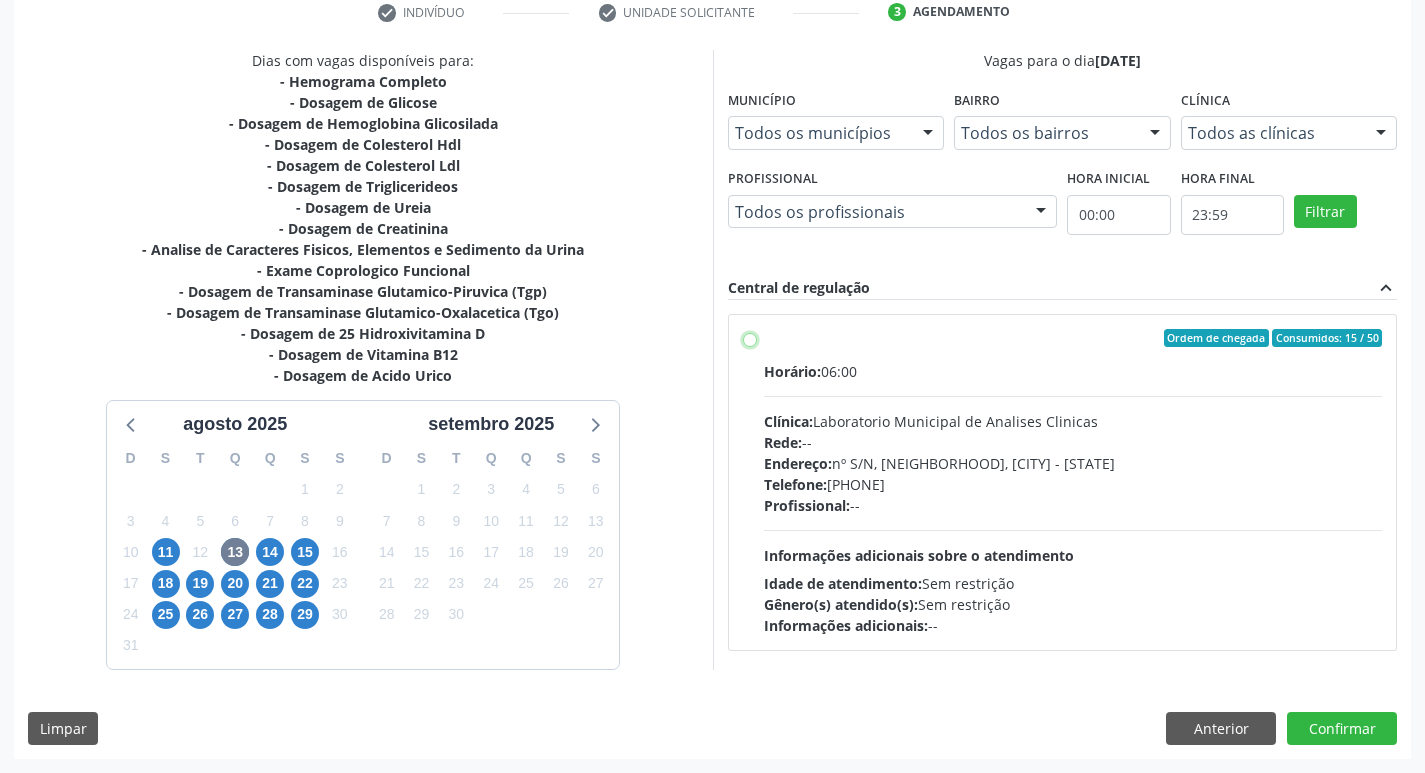 click on "Ordem de chegada
Consumidos: 15 / 50
Horário:   06:00
Clínica:  Laboratorio Municipal de Analises Clinicas
Rede:
--
Endereço:   nº S/N, [NEIGHBORHOOD], [CITY] - [STATE]
Telefone:   [PHONE]
Profissional:
--
Informações adicionais sobre o atendimento
Idade de atendimento:
Sem restrição
Gênero(s) atendido(s):
Sem restrição
Informações adicionais:
--" at bounding box center [750, 338] 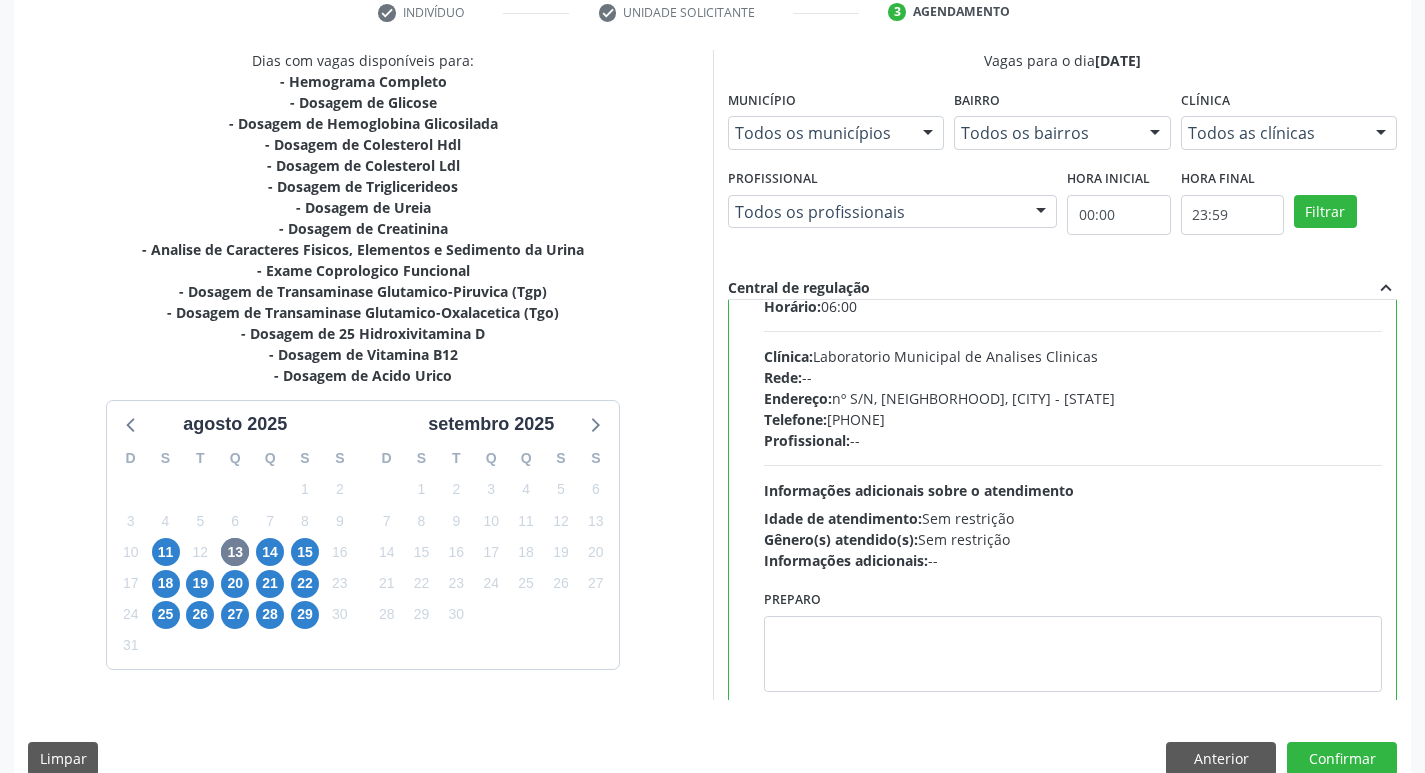 scroll, scrollTop: 99, scrollLeft: 0, axis: vertical 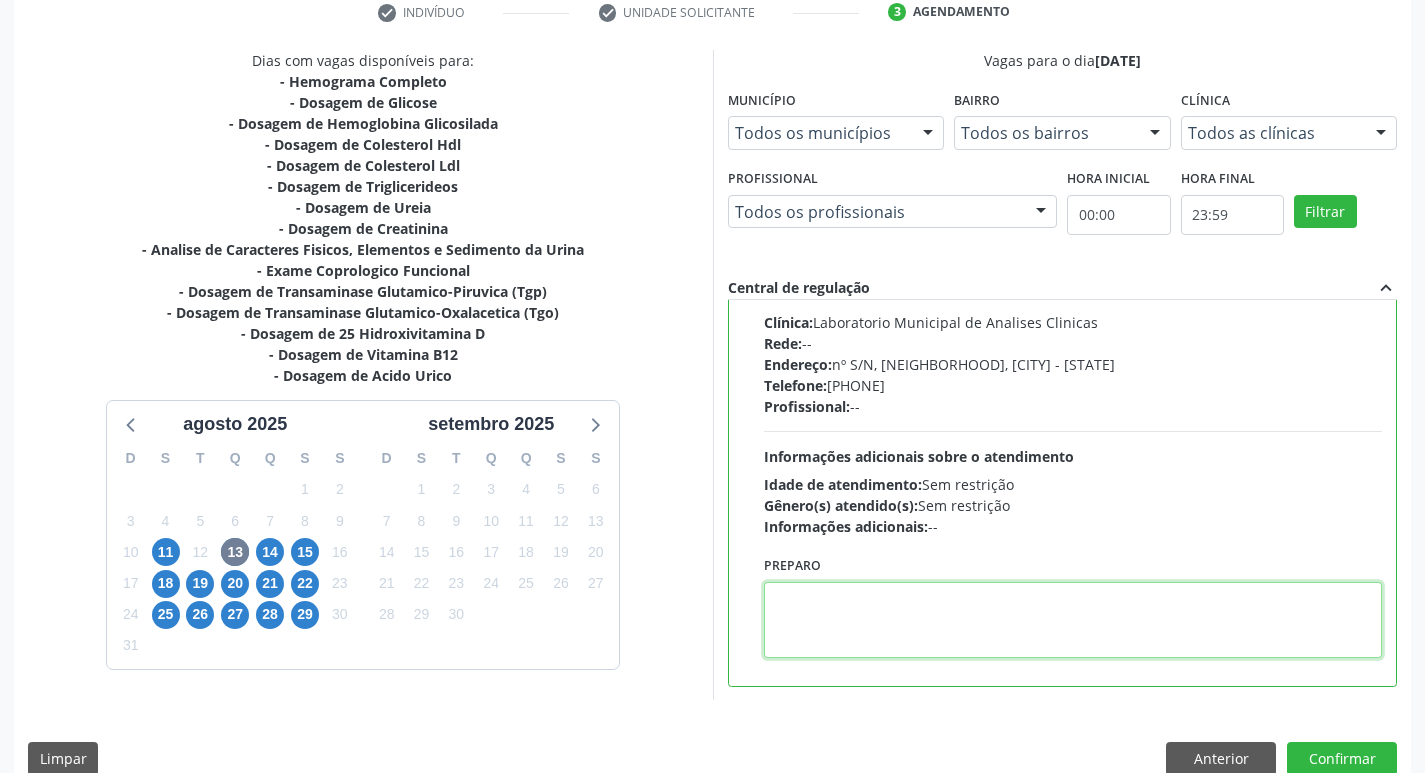 click at bounding box center [1073, 620] 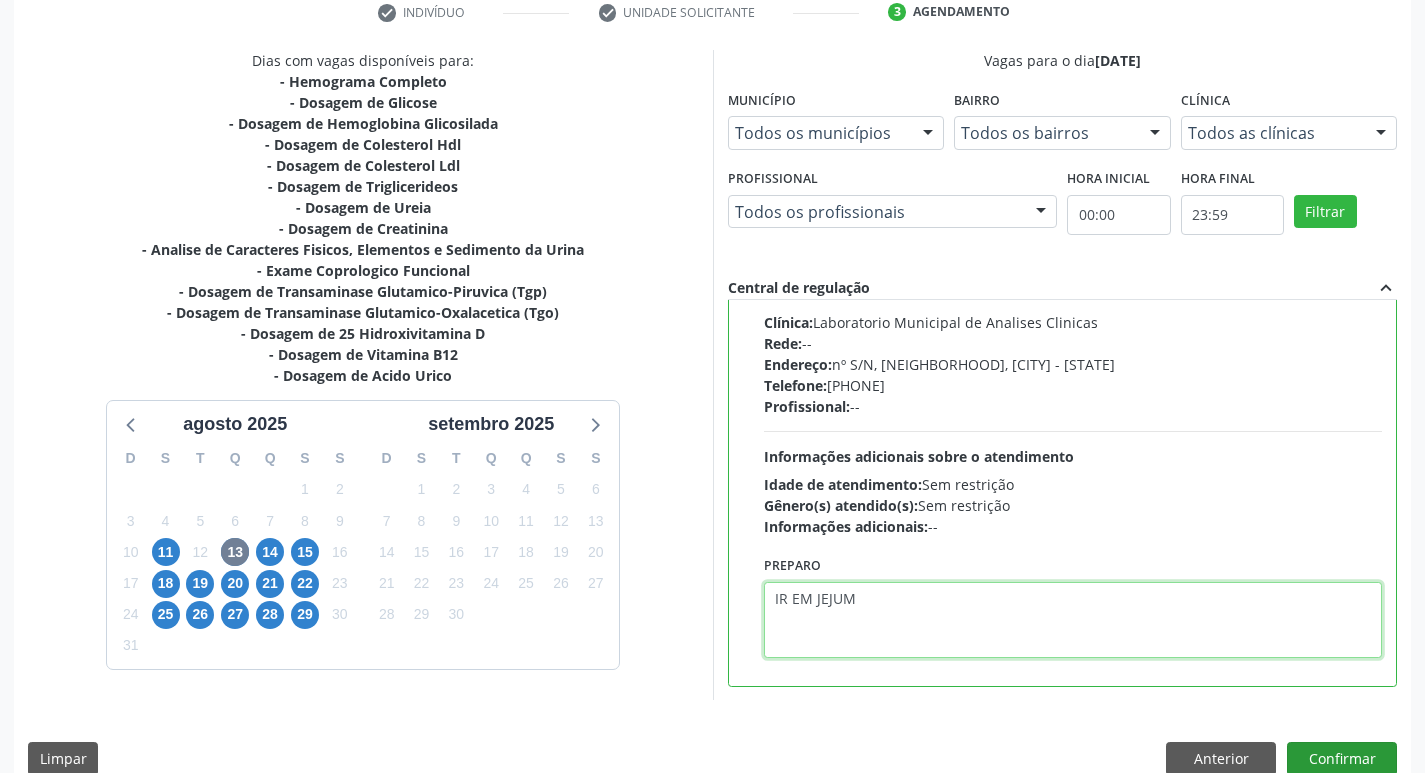 type on "IR EM JEJUM" 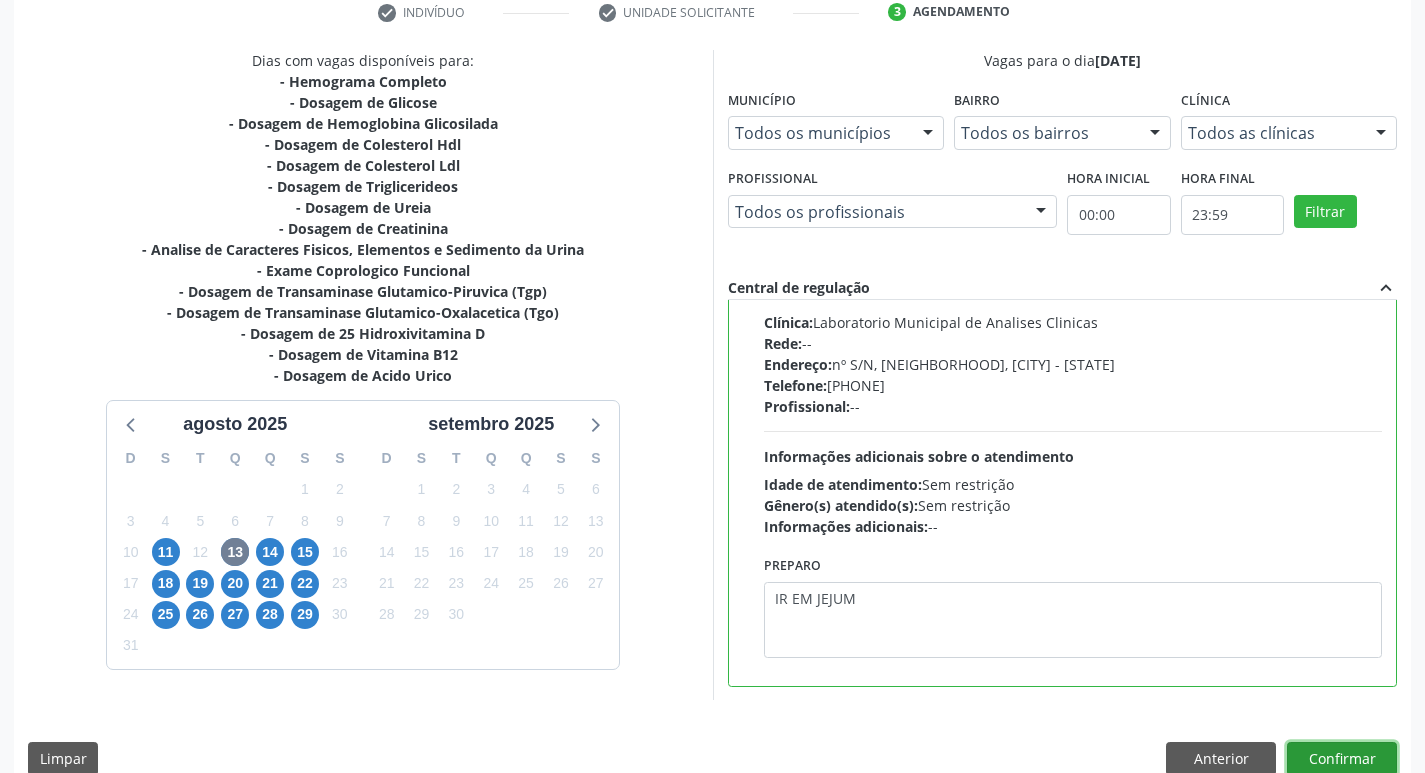 click on "Confirmar" at bounding box center [1342, 759] 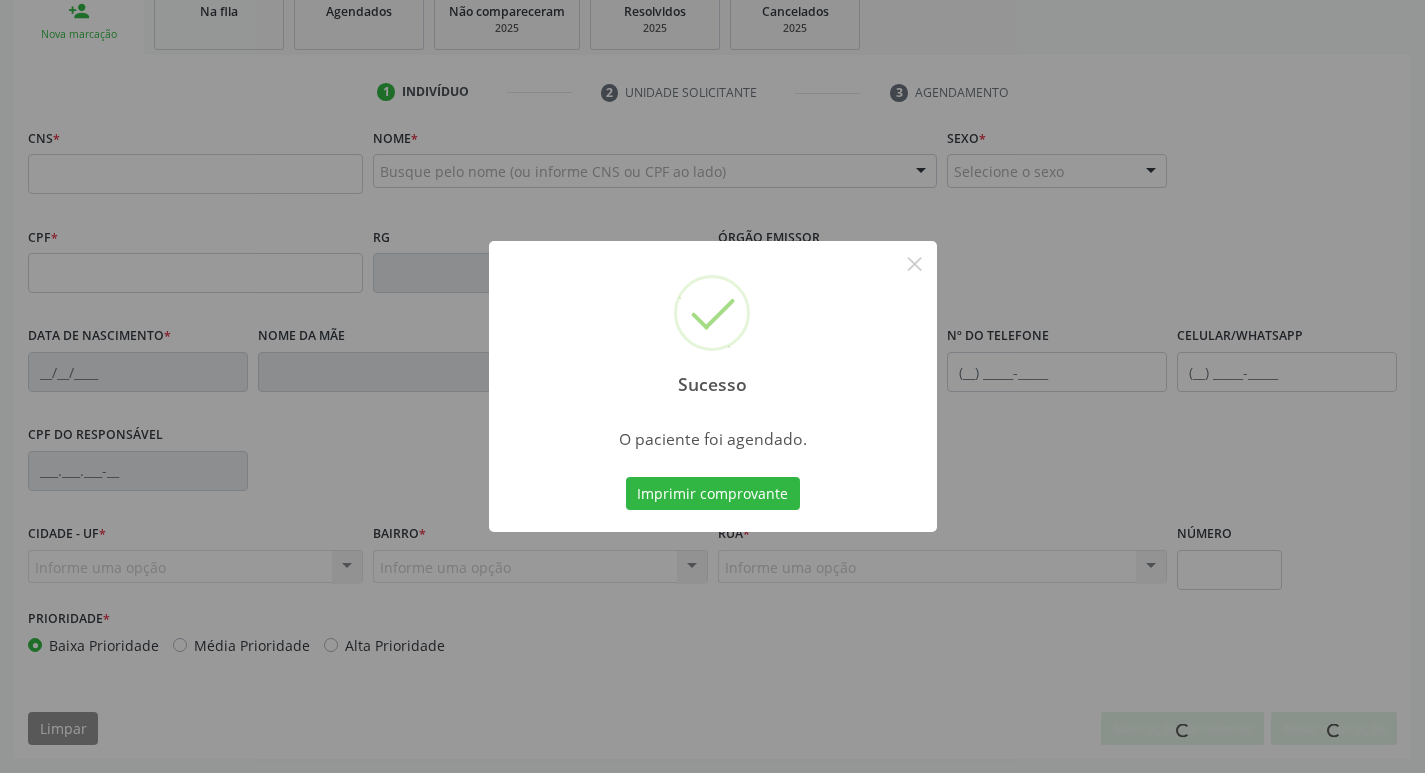 scroll, scrollTop: 311, scrollLeft: 0, axis: vertical 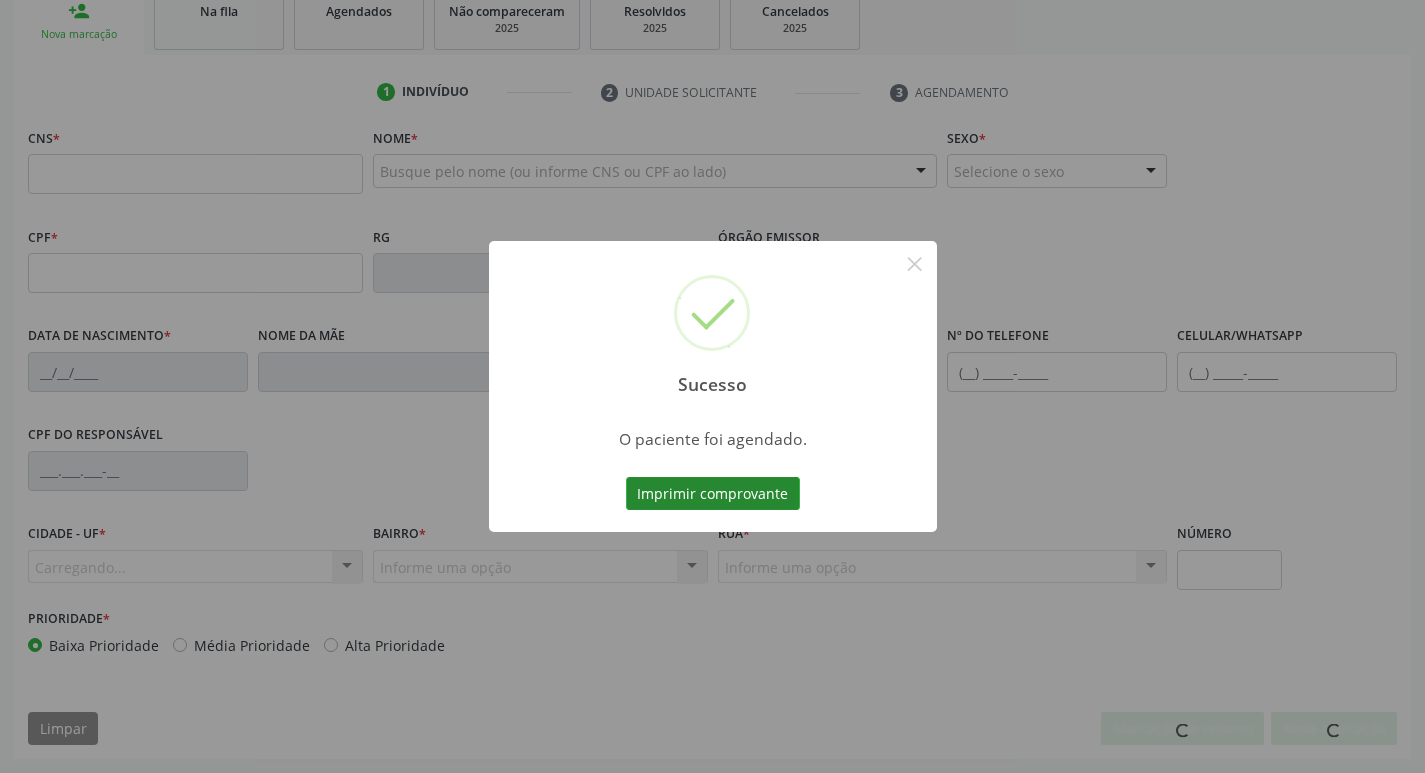 click on "Imprimir comprovante" at bounding box center [713, 494] 